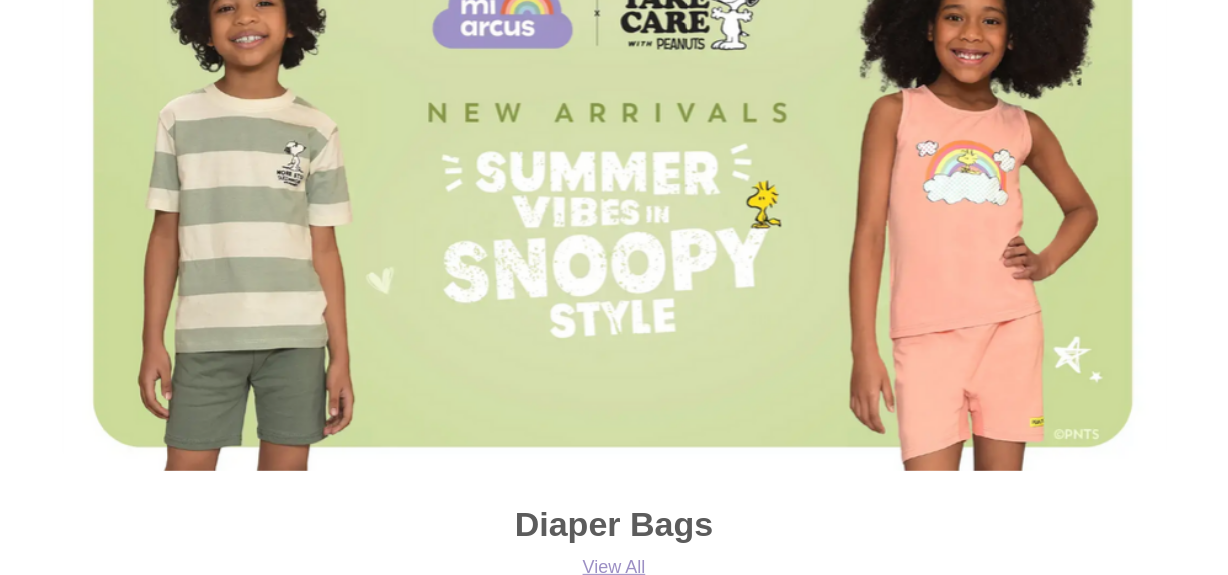 scroll, scrollTop: 364, scrollLeft: 0, axis: vertical 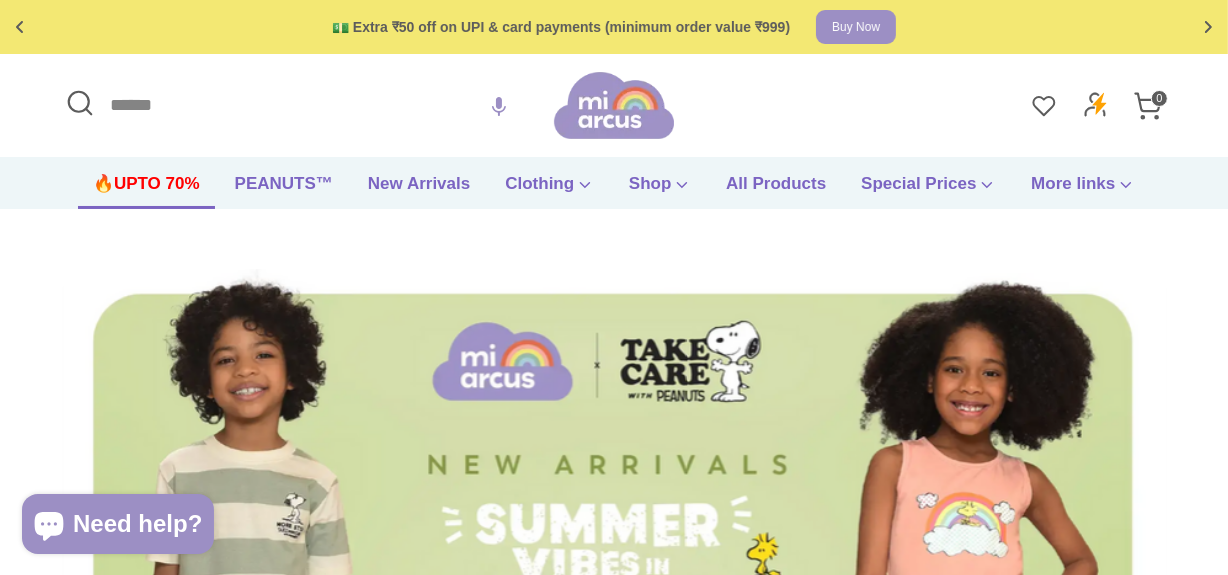 click on "🔥UPTO 70%" at bounding box center [146, 190] 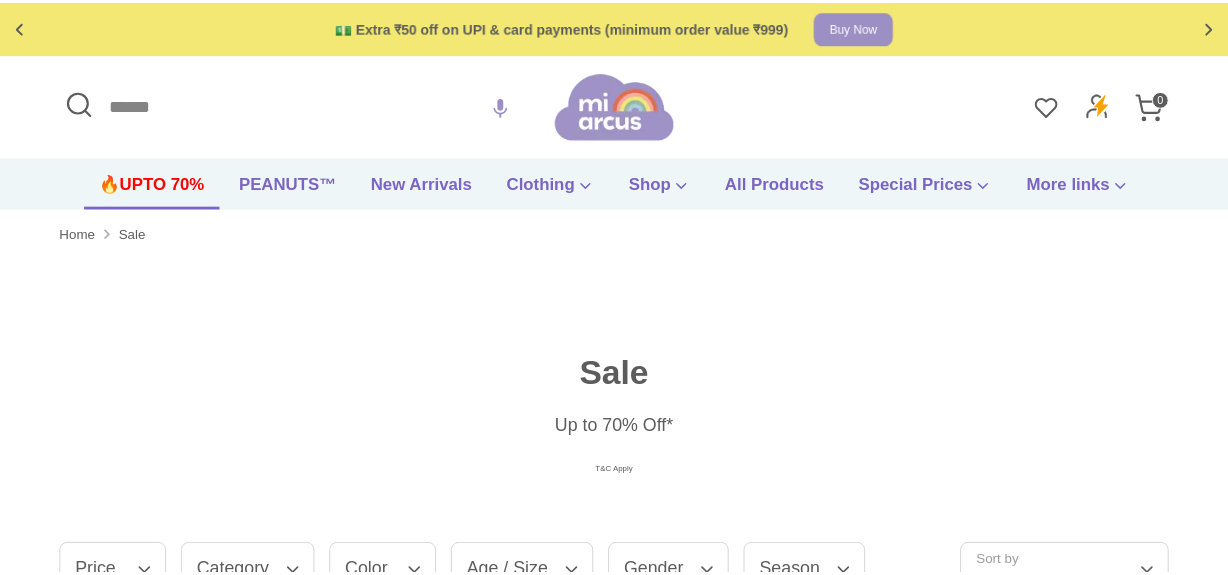 scroll, scrollTop: 0, scrollLeft: 0, axis: both 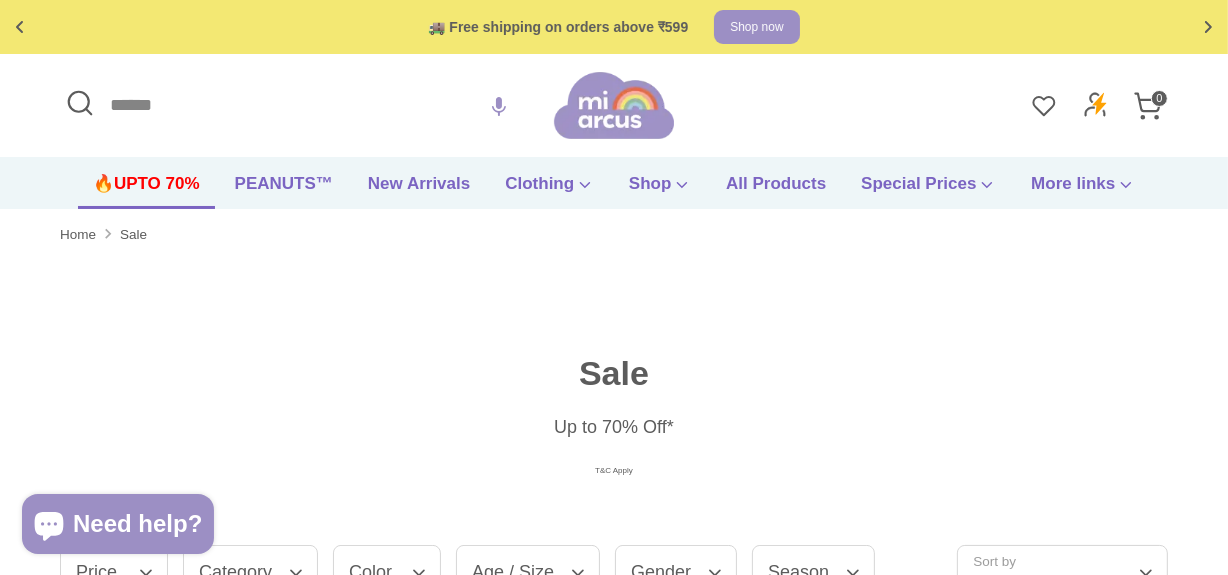 click on "🔥UPTO 70%" at bounding box center (146, 190) 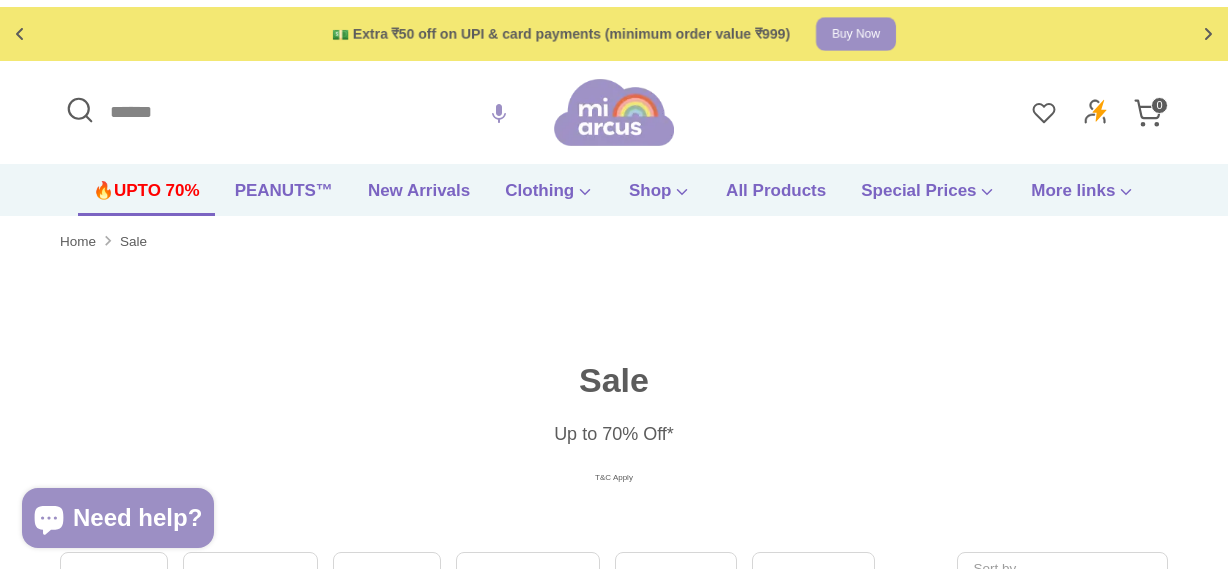 scroll, scrollTop: 0, scrollLeft: 0, axis: both 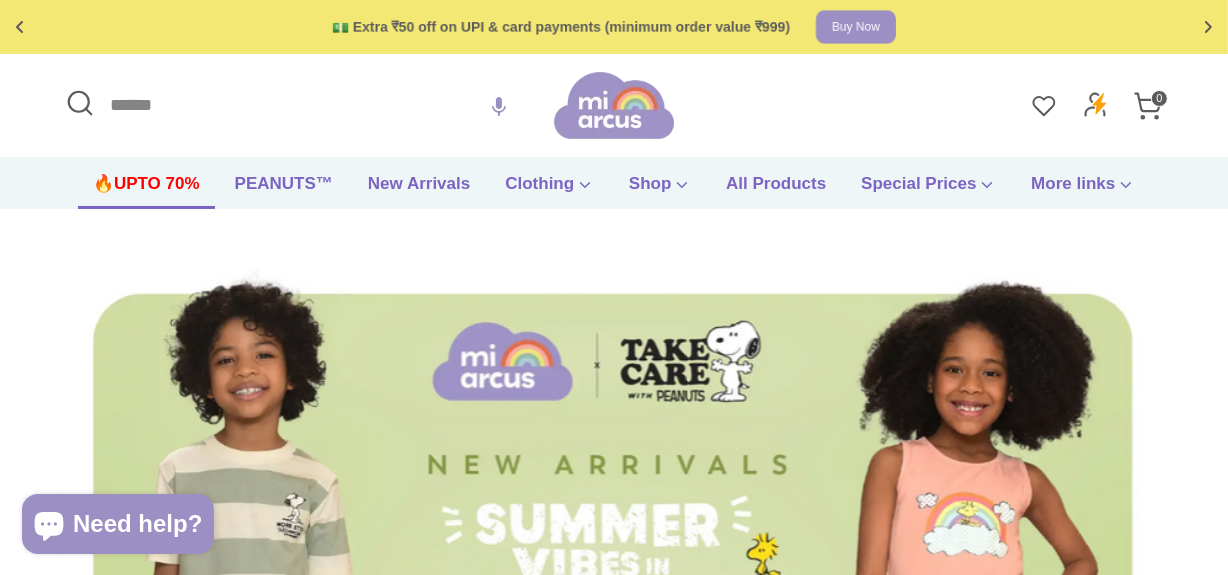 click on "🔥UPTO 70%" at bounding box center (146, 190) 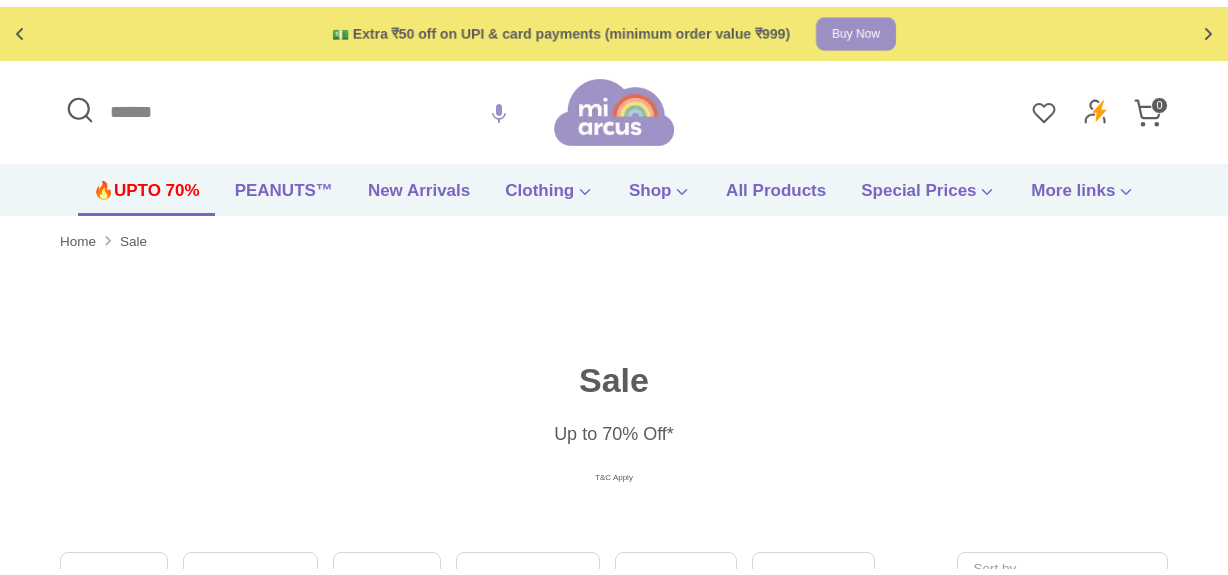 scroll, scrollTop: 181, scrollLeft: 0, axis: vertical 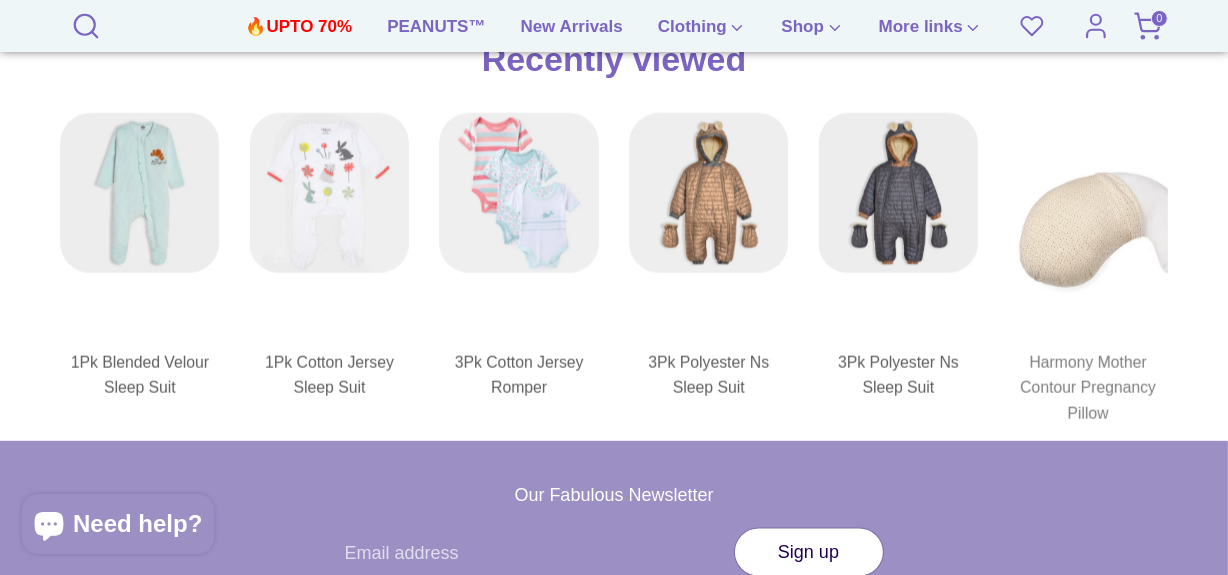 click at bounding box center (1088, 228) 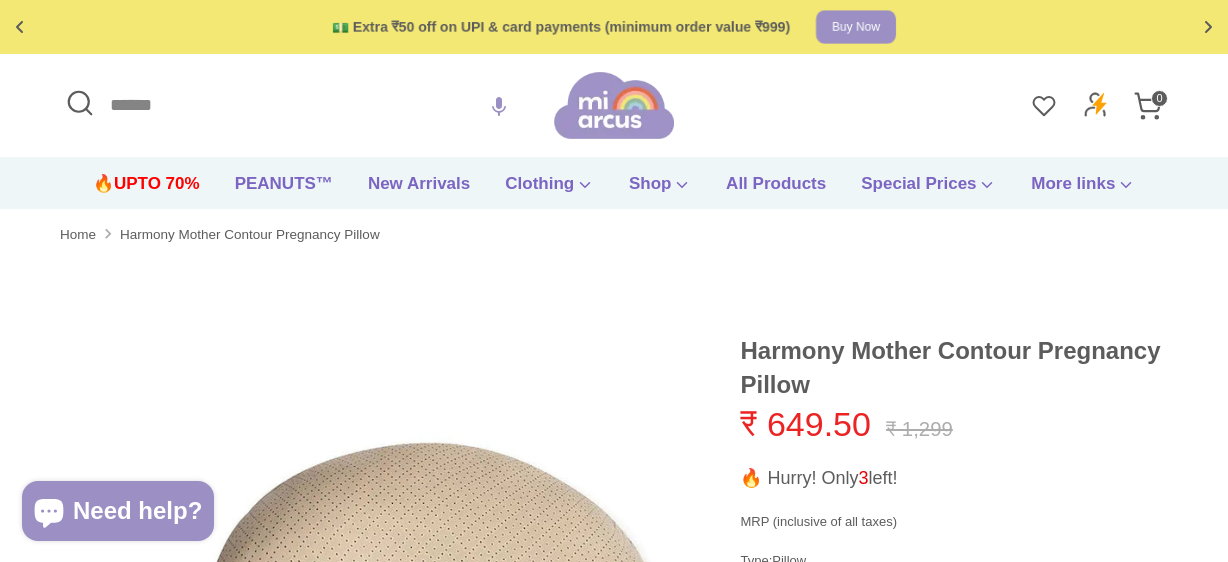 scroll, scrollTop: 0, scrollLeft: 0, axis: both 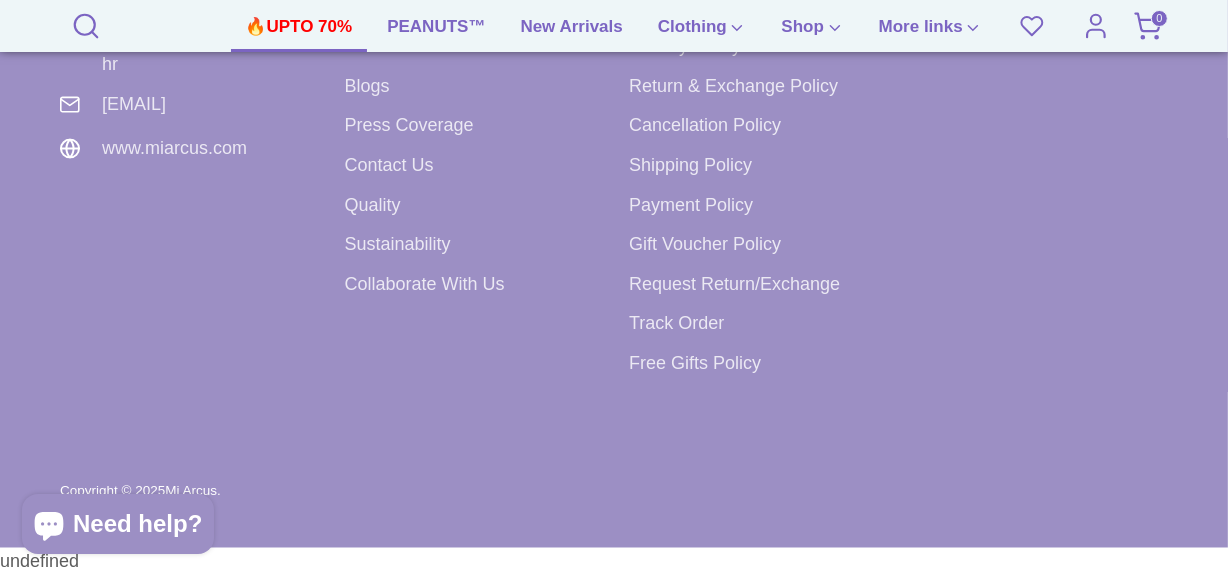 click on "🔥UPTO 70%" at bounding box center (299, 33) 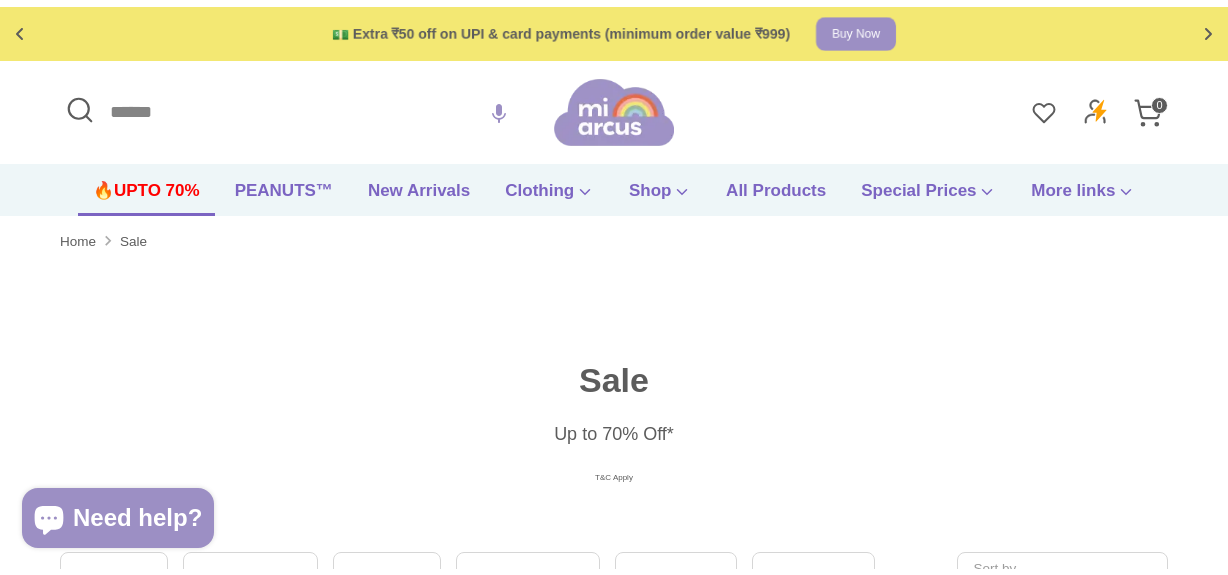 scroll, scrollTop: 0, scrollLeft: 0, axis: both 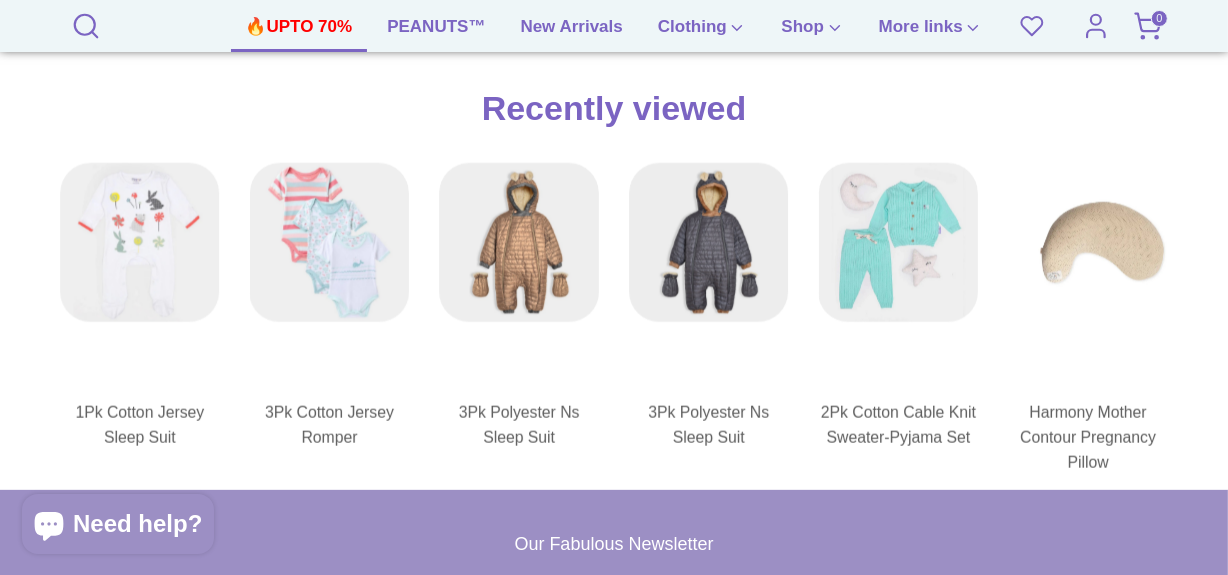 click on "🔥UPTO 70%" at bounding box center (299, 33) 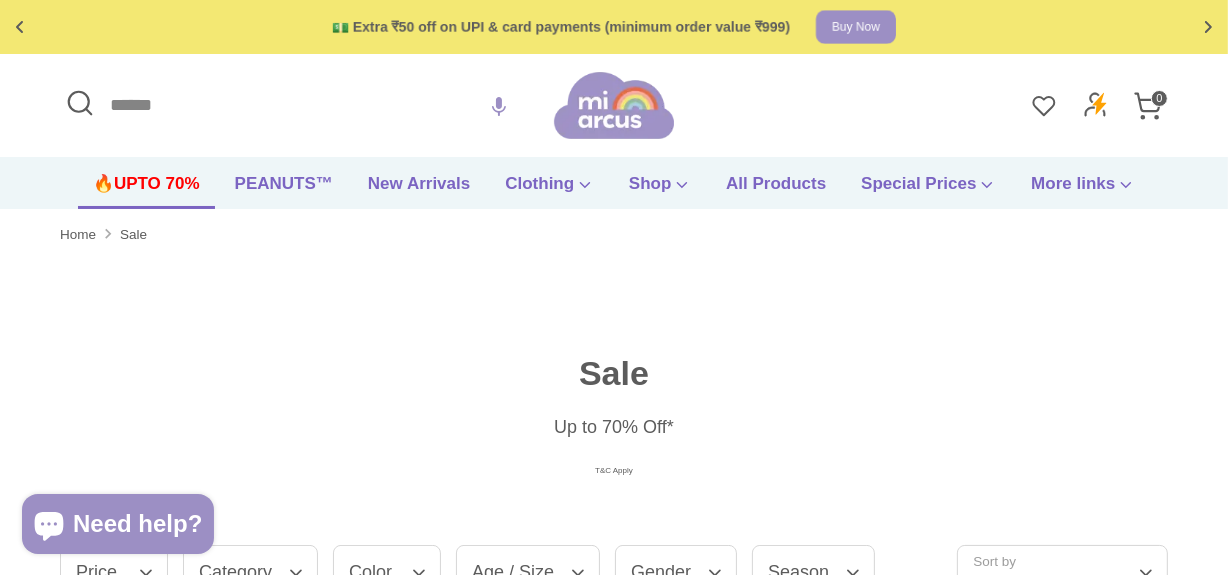 scroll, scrollTop: 0, scrollLeft: 0, axis: both 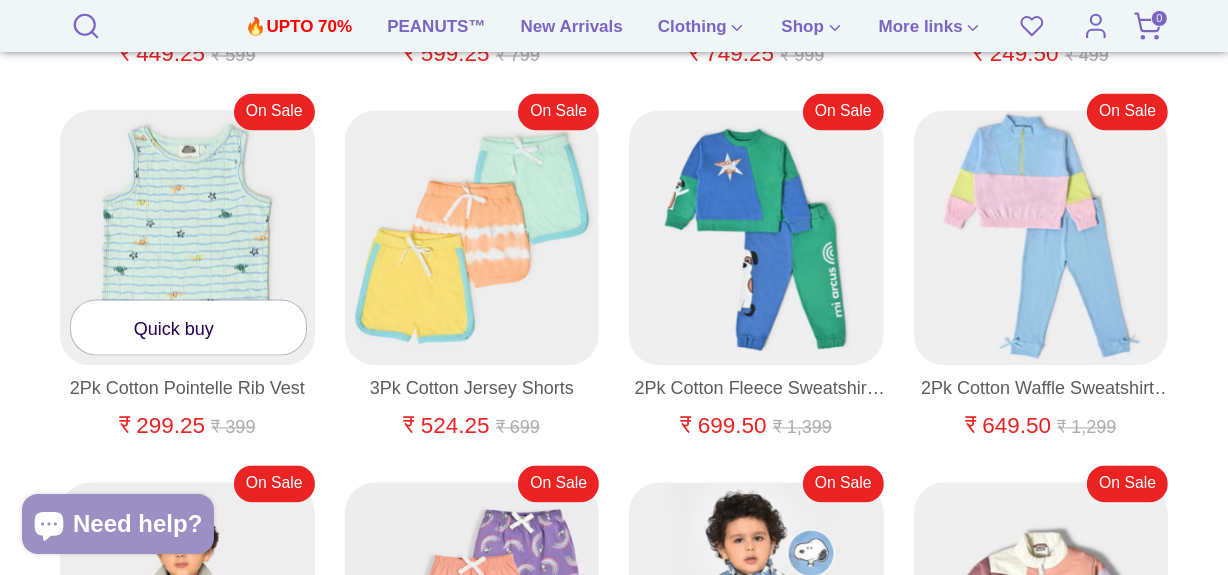 click on "Quick buy" at bounding box center (187, 312) 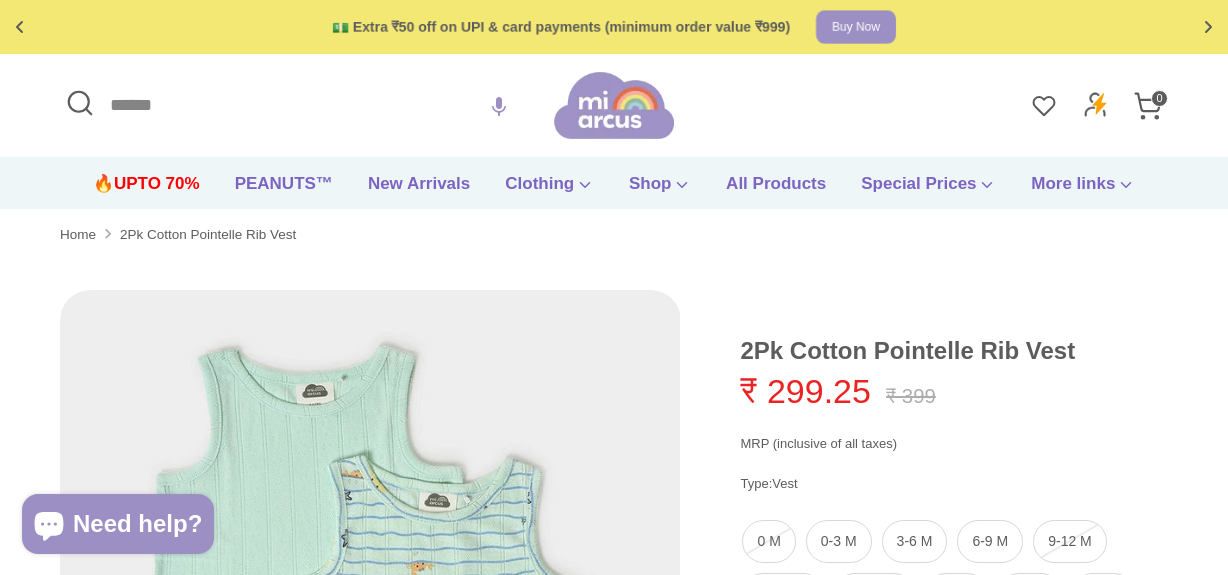 scroll, scrollTop: 0, scrollLeft: 0, axis: both 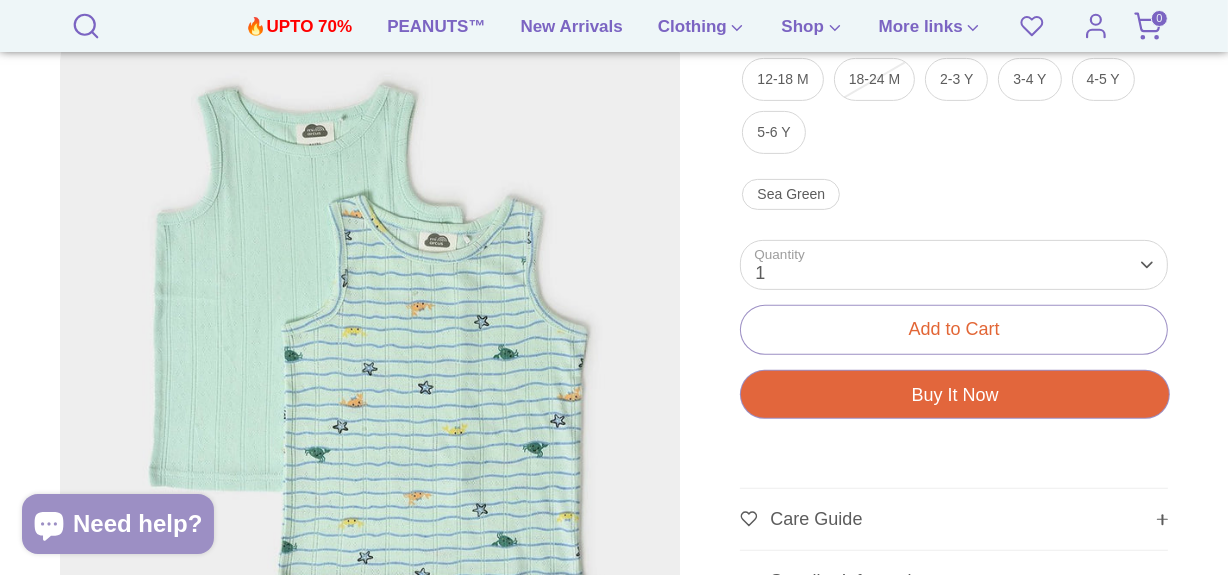 click at bounding box center [370, 340] 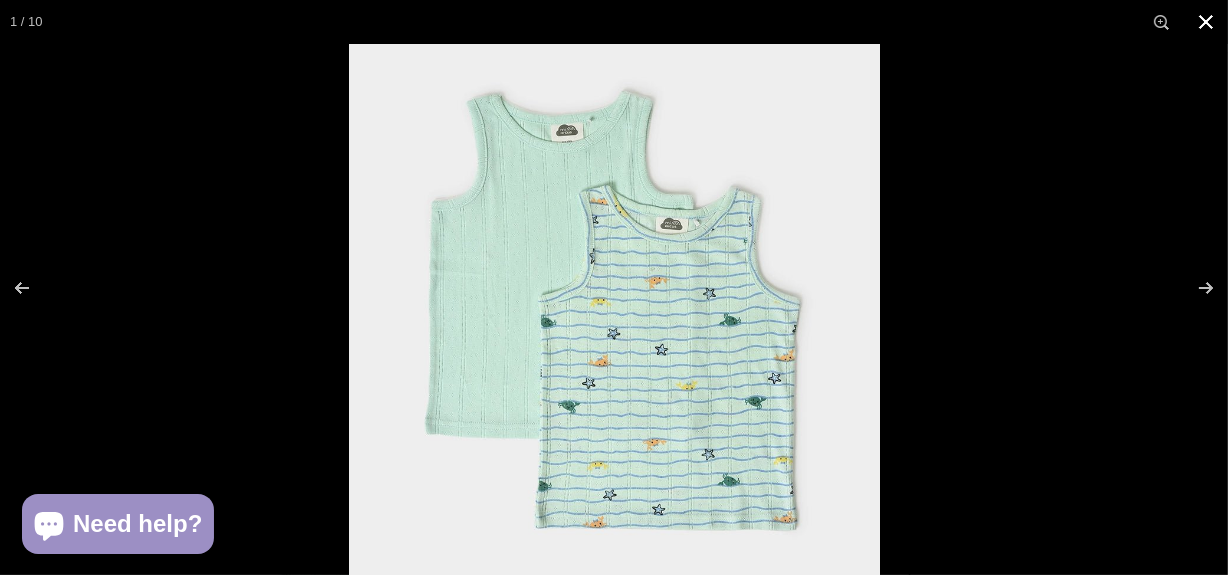 click at bounding box center [963, 331] 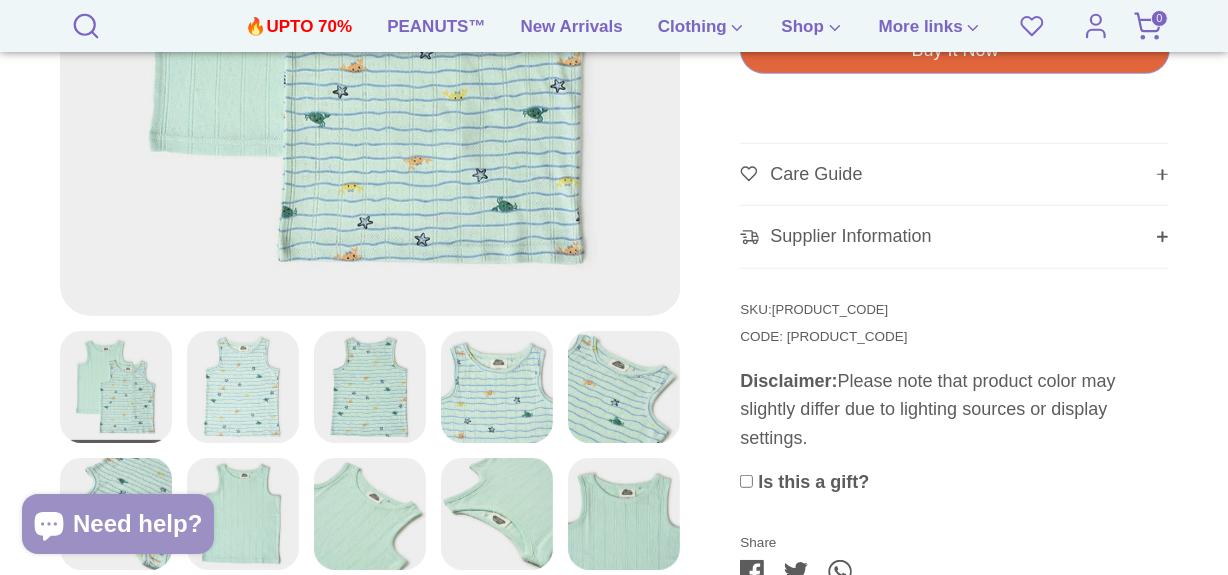 scroll, scrollTop: 1090, scrollLeft: 0, axis: vertical 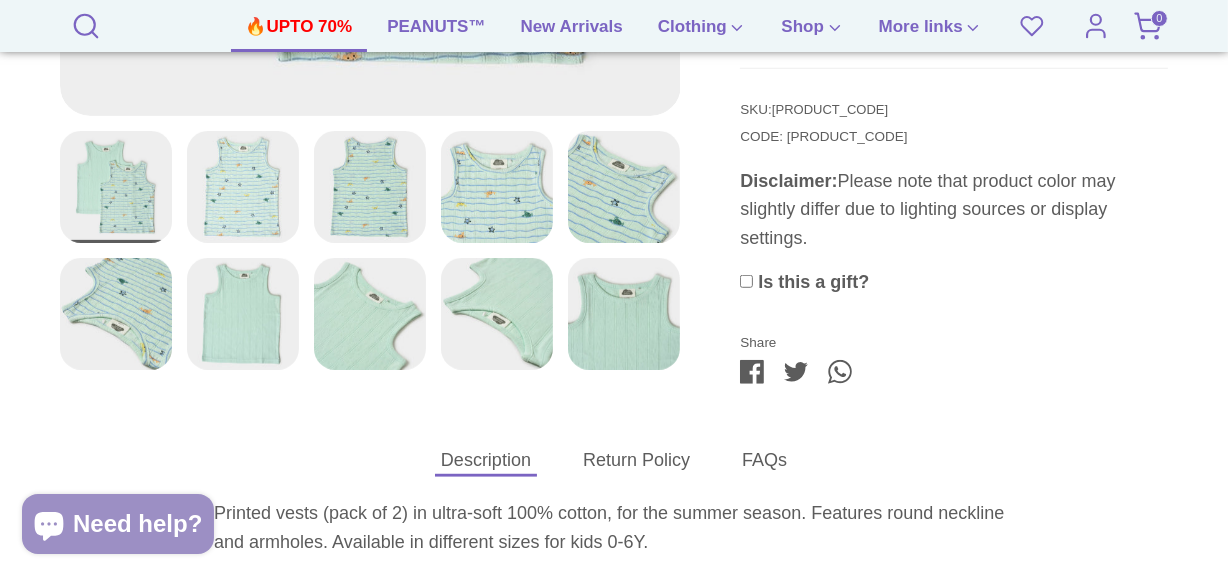 click on "🔥UPTO 70%" at bounding box center [299, 33] 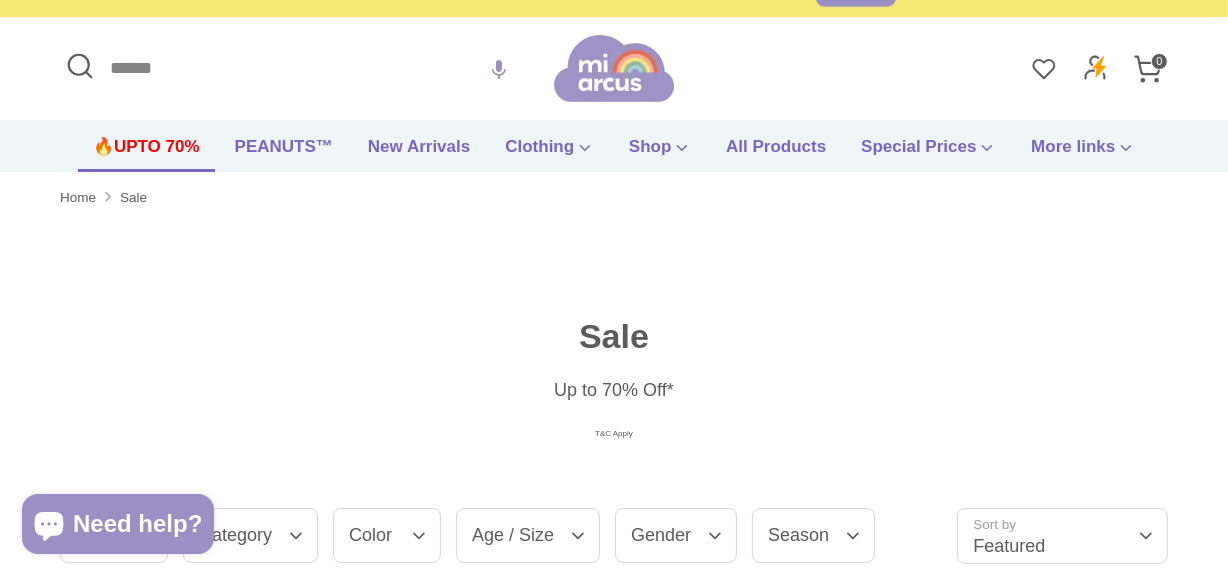 scroll, scrollTop: 455, scrollLeft: 0, axis: vertical 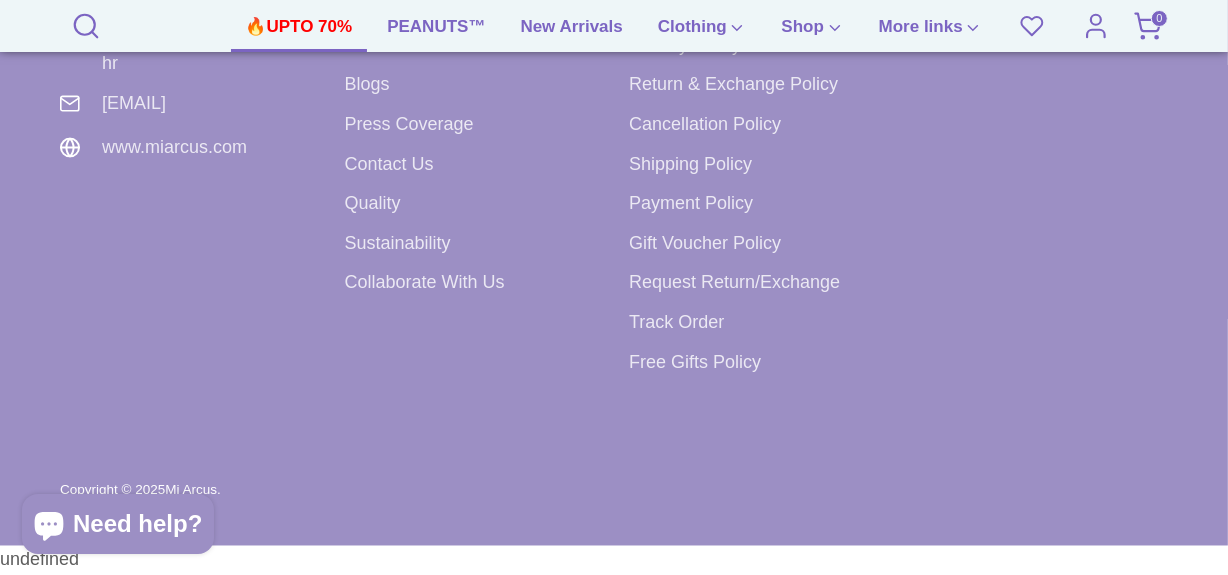 click on "🔥UPTO 70%" at bounding box center [299, 33] 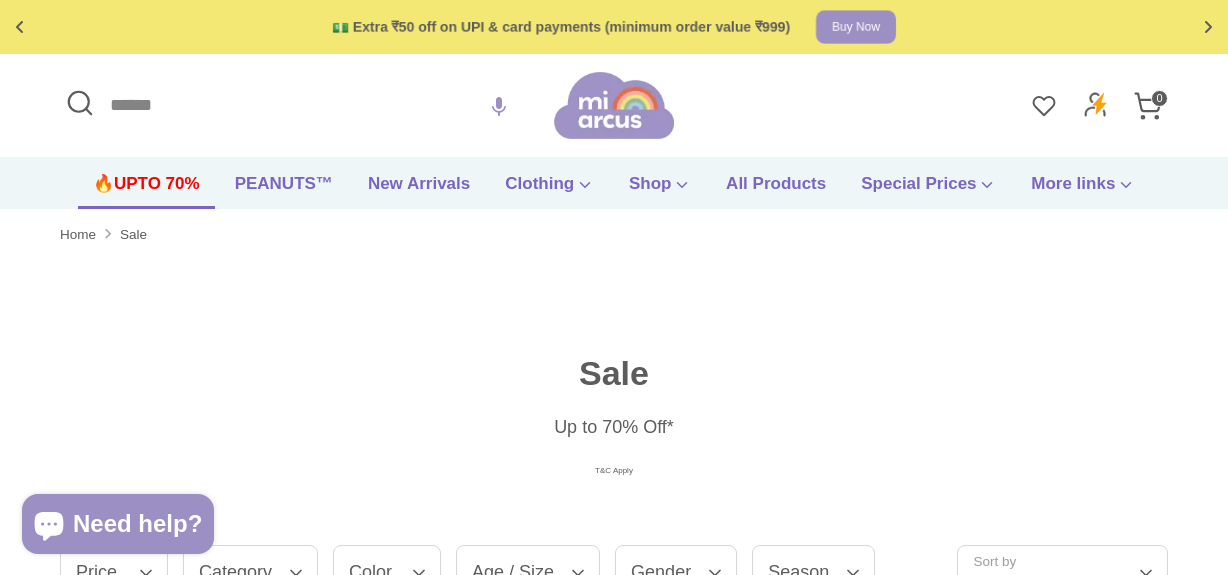 scroll, scrollTop: 0, scrollLeft: 0, axis: both 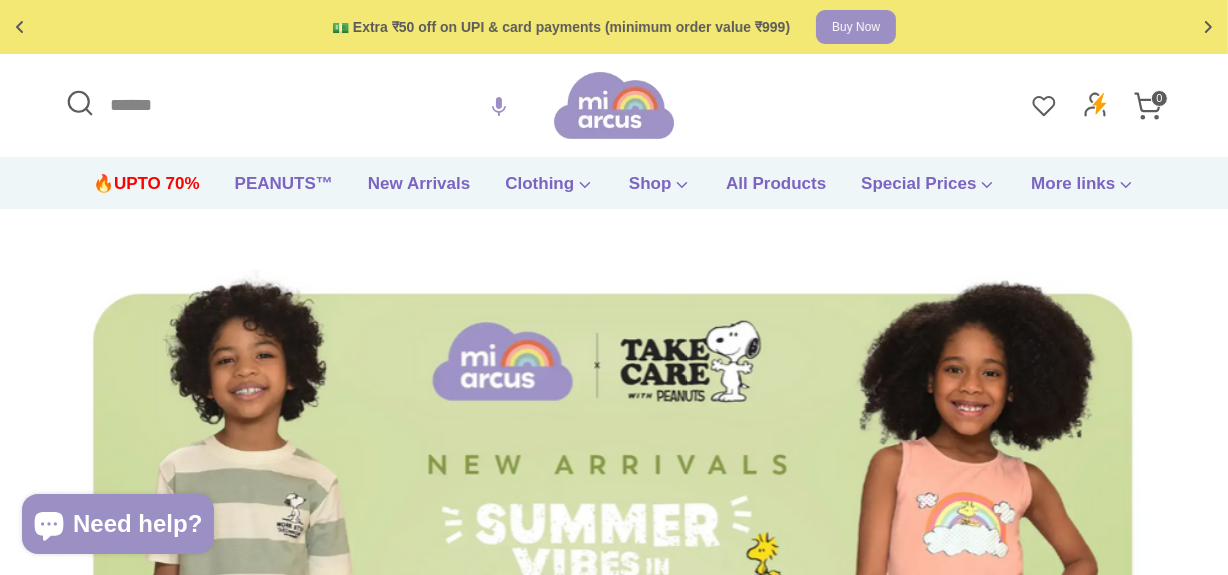 click on "Search" at bounding box center (307, 105) 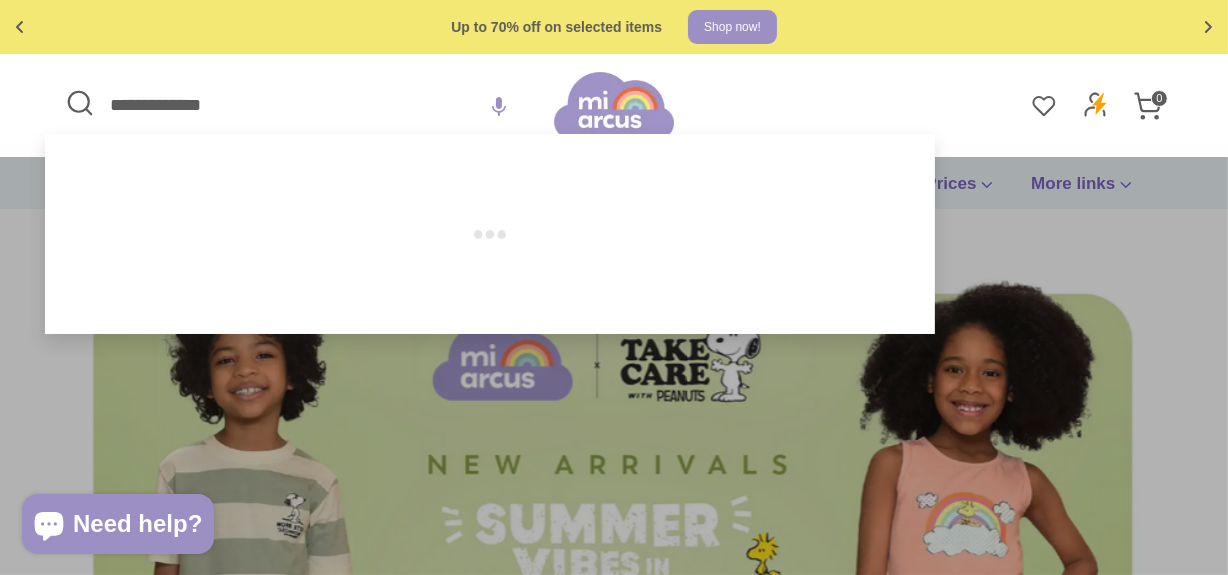 type on "**********" 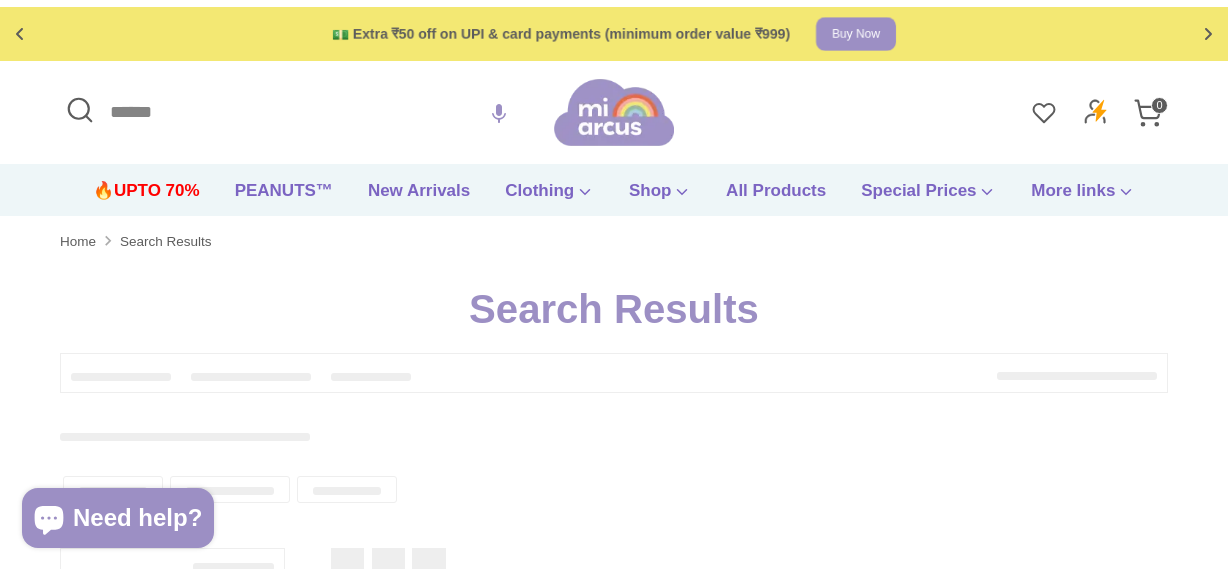 scroll, scrollTop: 0, scrollLeft: 0, axis: both 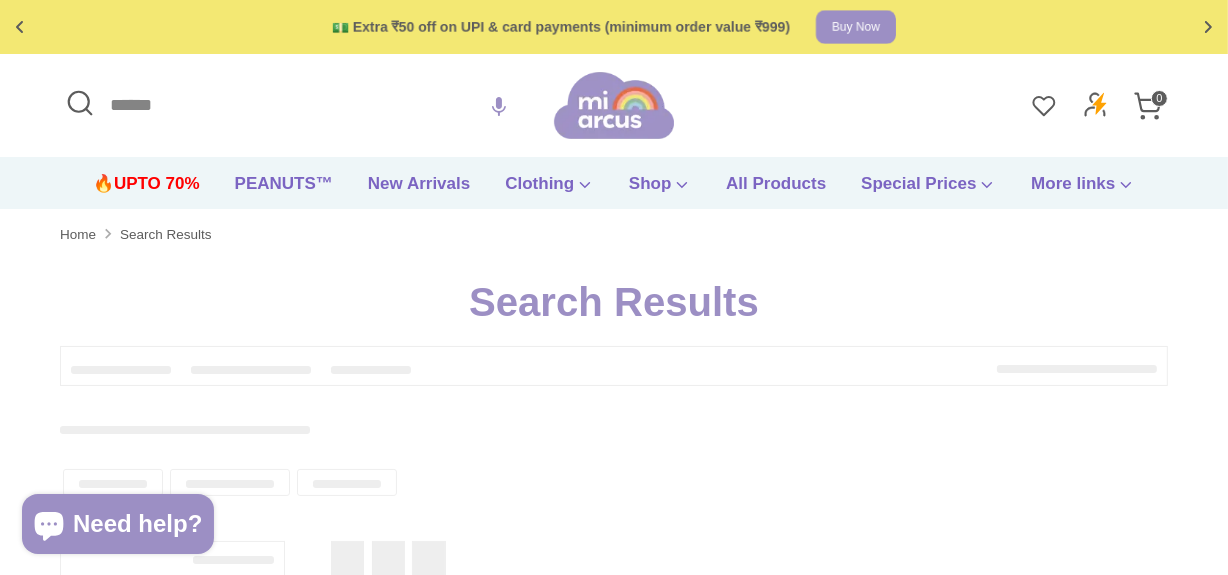type on "**********" 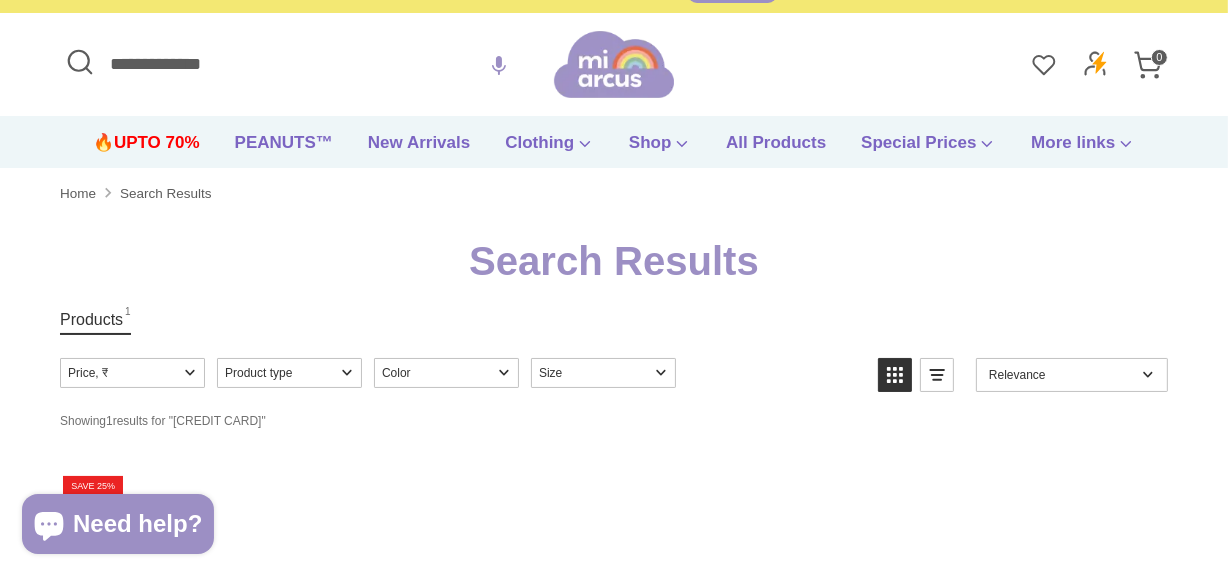 scroll, scrollTop: 0, scrollLeft: 0, axis: both 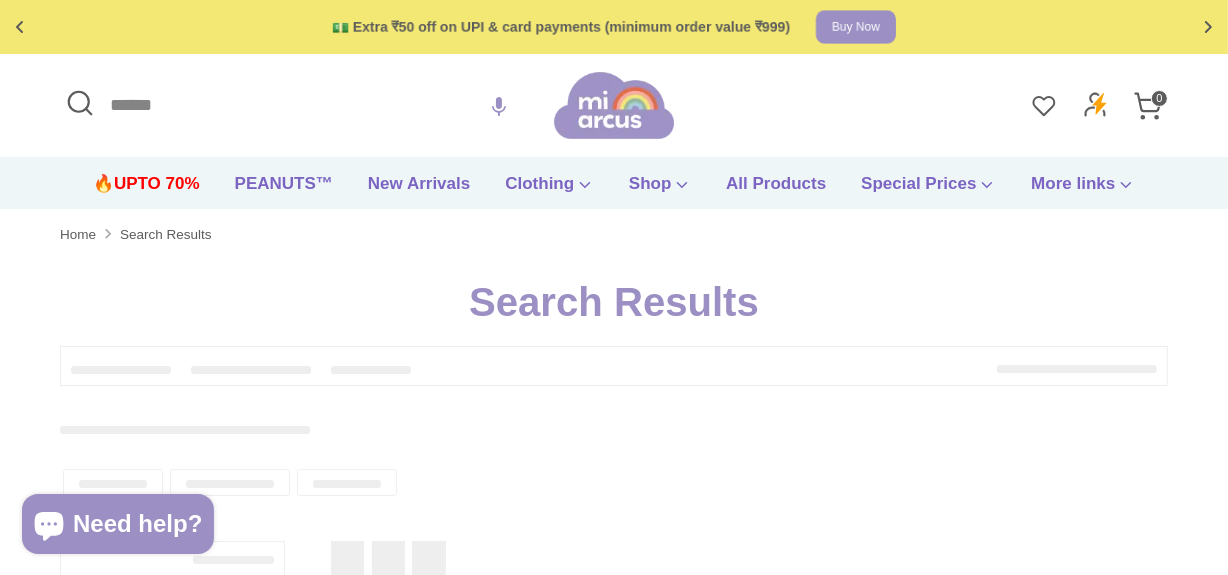type on "**********" 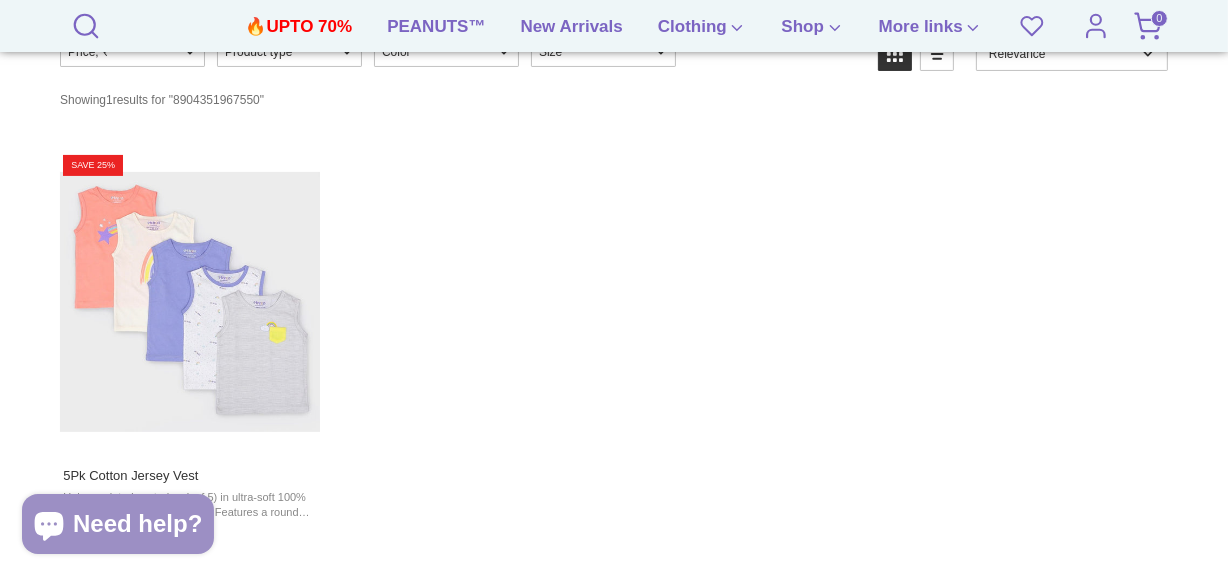 scroll, scrollTop: 454, scrollLeft: 0, axis: vertical 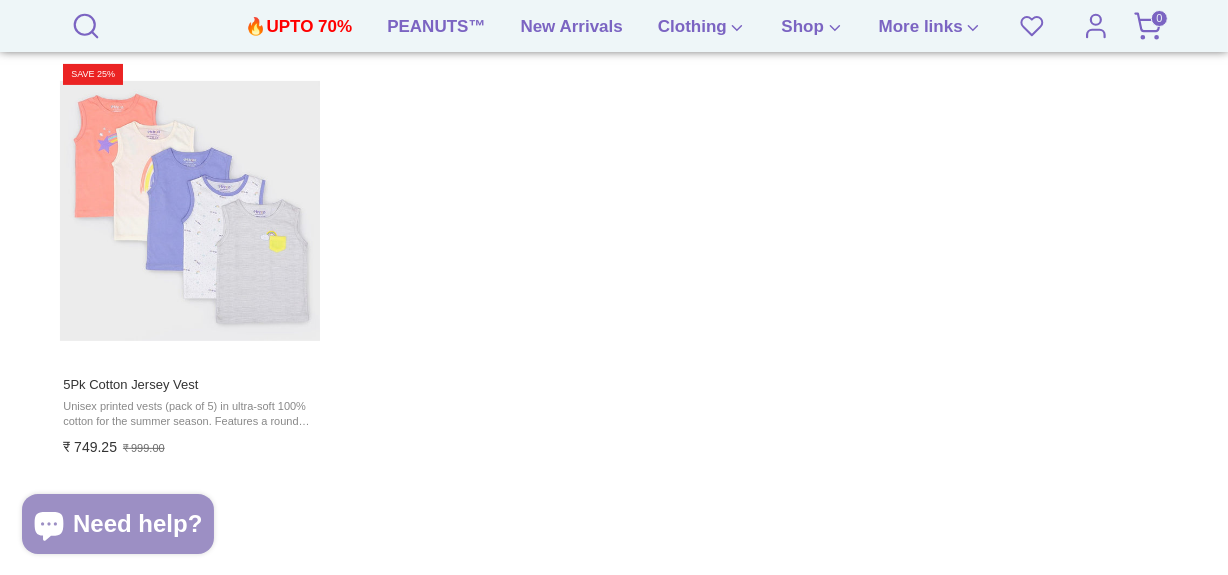 click on "Save 25% 5Pk Cotton  Jersey Vest Unisex printed vests (pack of 5) in ultra-soft 100% cotton for the summer season. Features a round neckline and armholes. Available in different sizes for kids 0-4Y. ₹ 749.25 ₹ 999.00 Add to cart" at bounding box center (614, 279) 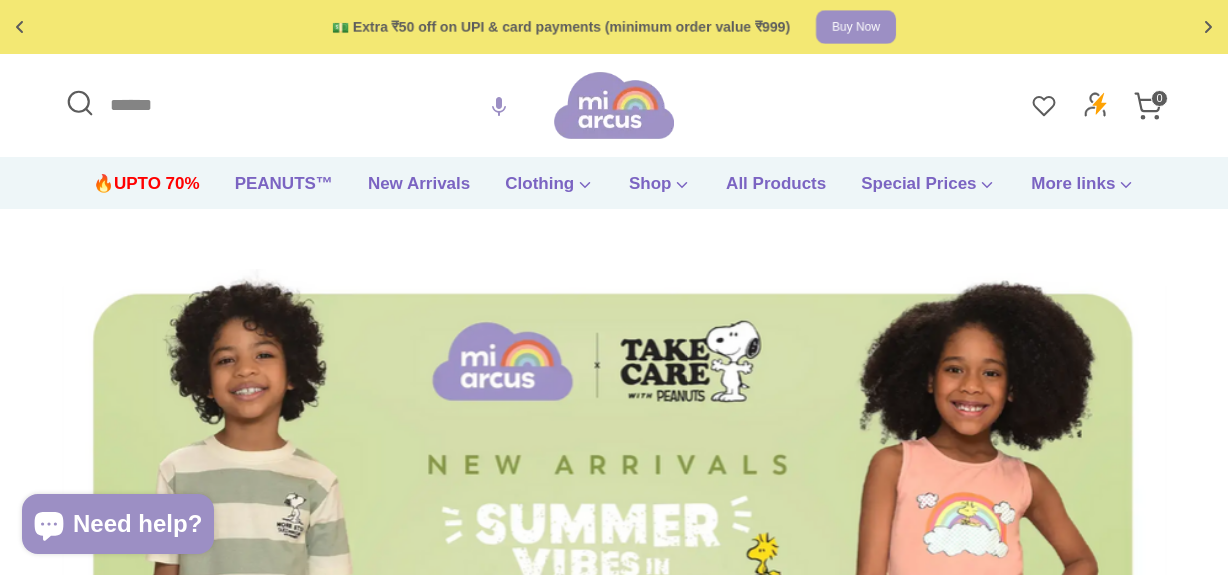 scroll, scrollTop: 0, scrollLeft: 0, axis: both 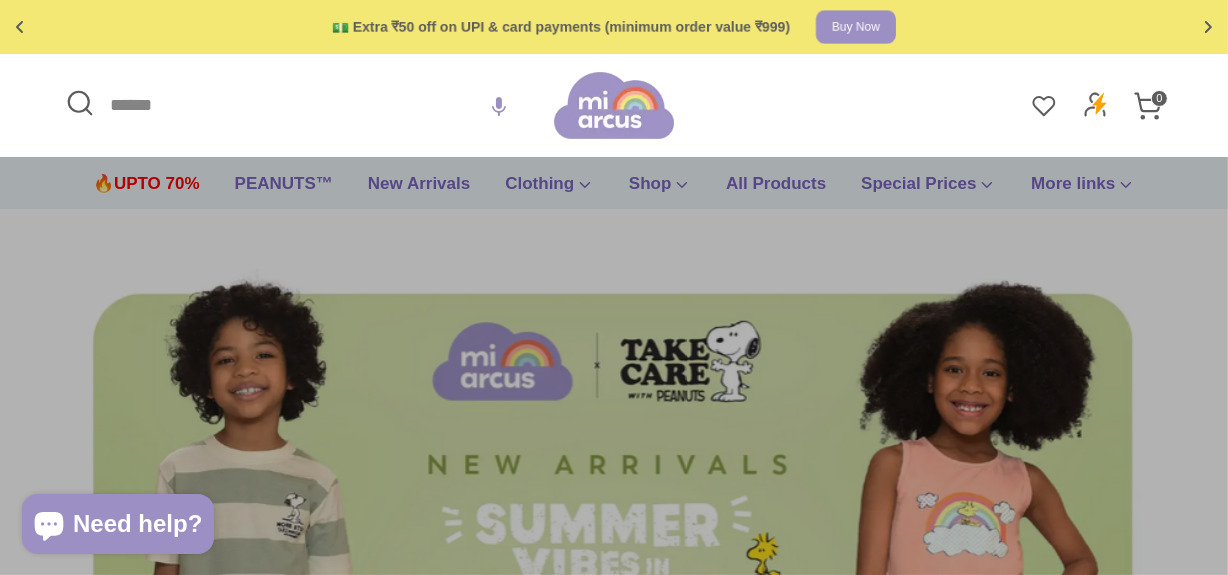 click on "Search" at bounding box center [307, 105] 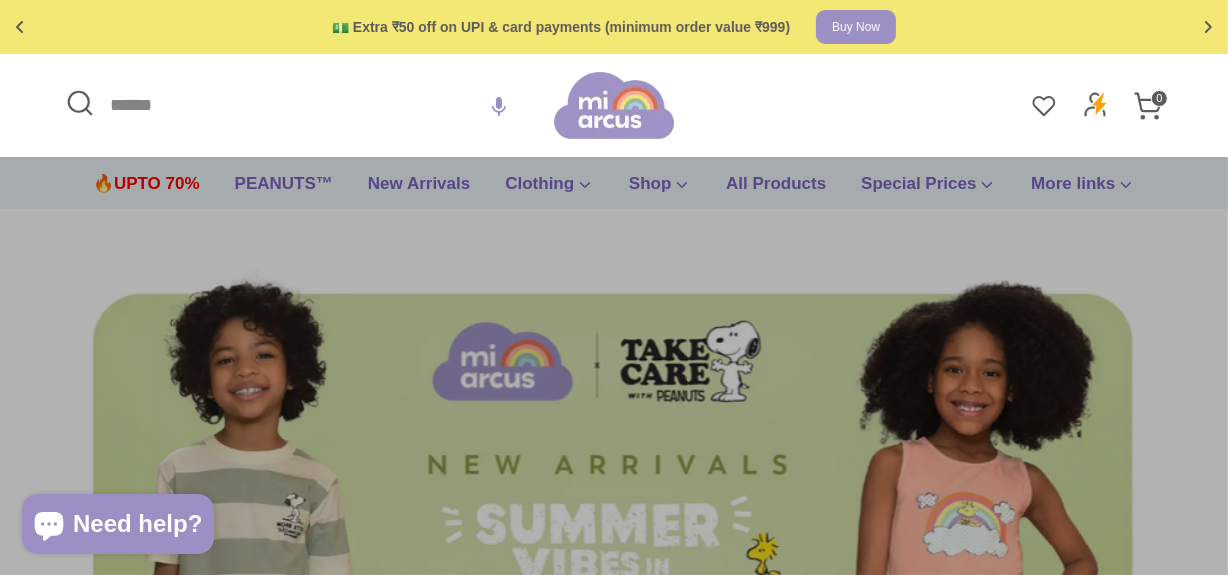 paste on "**********" 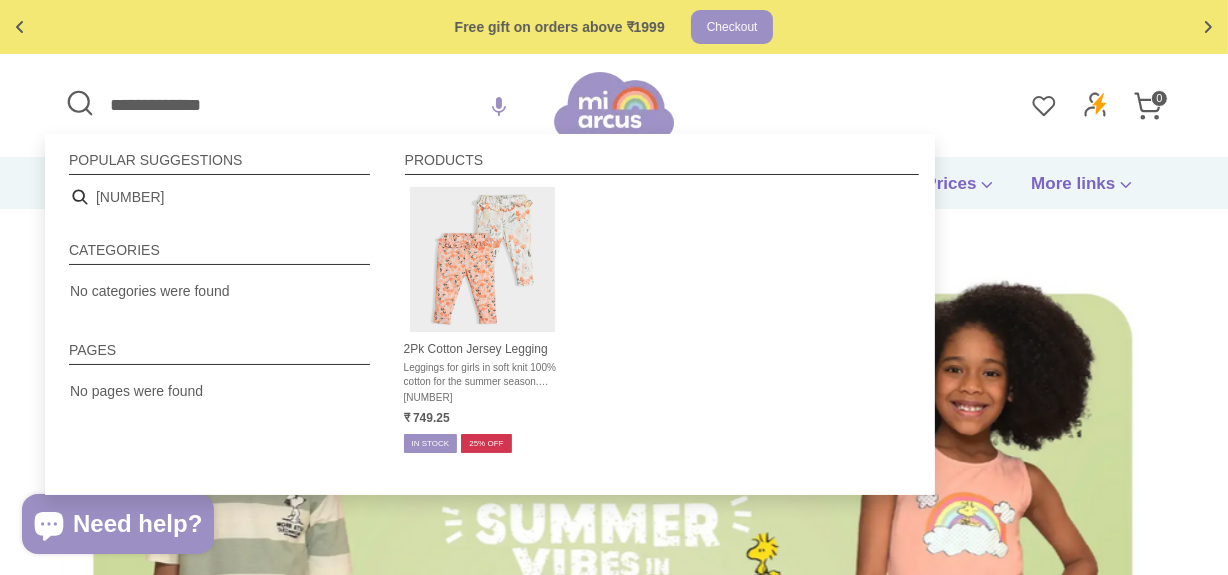 click on "**********" at bounding box center [307, 105] 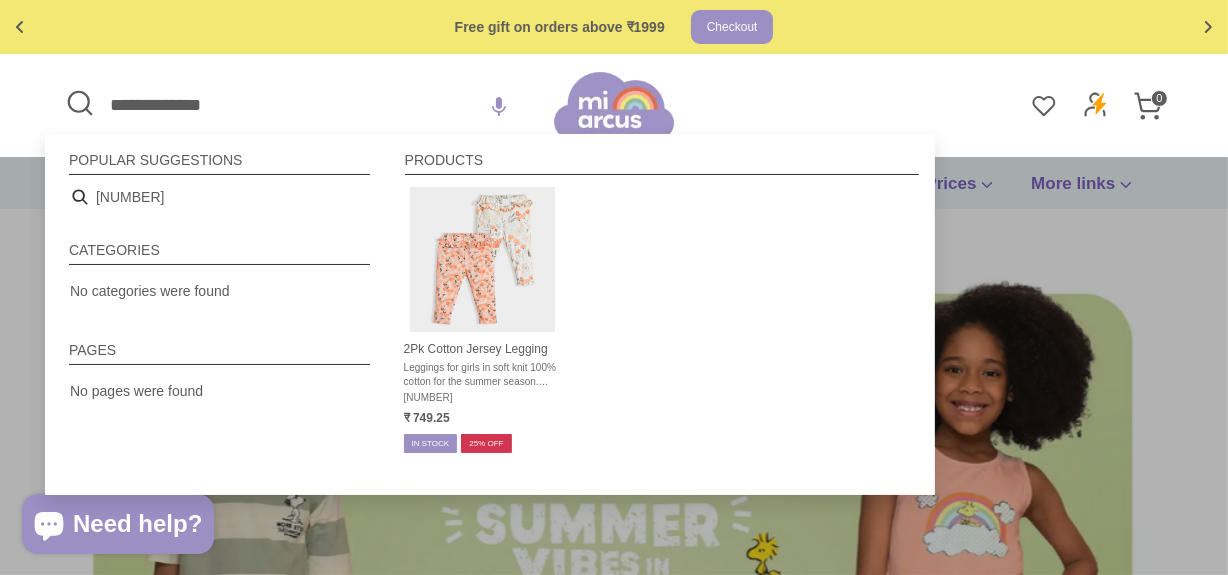 click on "**********" at bounding box center [307, 105] 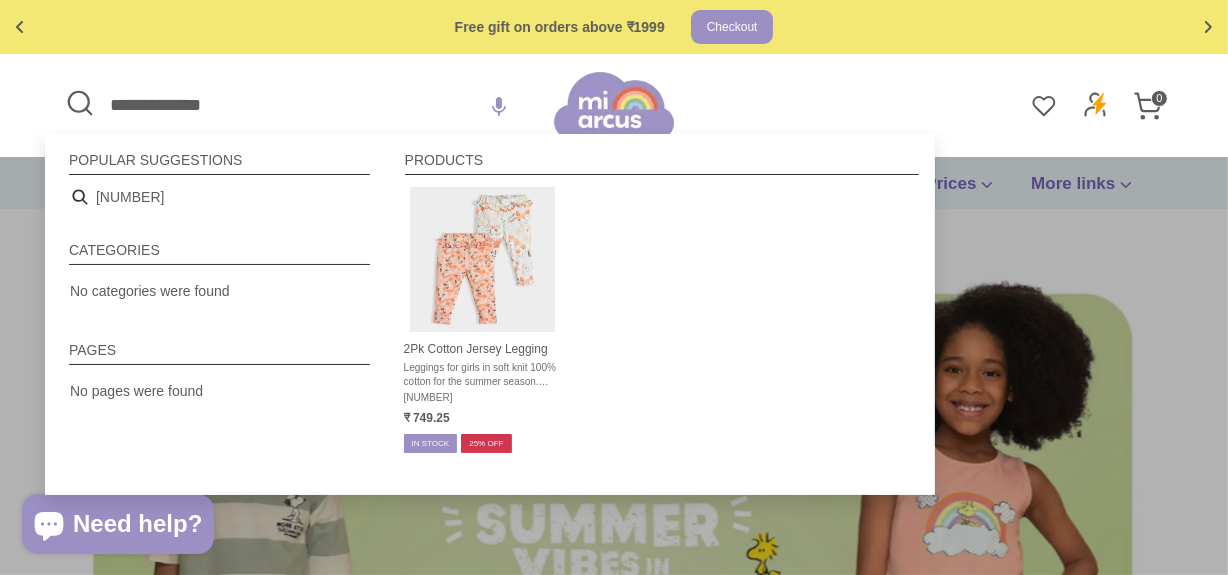 paste 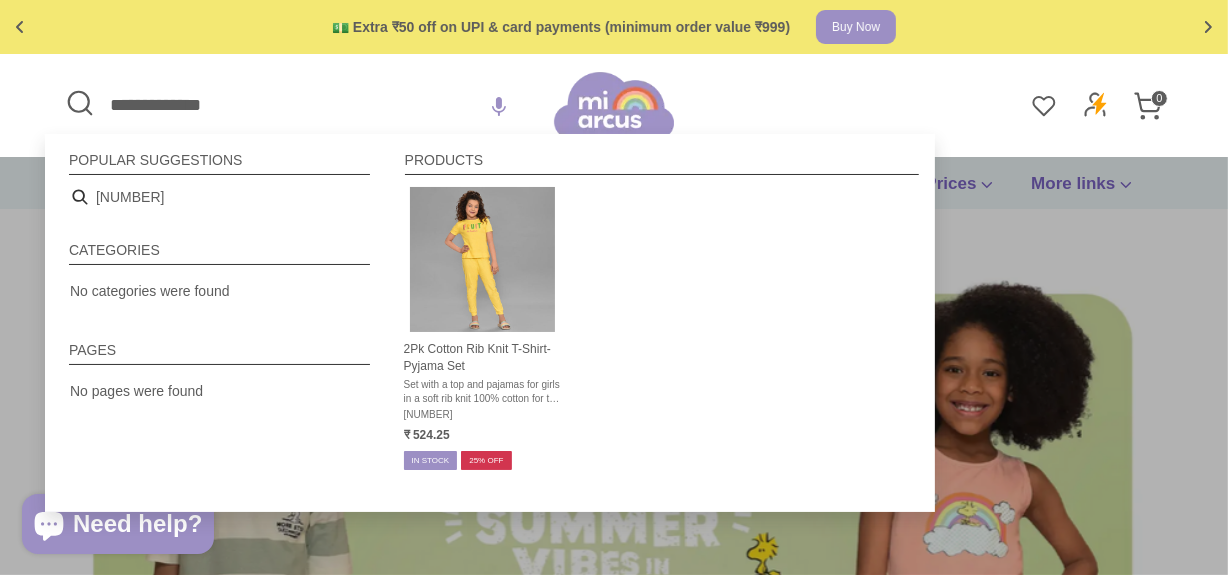 type on "**********" 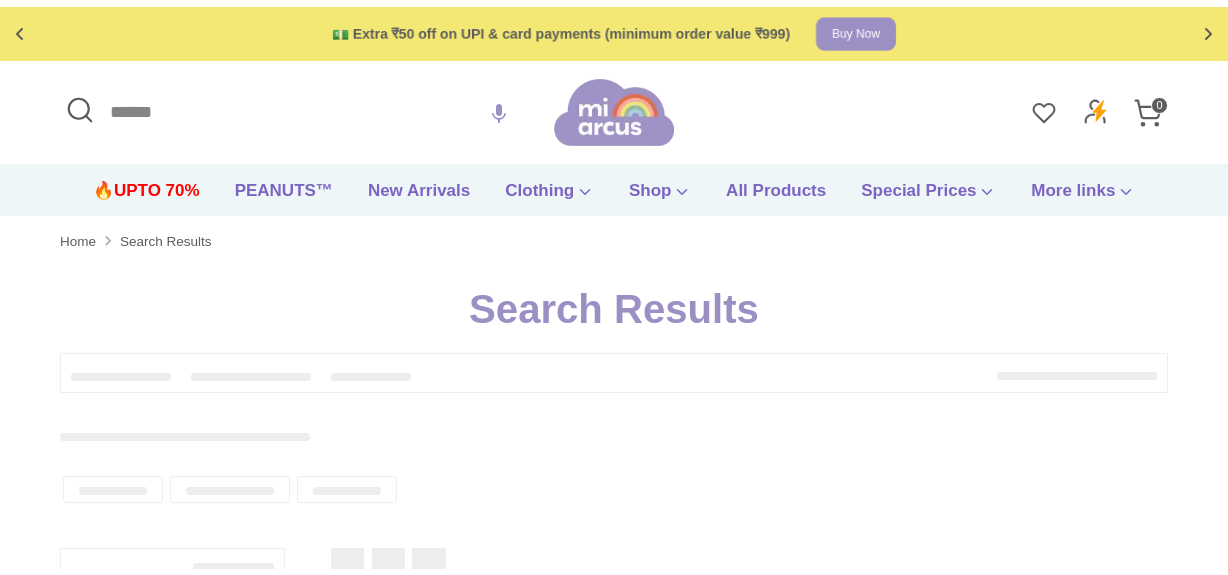scroll, scrollTop: 0, scrollLeft: 0, axis: both 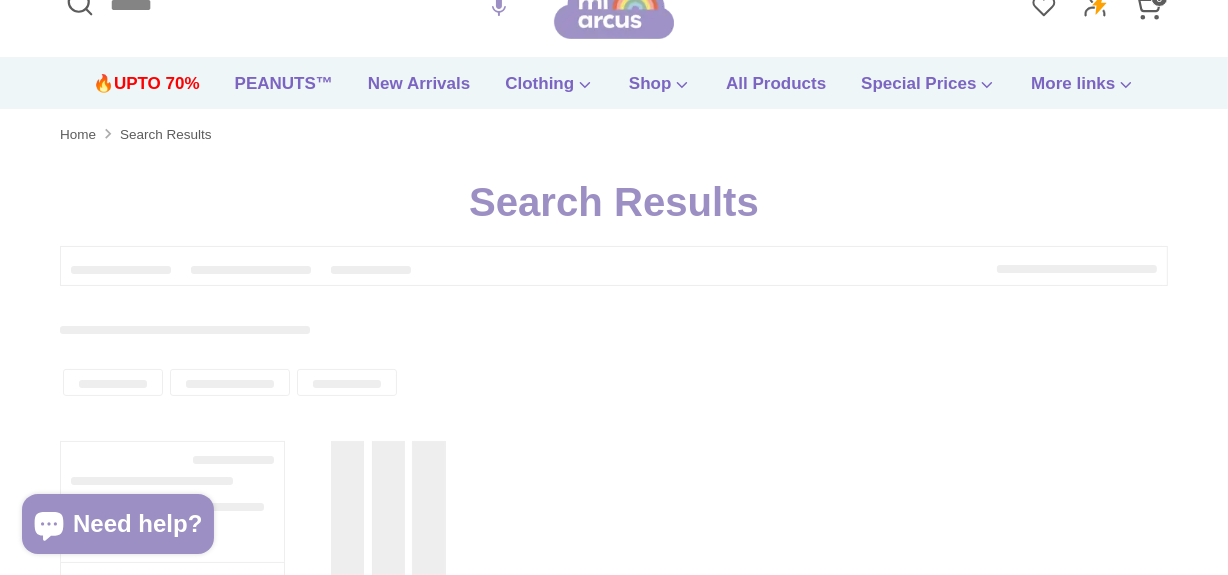 type on "**********" 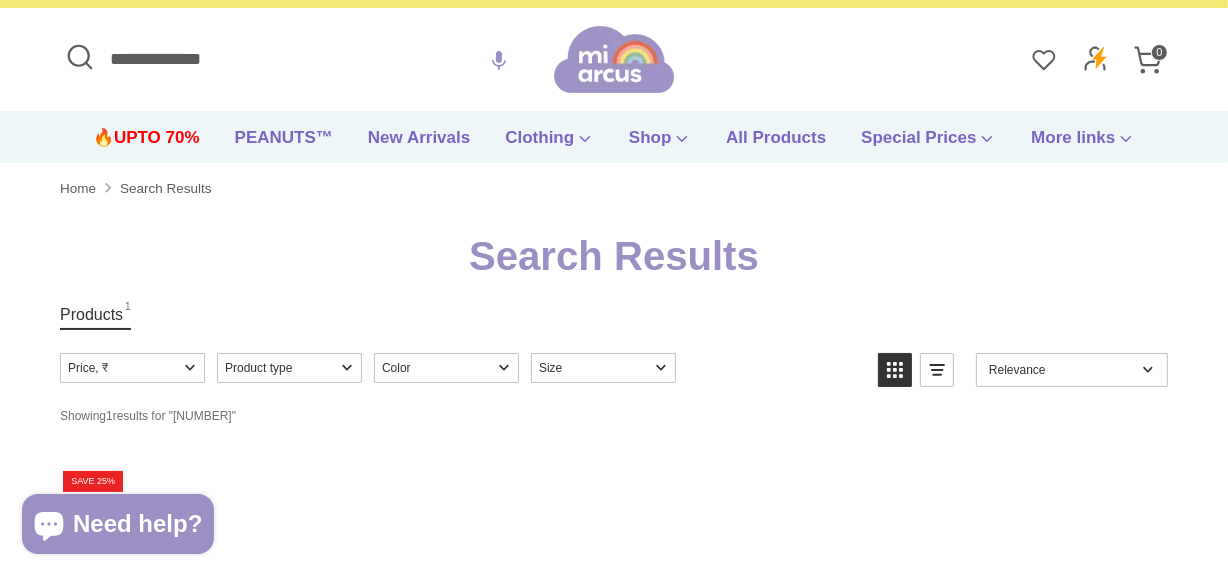 scroll, scrollTop: 0, scrollLeft: 0, axis: both 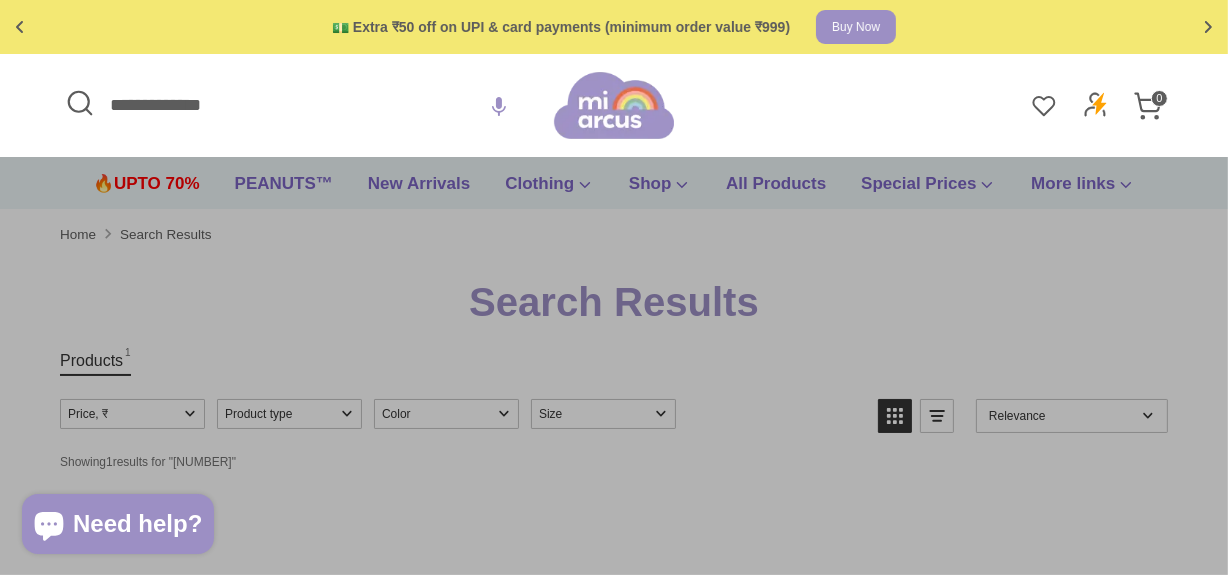 click on "**********" at bounding box center (307, 105) 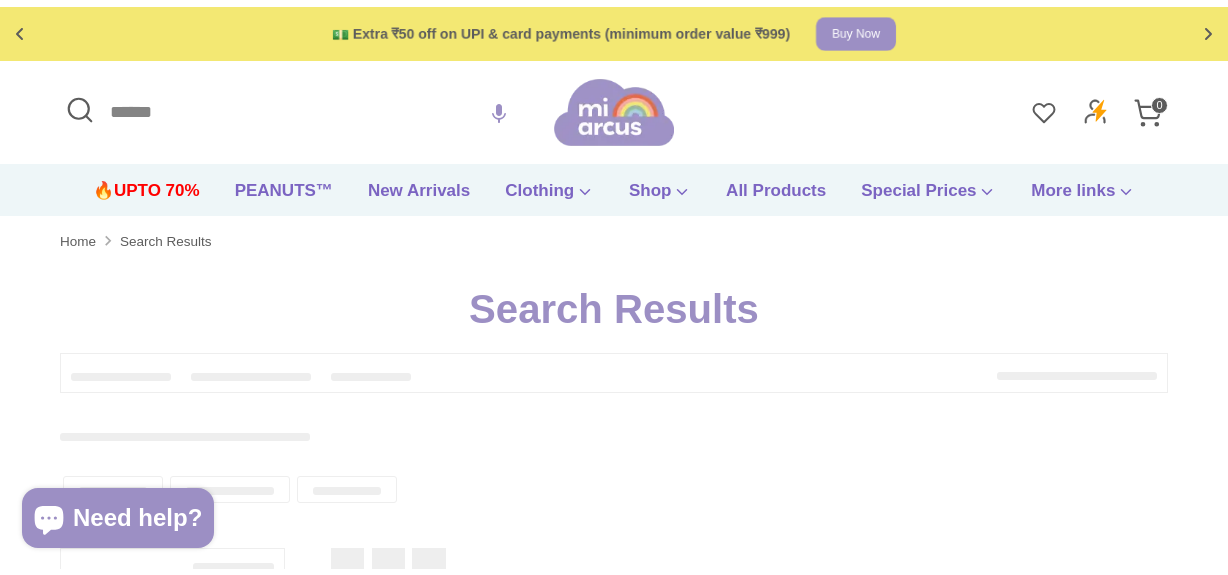 scroll, scrollTop: 0, scrollLeft: 0, axis: both 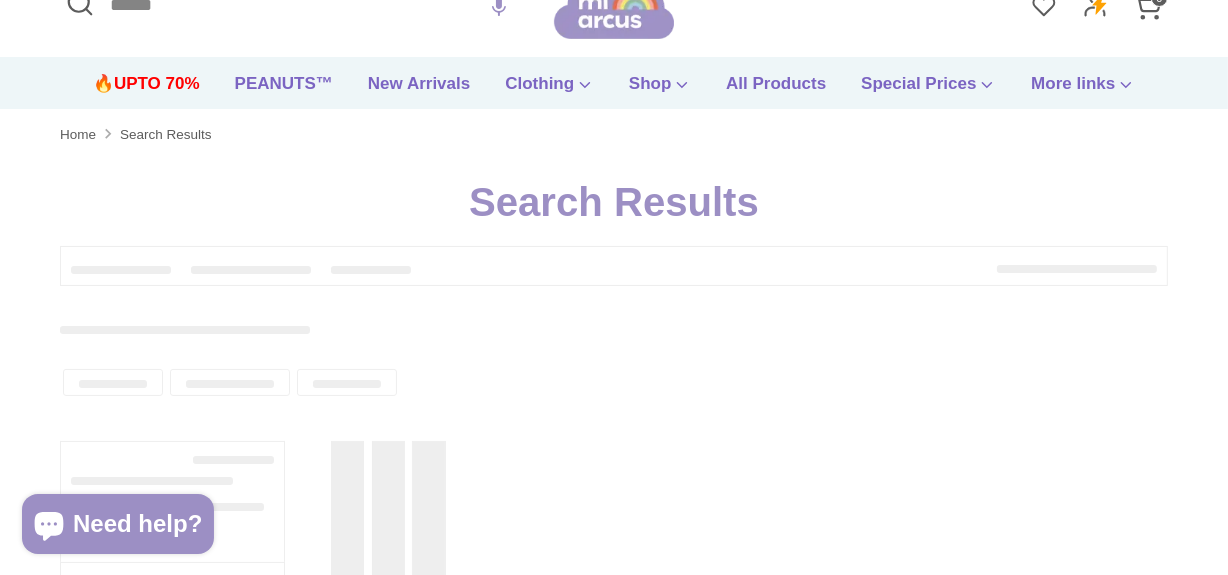 type on "**********" 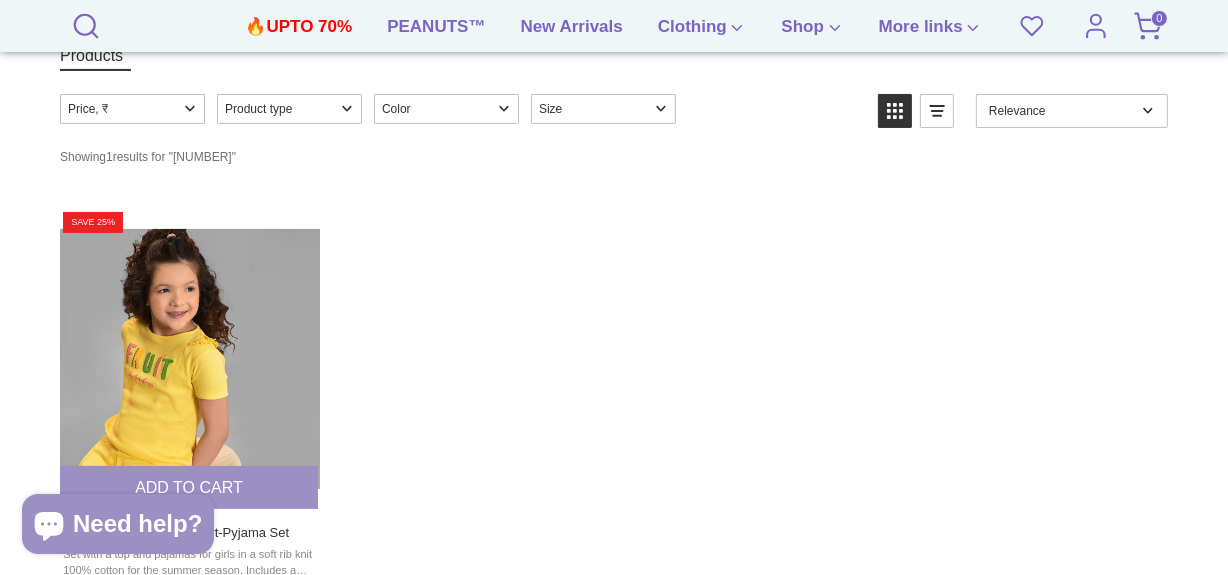 scroll, scrollTop: 364, scrollLeft: 0, axis: vertical 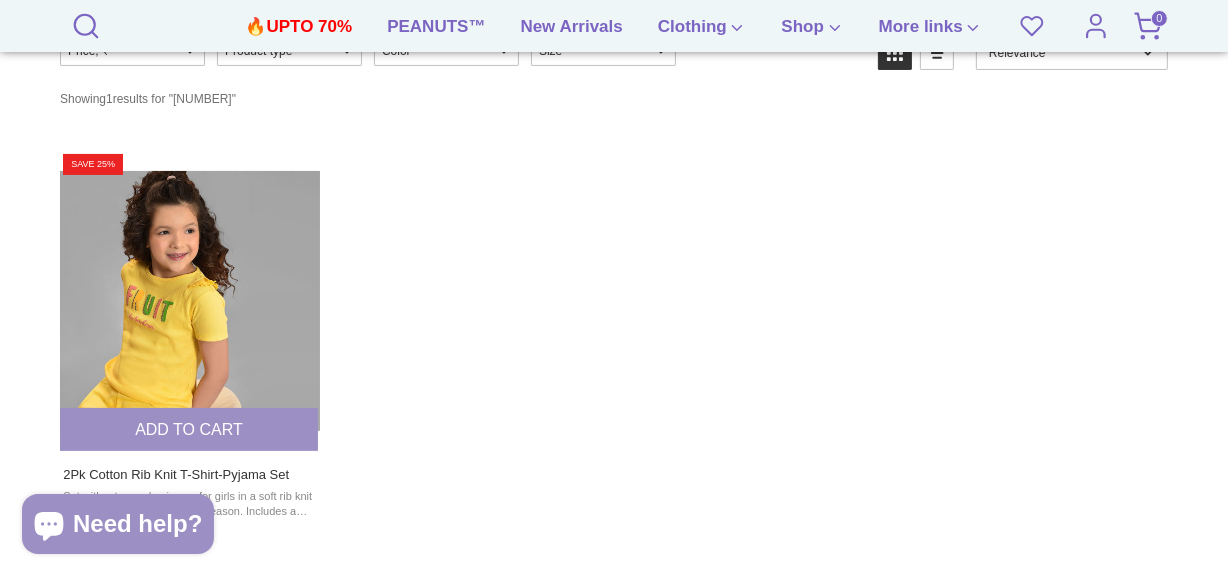 click at bounding box center (189, 300) 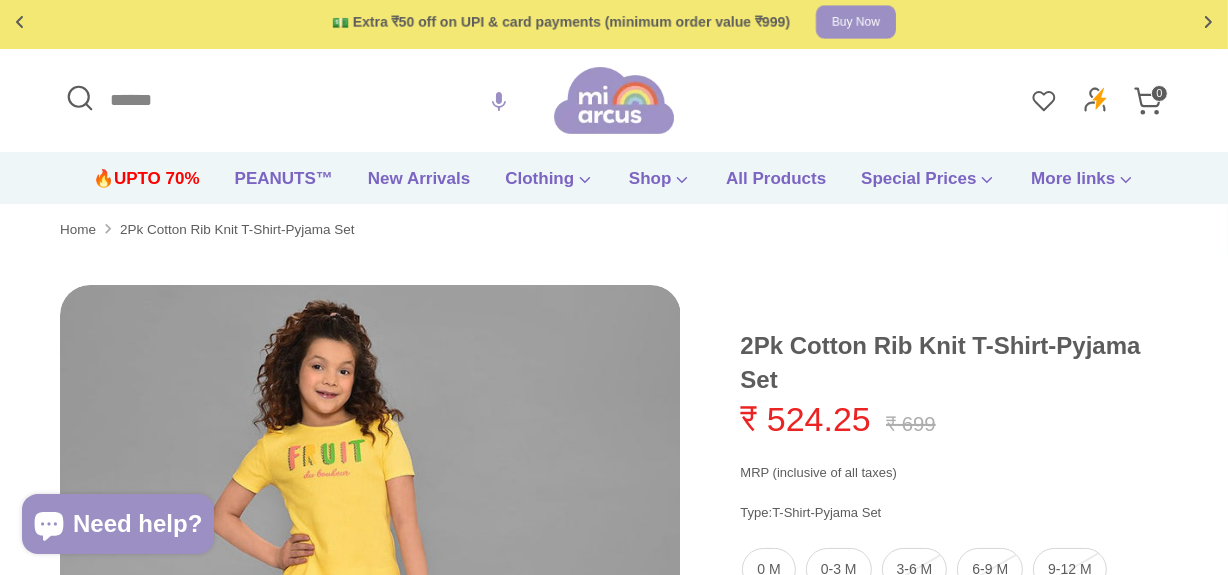scroll, scrollTop: 0, scrollLeft: 0, axis: both 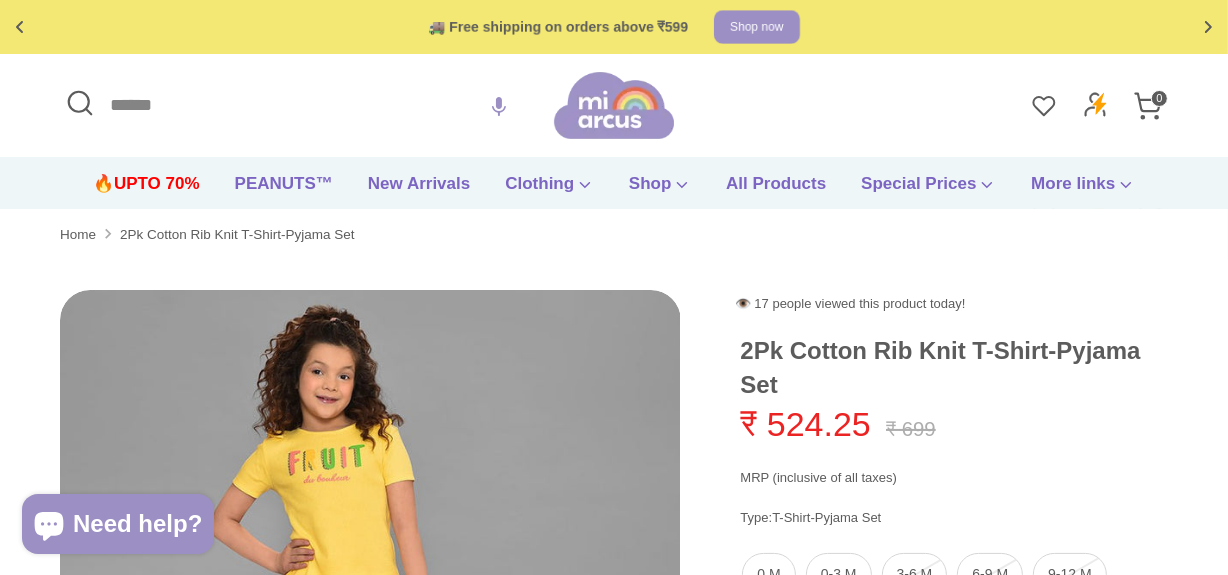 click on "Search" at bounding box center (307, 105) 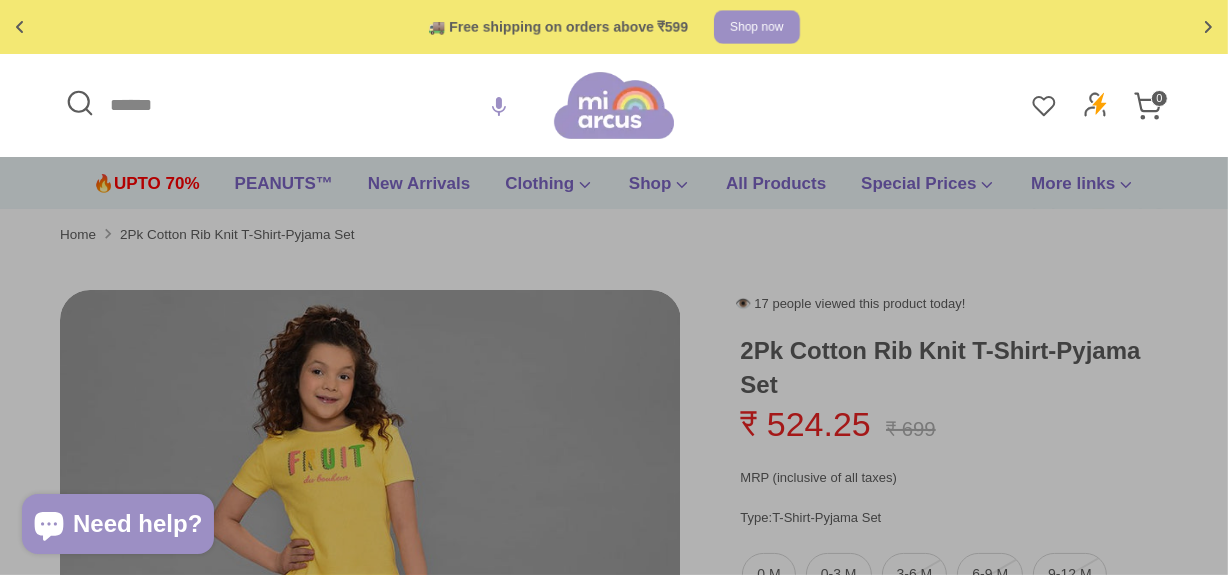 click on "Search" at bounding box center (307, 105) 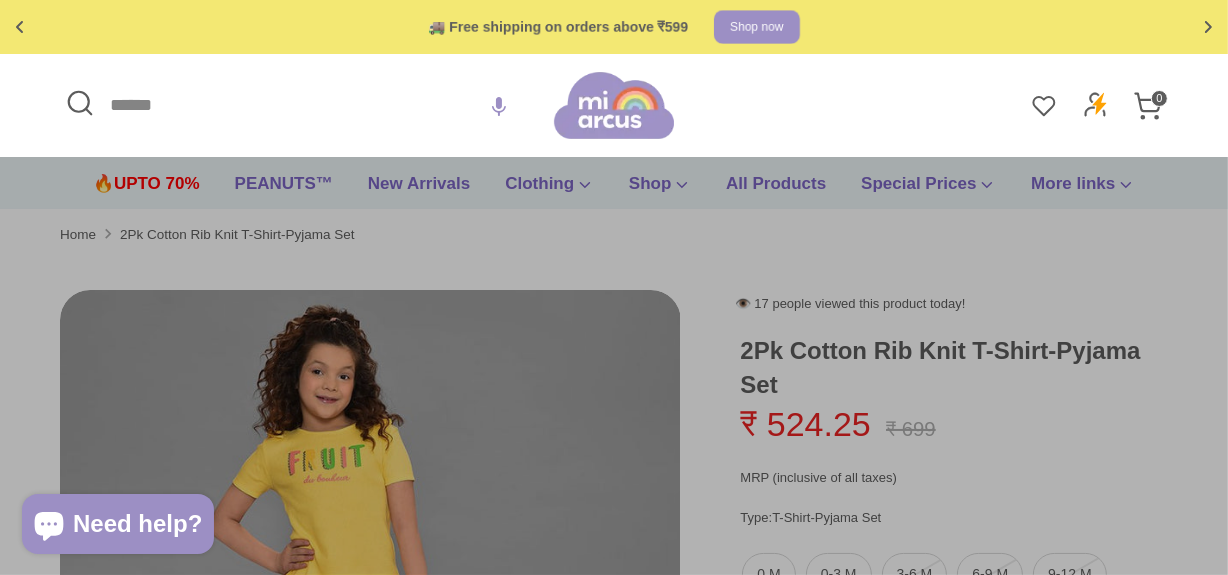 paste on "**********" 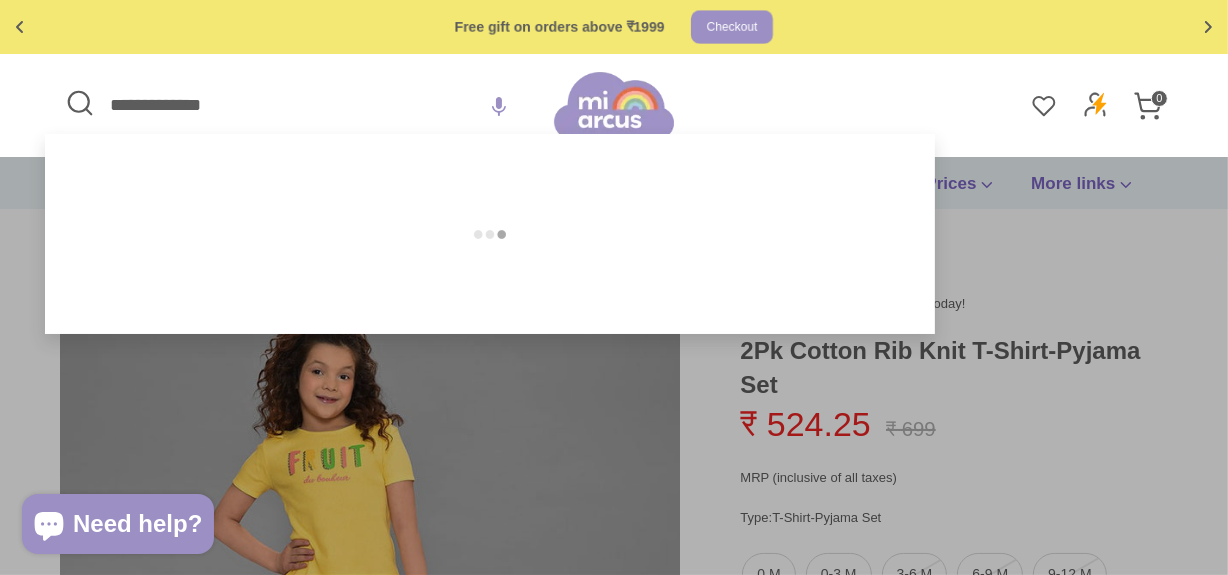 type on "**********" 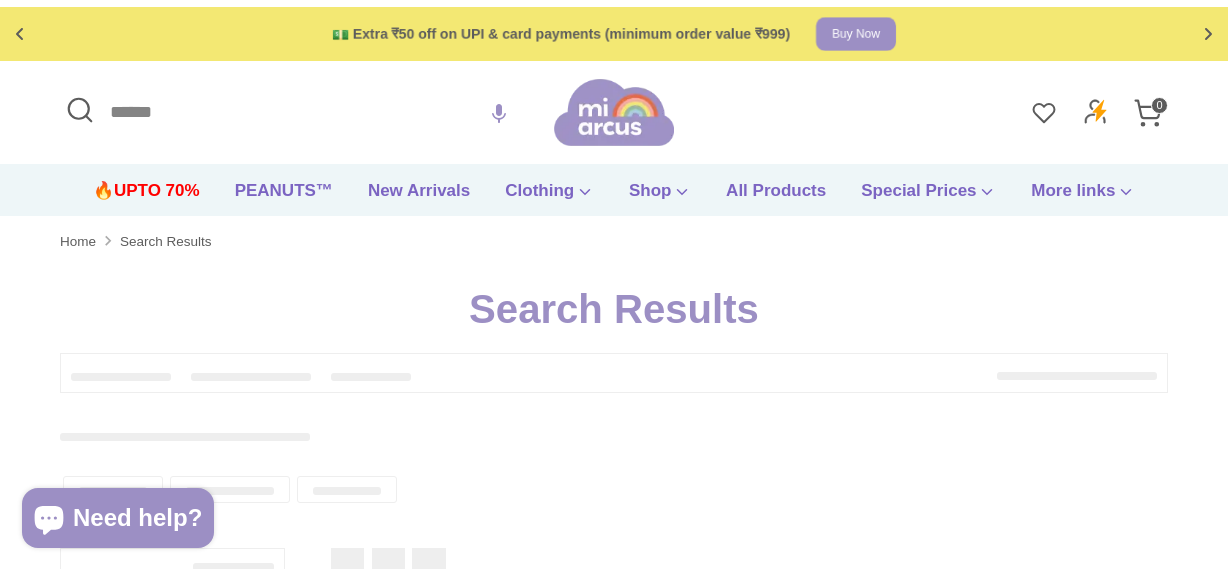 scroll, scrollTop: 90, scrollLeft: 0, axis: vertical 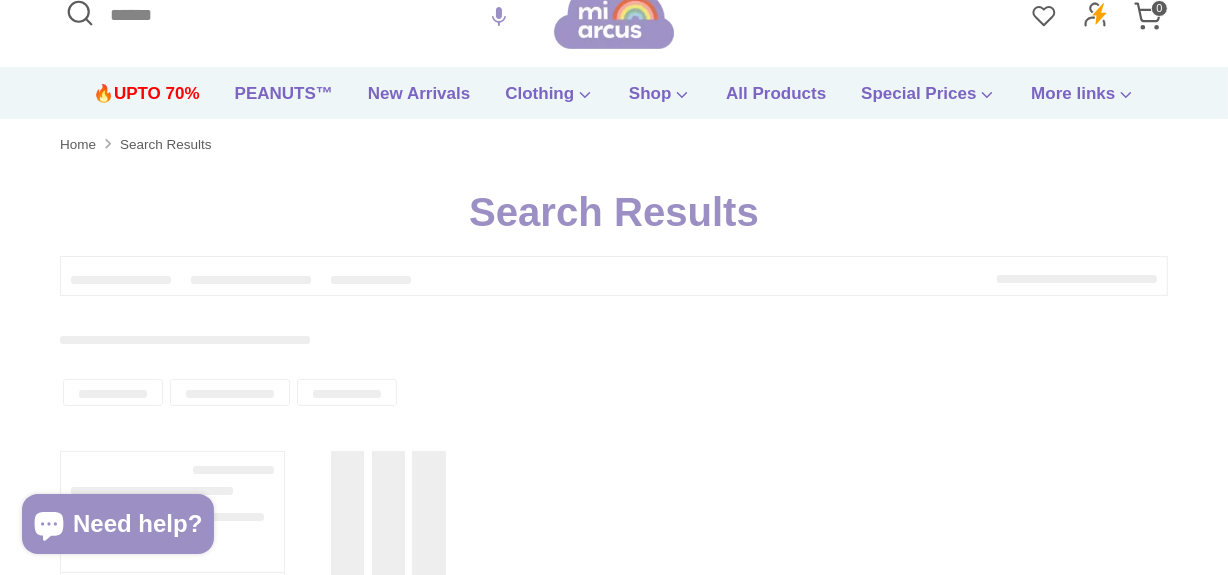 type on "**********" 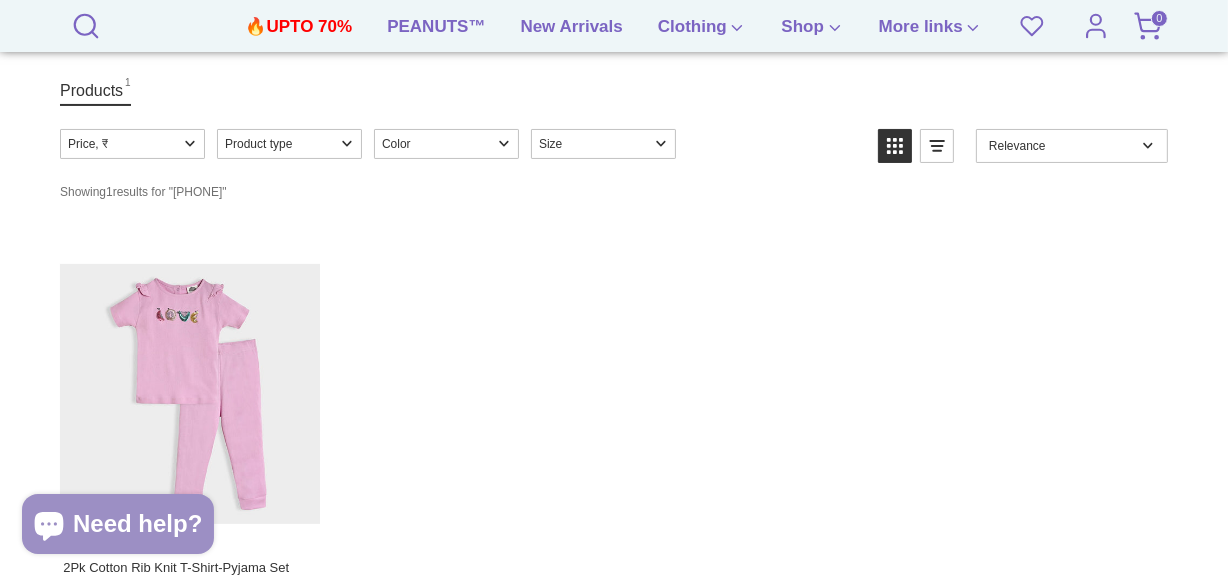 scroll, scrollTop: 363, scrollLeft: 0, axis: vertical 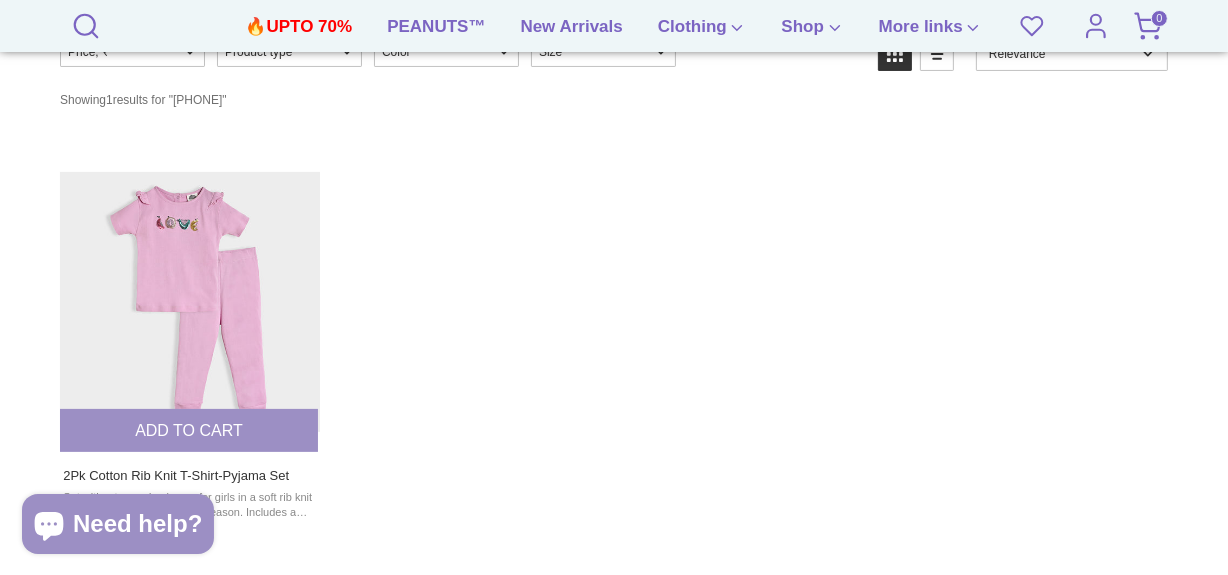 click at bounding box center (189, 301) 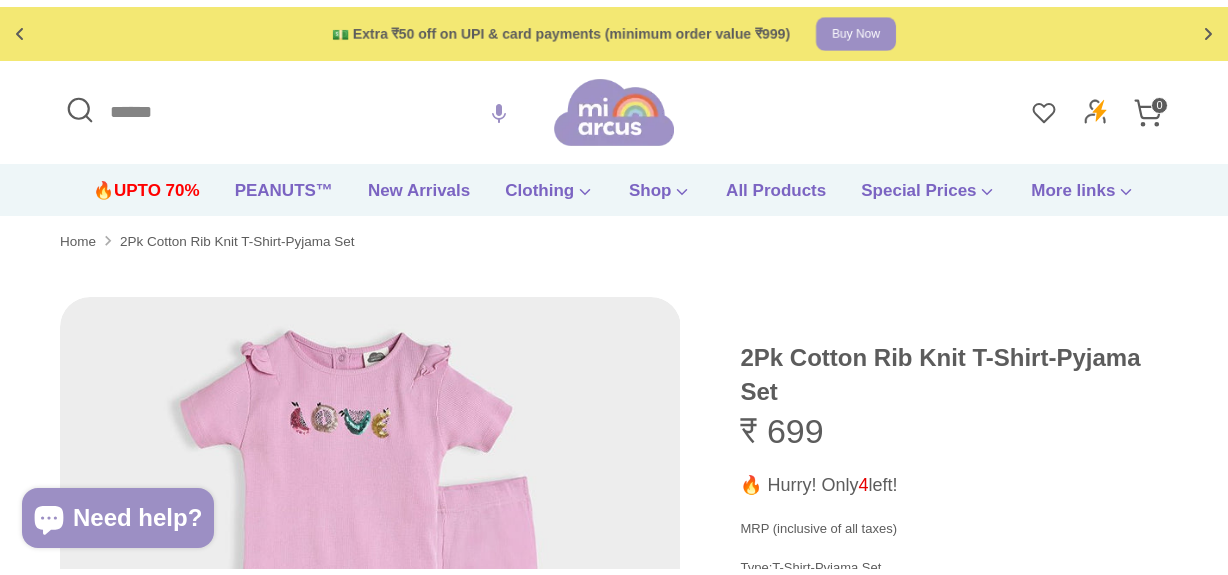 scroll, scrollTop: 0, scrollLeft: 0, axis: both 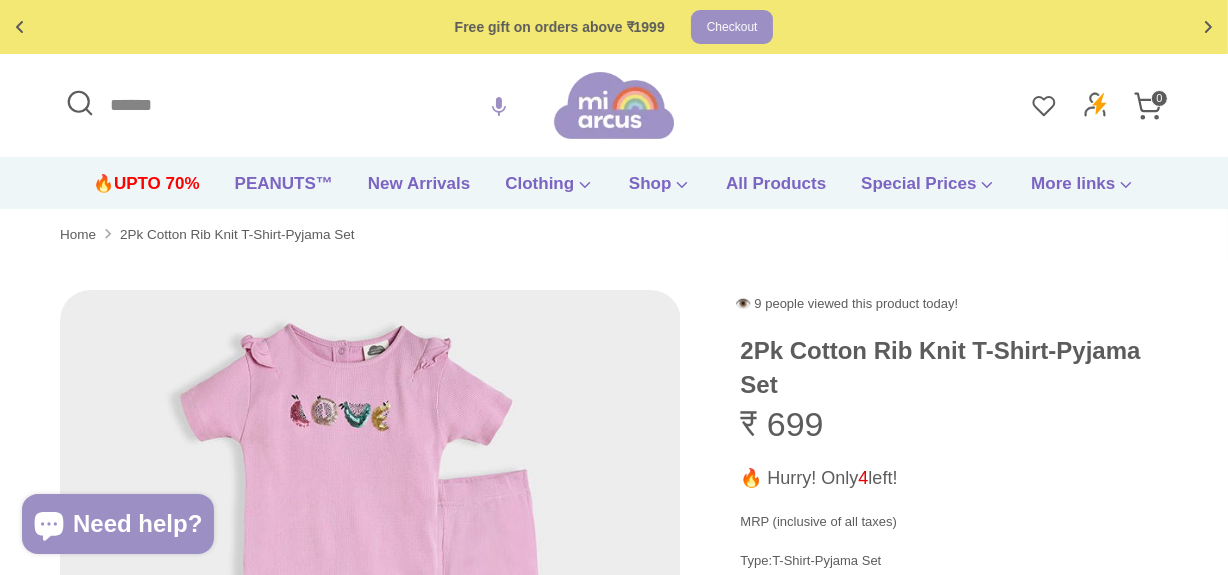click on "Search" at bounding box center (307, 105) 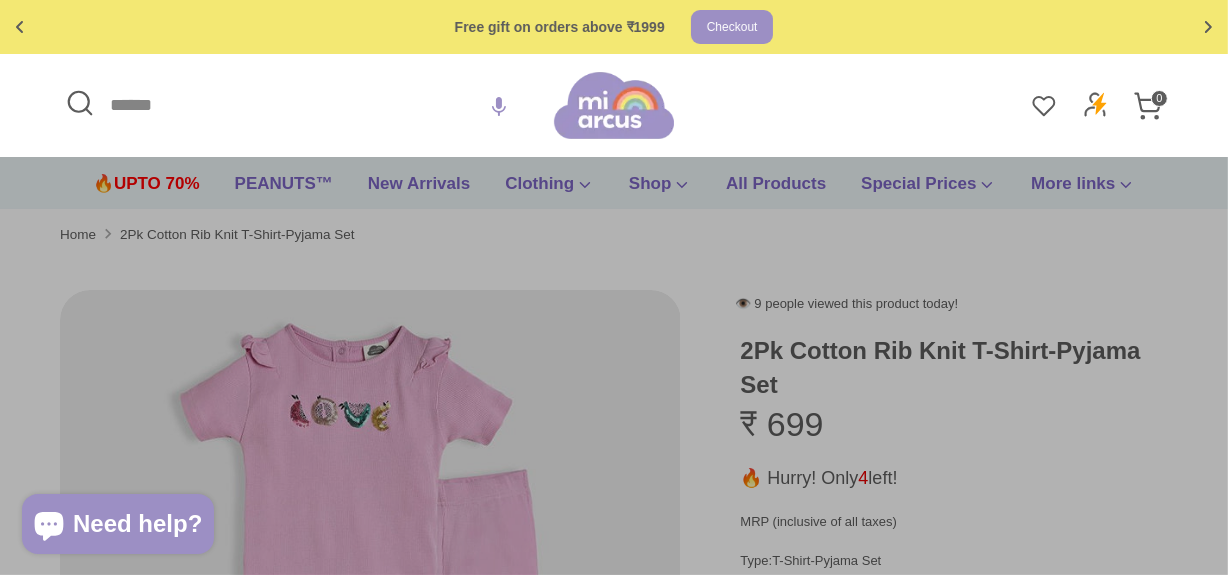 paste on "**********" 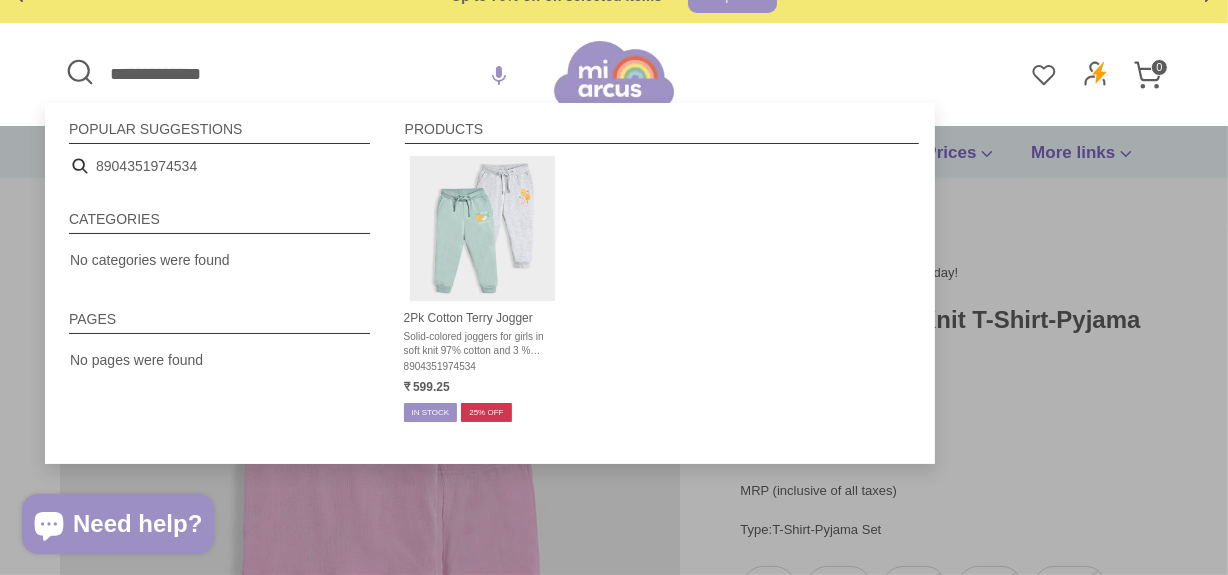 scroll, scrollTop: 0, scrollLeft: 0, axis: both 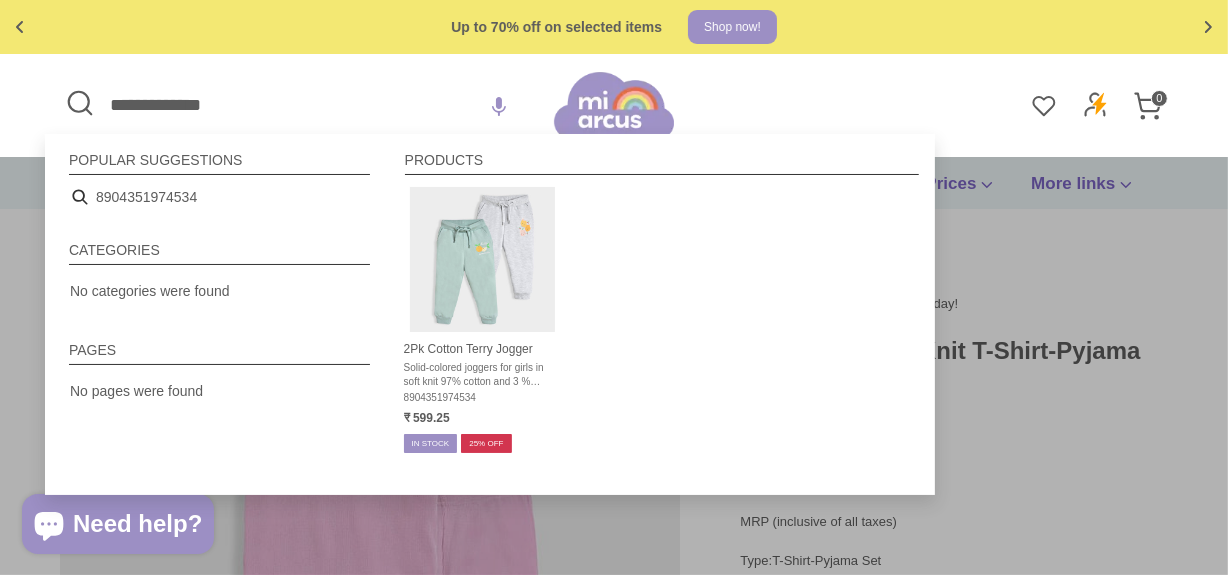 click on "**********" at bounding box center (307, 105) 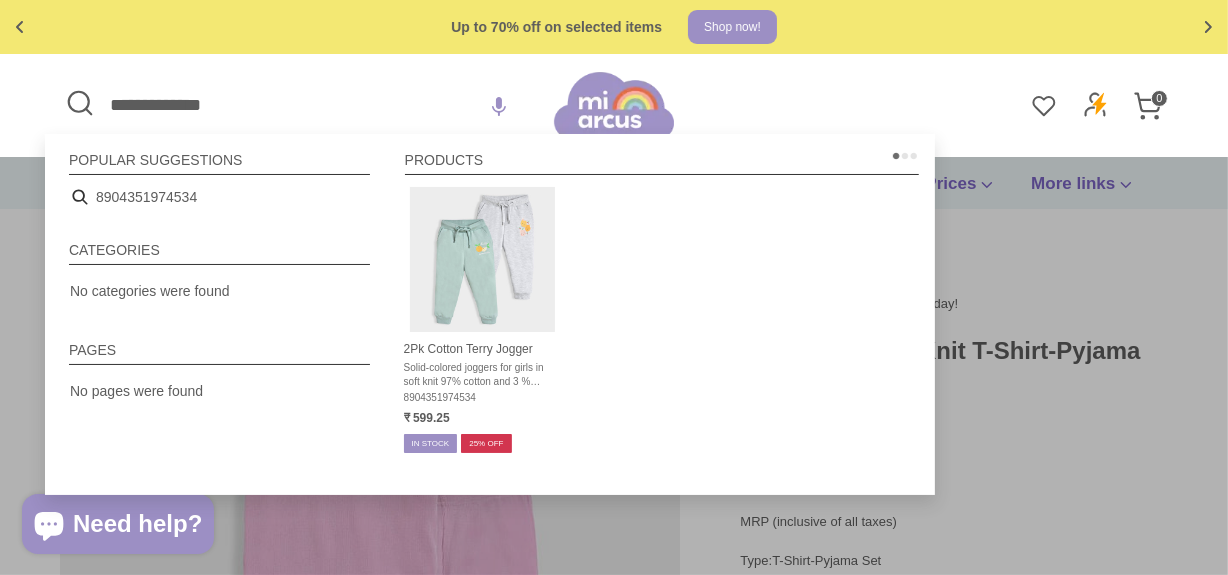 type on "**********" 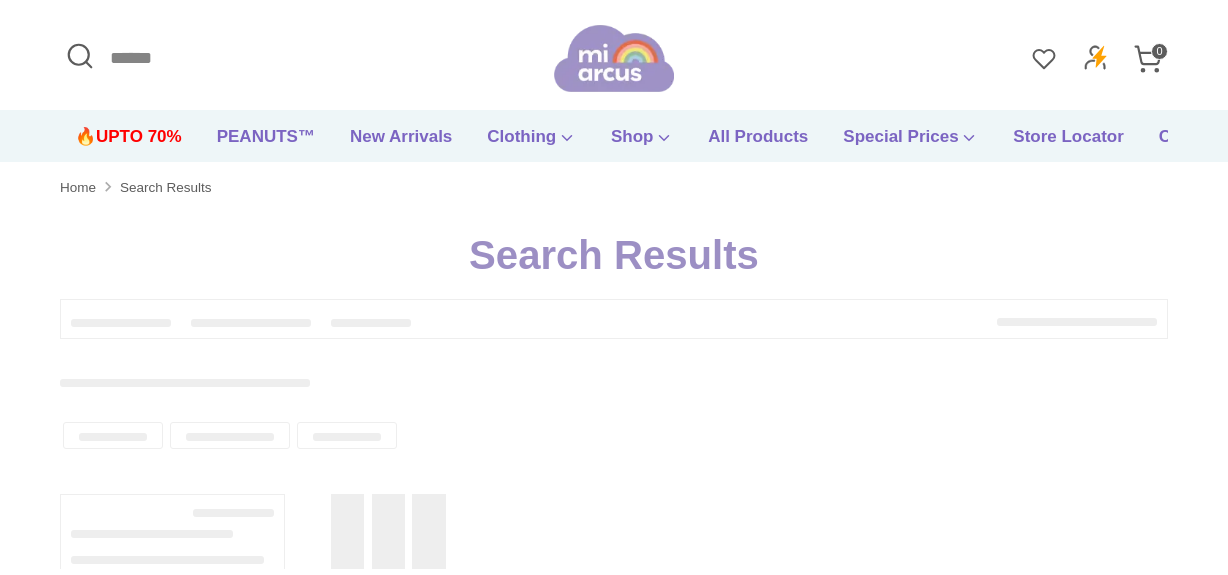 scroll, scrollTop: 0, scrollLeft: 0, axis: both 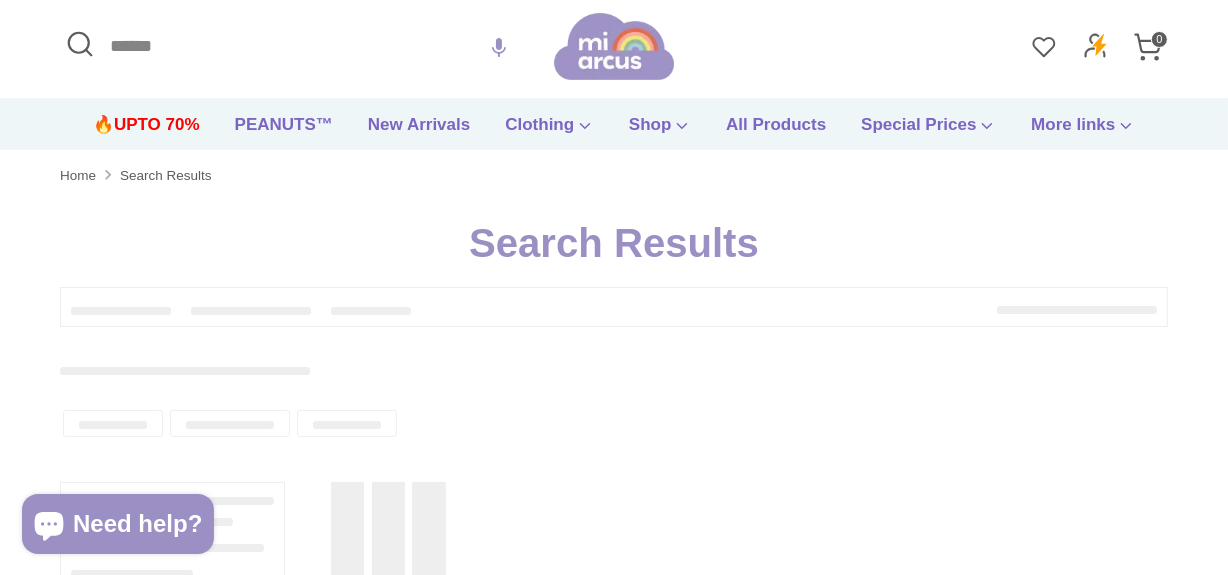 type on "**********" 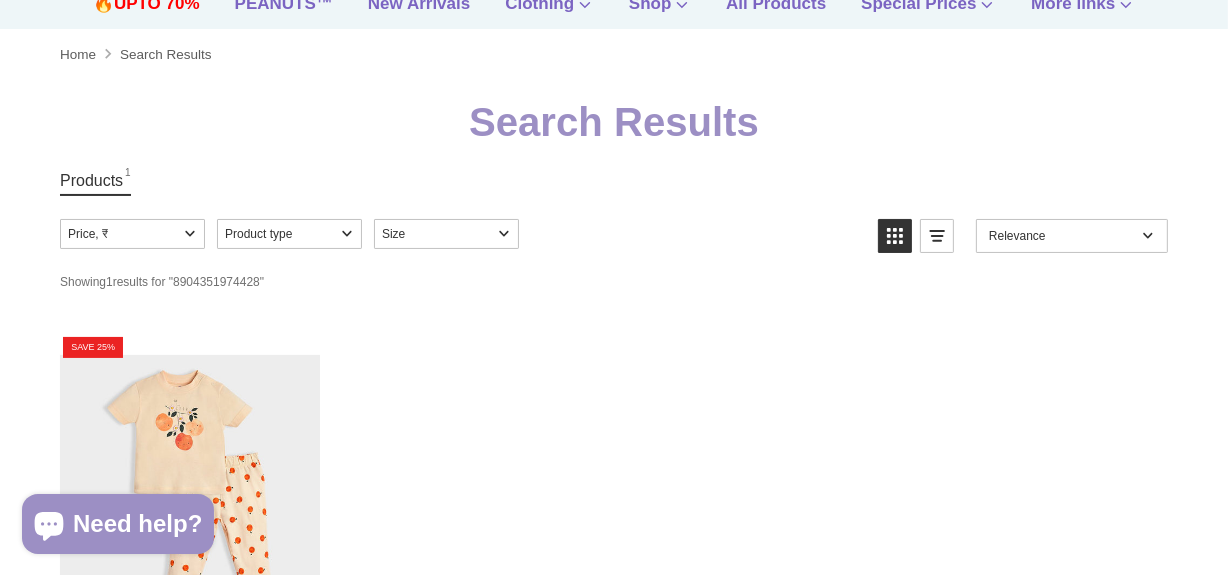 scroll, scrollTop: 272, scrollLeft: 0, axis: vertical 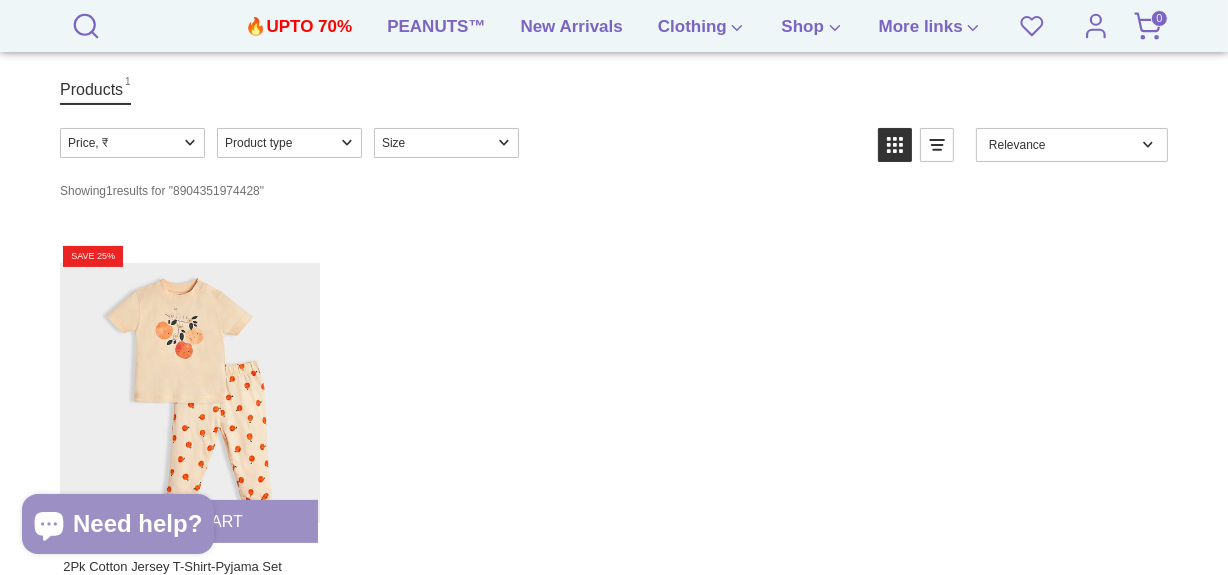 click at bounding box center (189, 392) 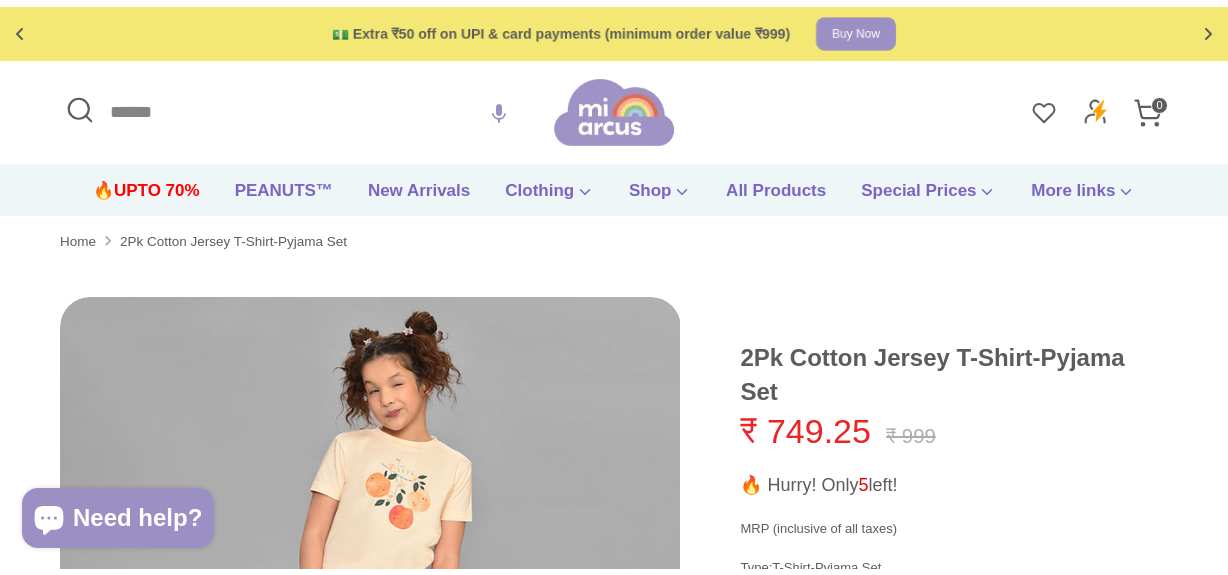 scroll, scrollTop: 0, scrollLeft: 0, axis: both 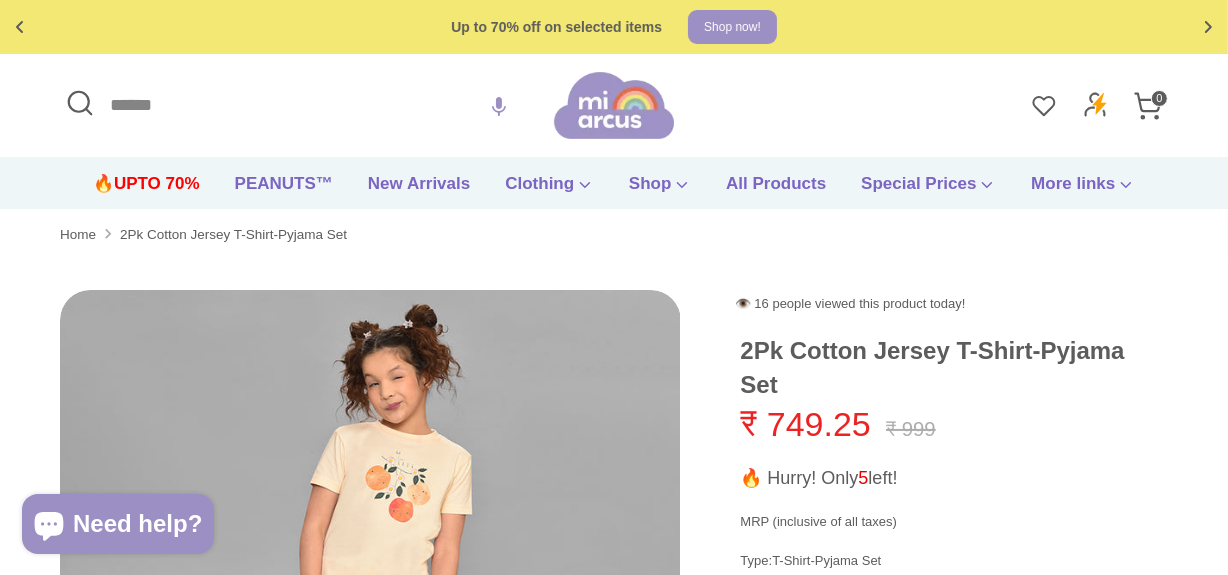 click on "Search" at bounding box center [307, 105] 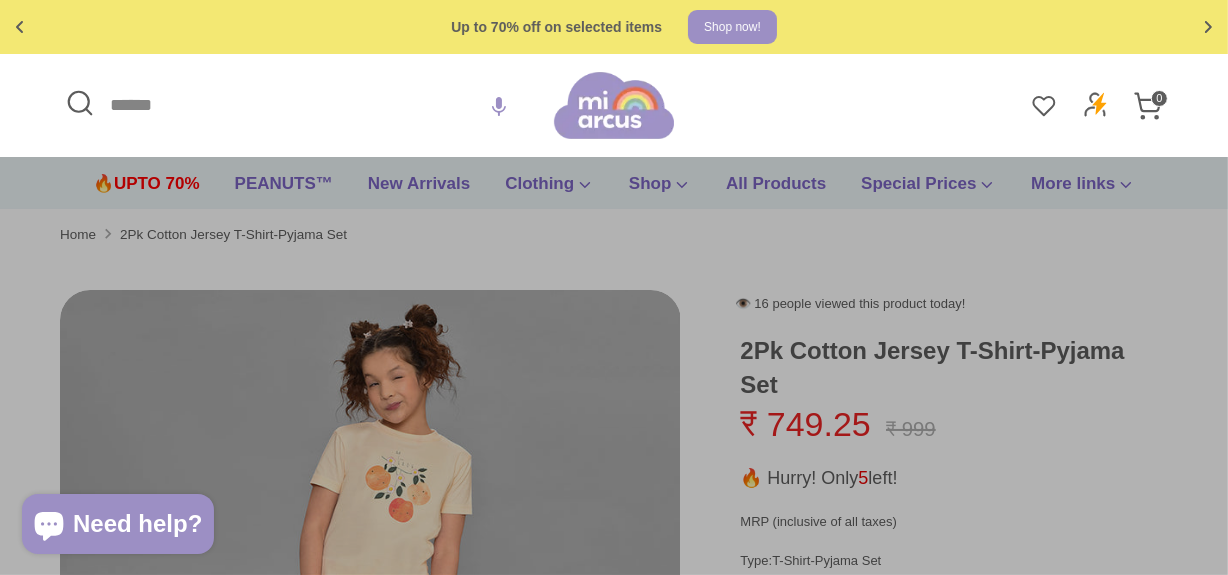 paste on "**********" 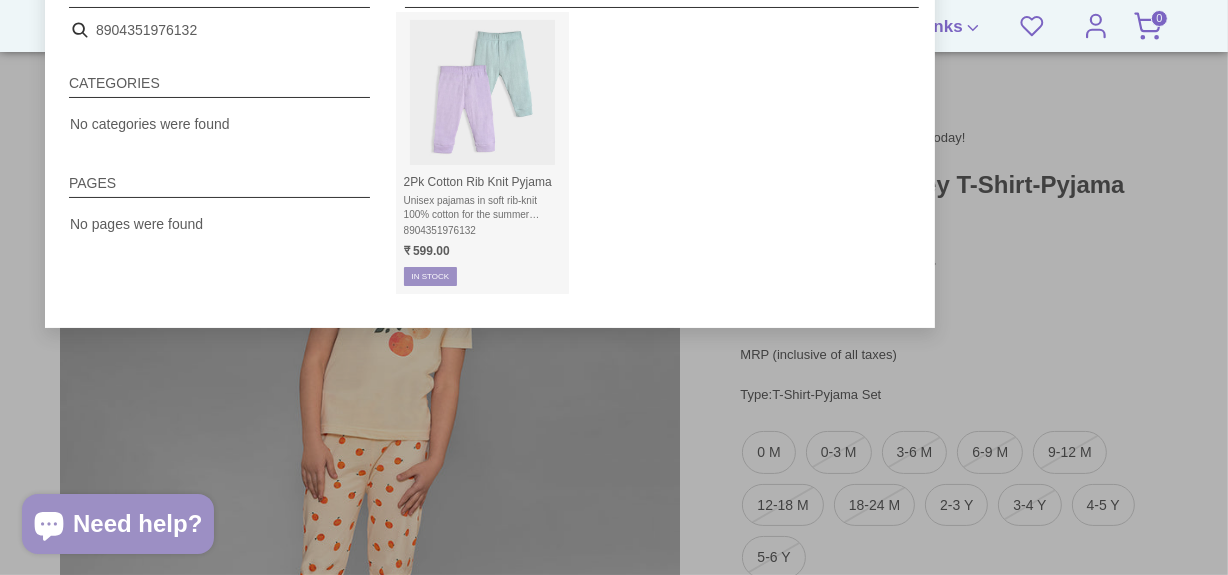 scroll, scrollTop: 181, scrollLeft: 0, axis: vertical 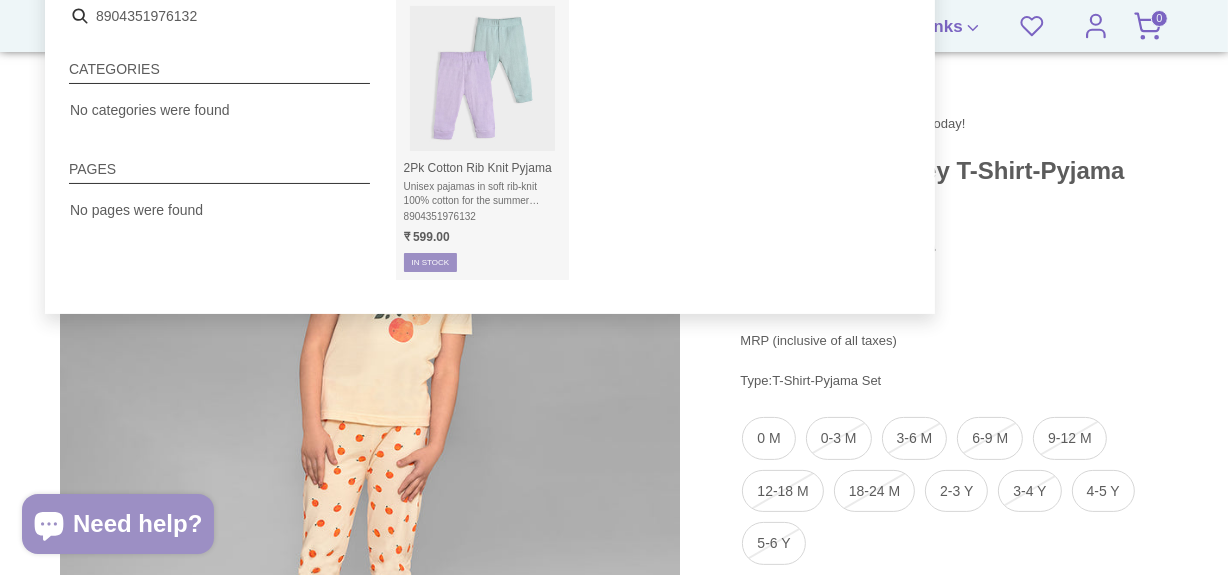 click at bounding box center (482, 78) 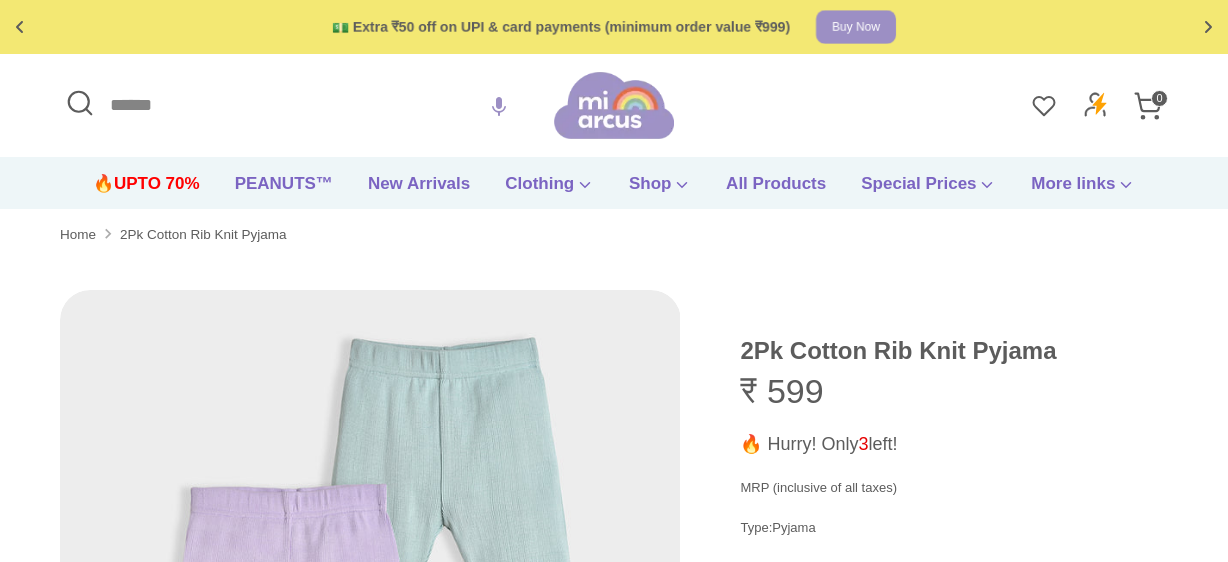 scroll, scrollTop: 0, scrollLeft: 0, axis: both 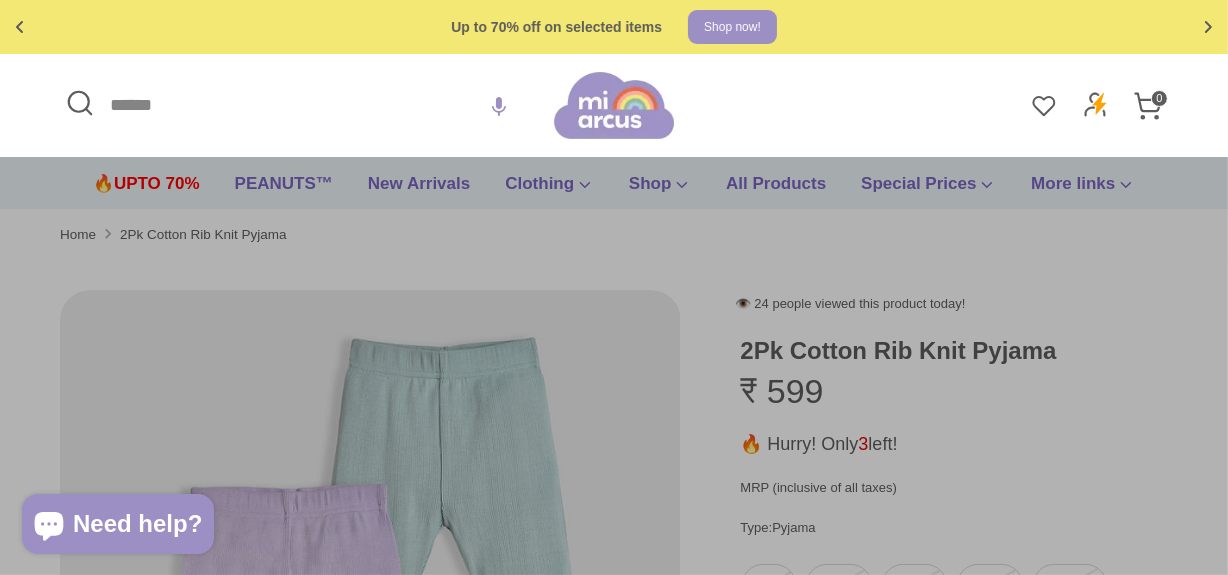 click on "Search" at bounding box center (307, 105) 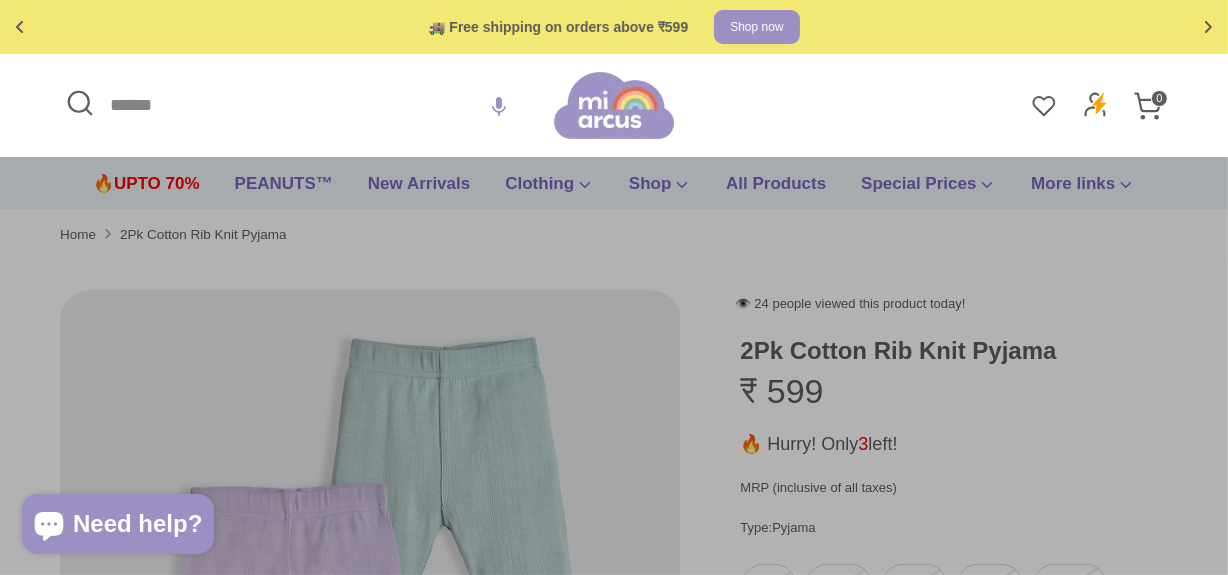 paste on "**********" 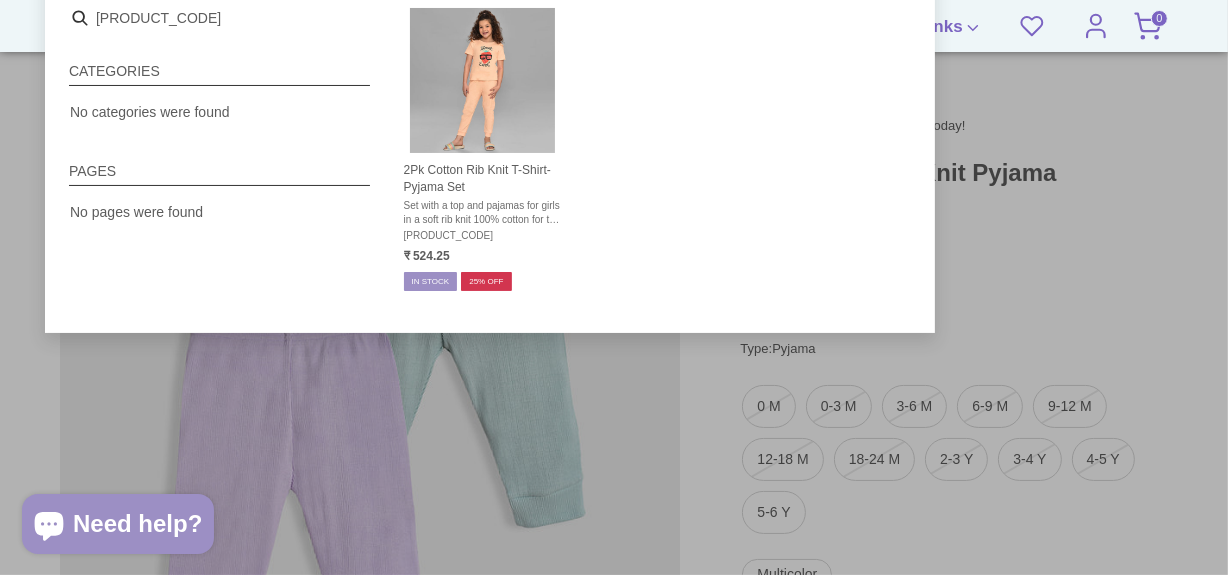 scroll, scrollTop: 181, scrollLeft: 0, axis: vertical 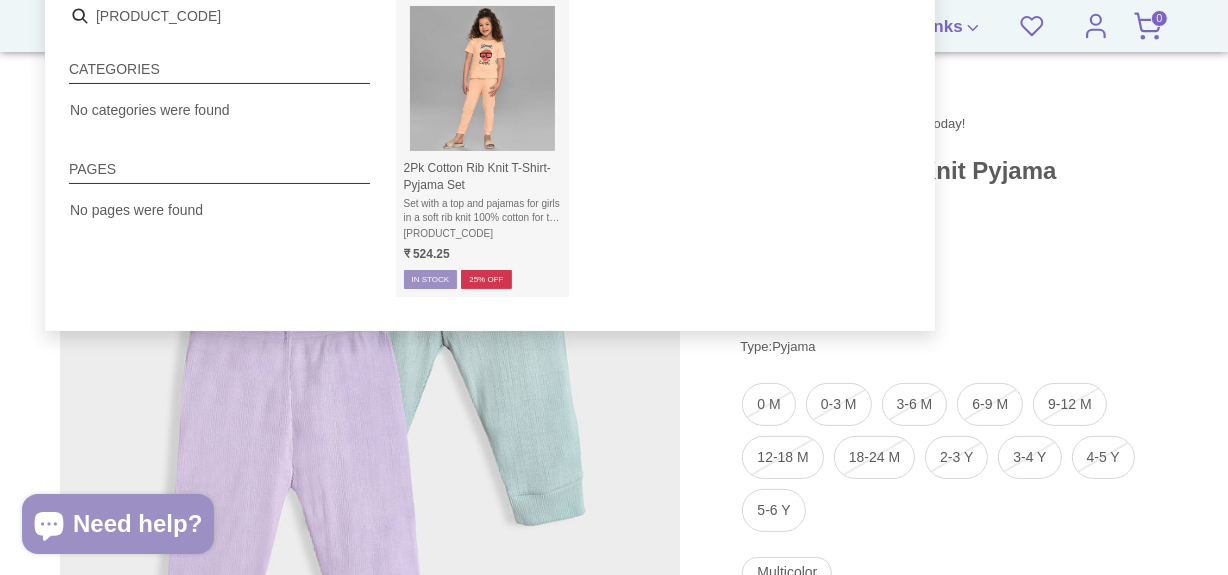 click at bounding box center (482, 78) 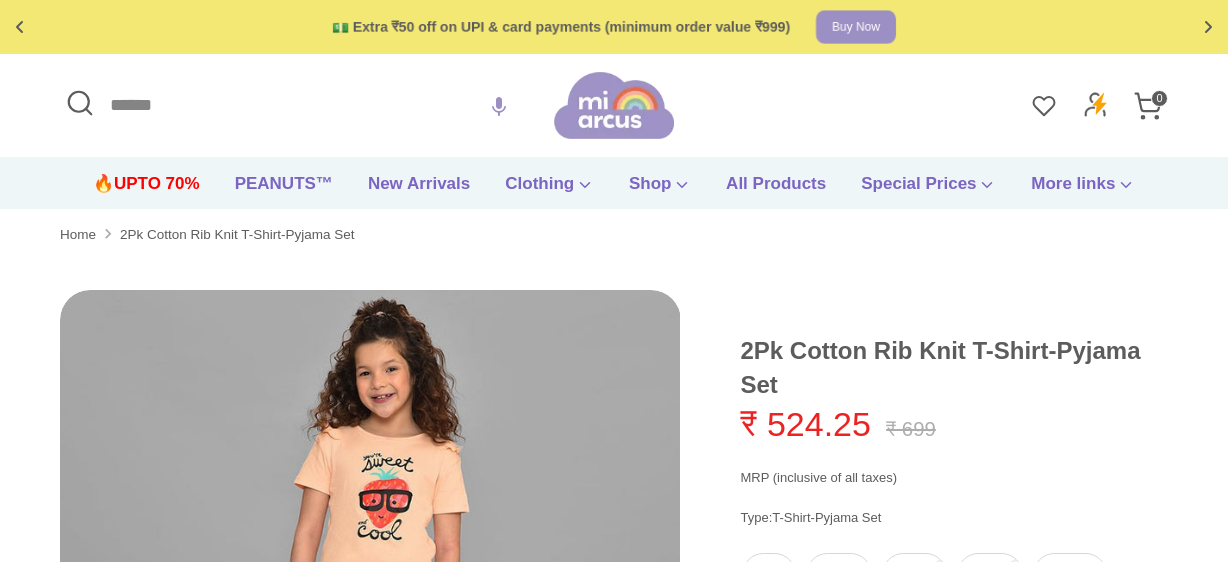 scroll, scrollTop: 0, scrollLeft: 0, axis: both 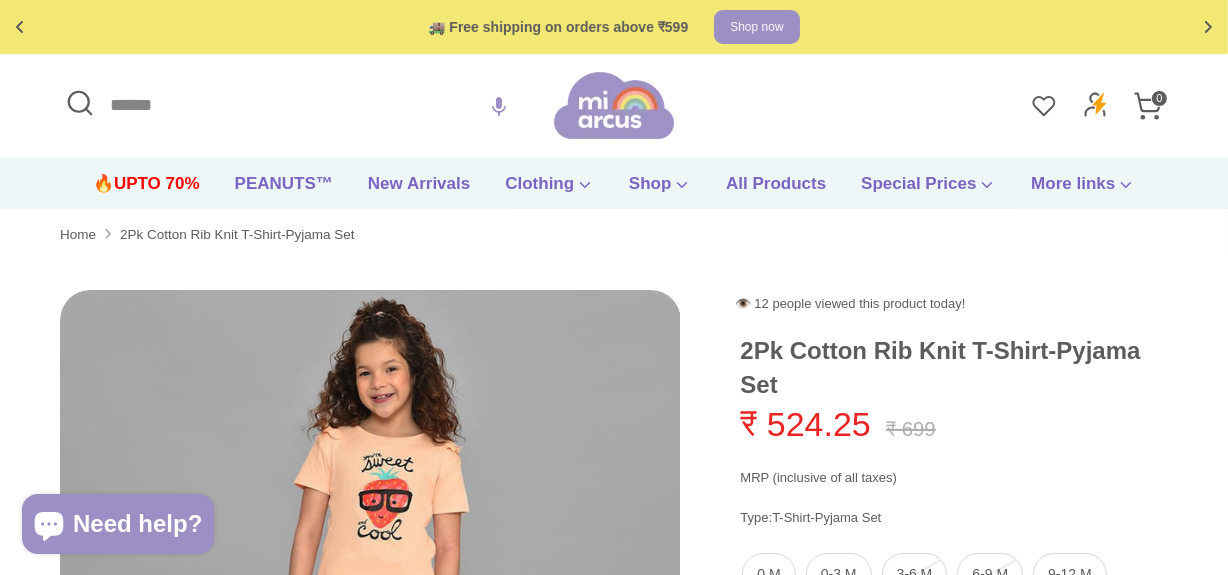 click on "Search" at bounding box center (307, 105) 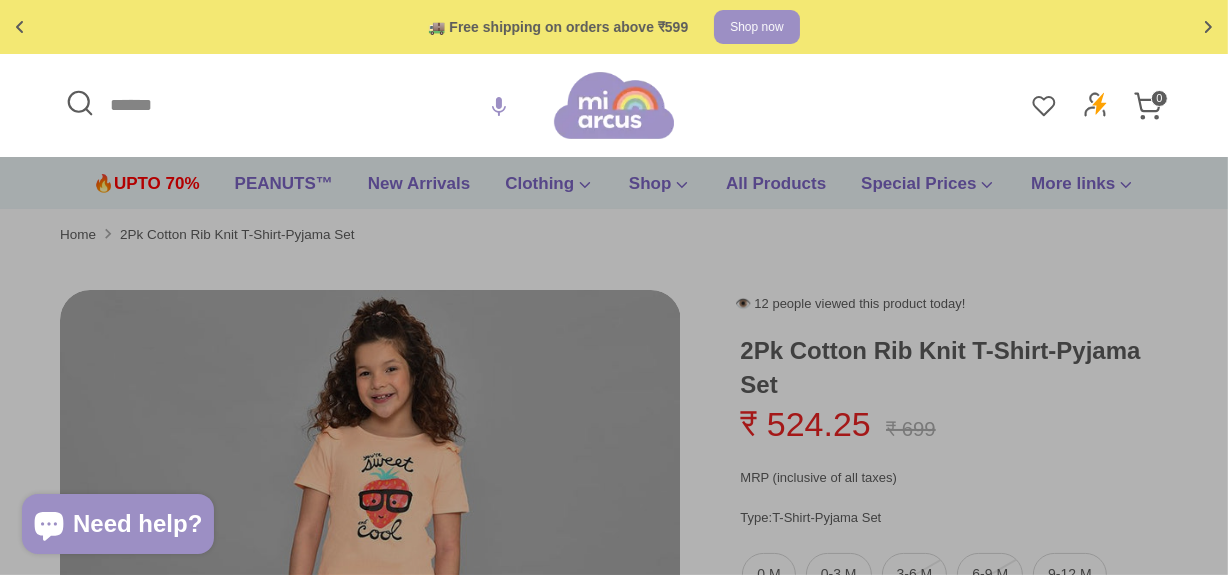click on "Search" at bounding box center (307, 105) 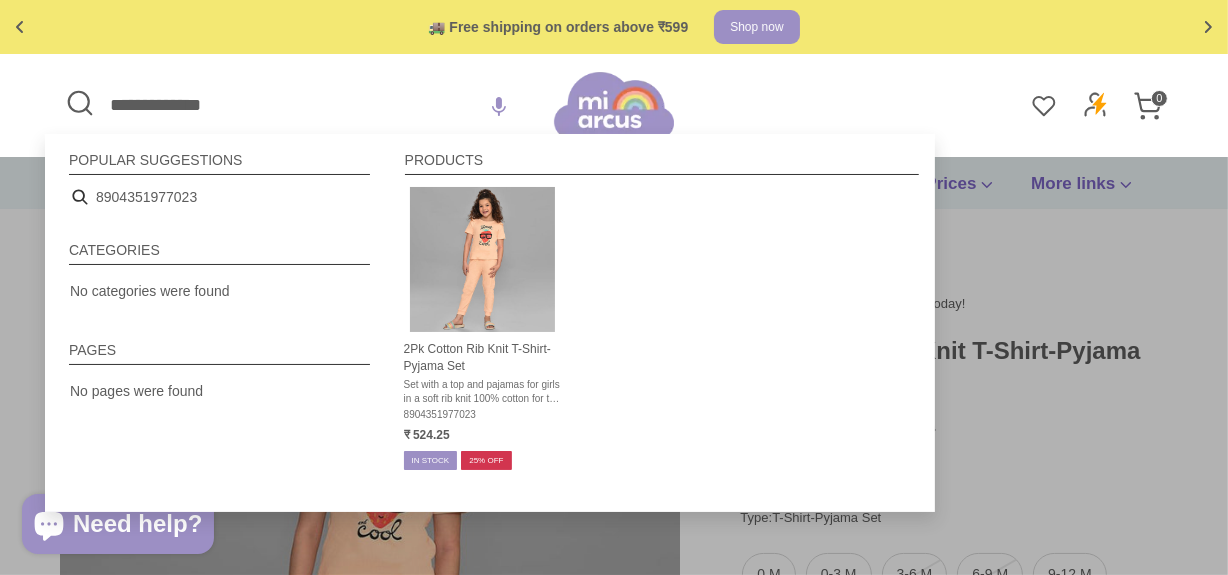 click on "**********" at bounding box center (307, 105) 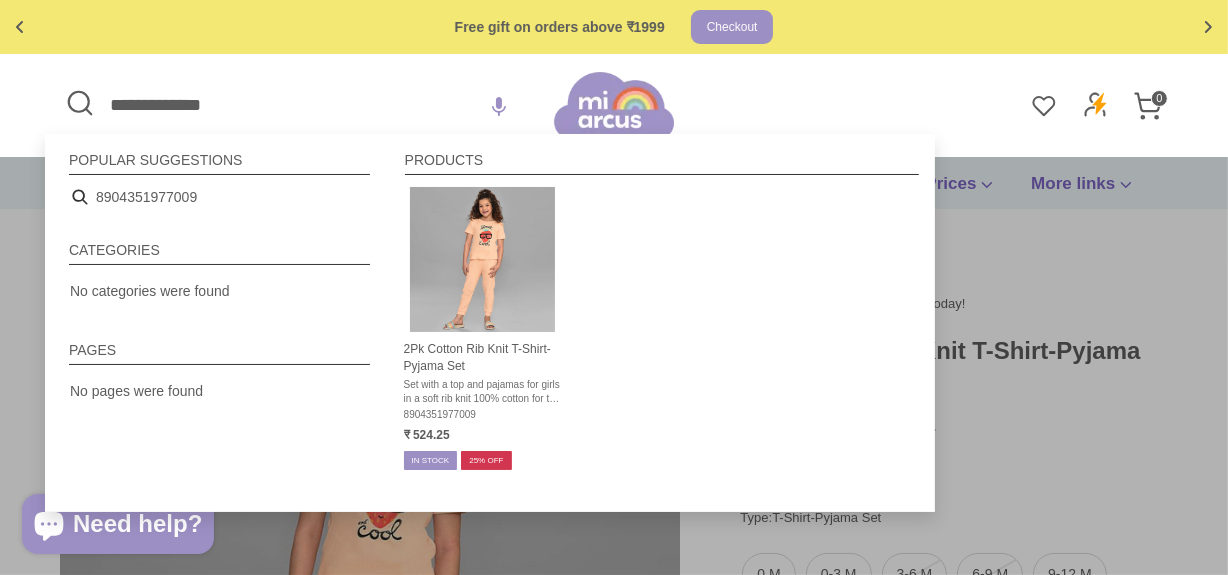 type on "**********" 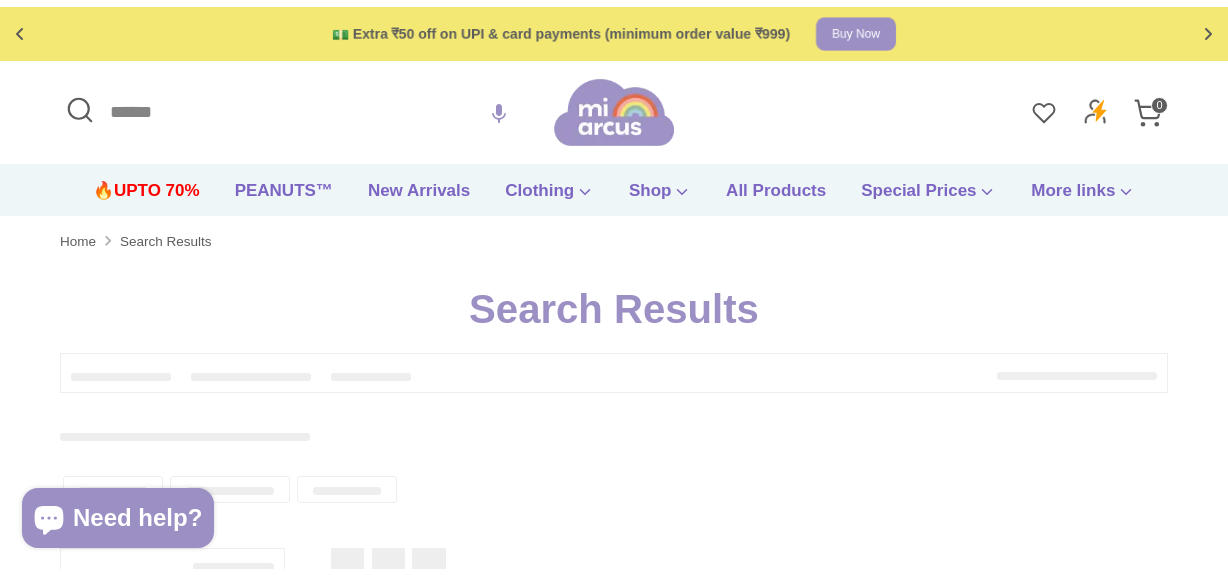 scroll, scrollTop: 0, scrollLeft: 0, axis: both 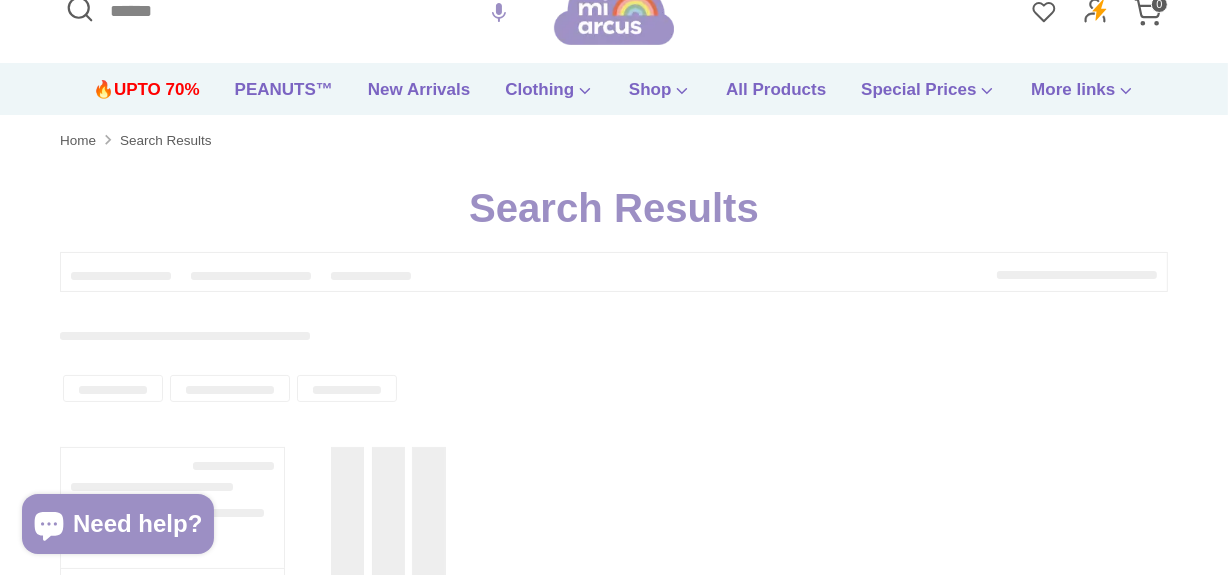 type on "**********" 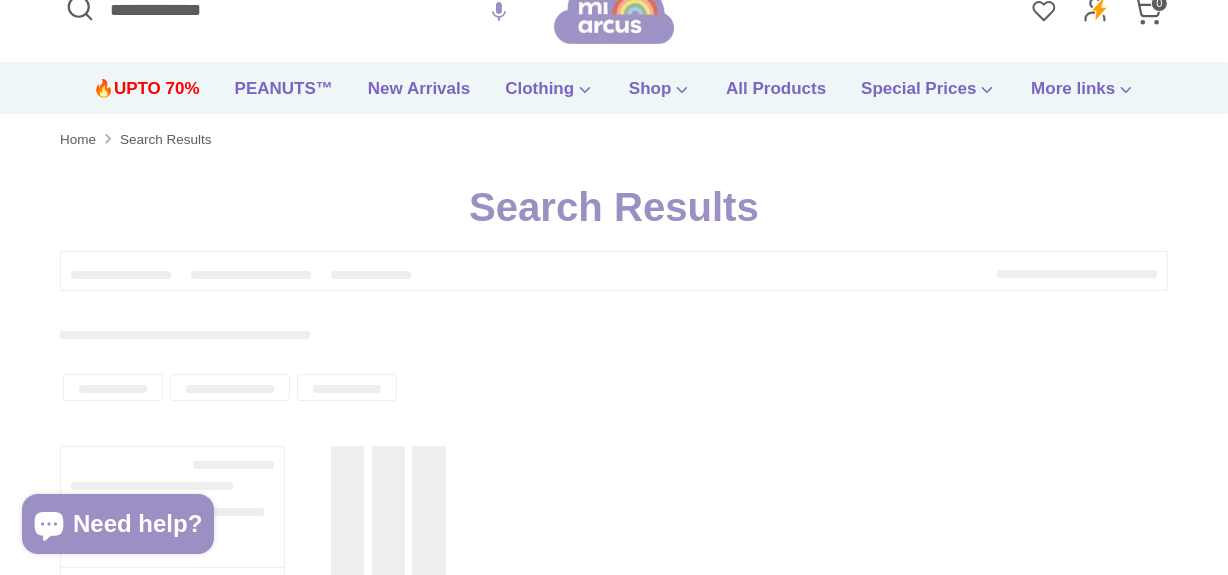 type on "**********" 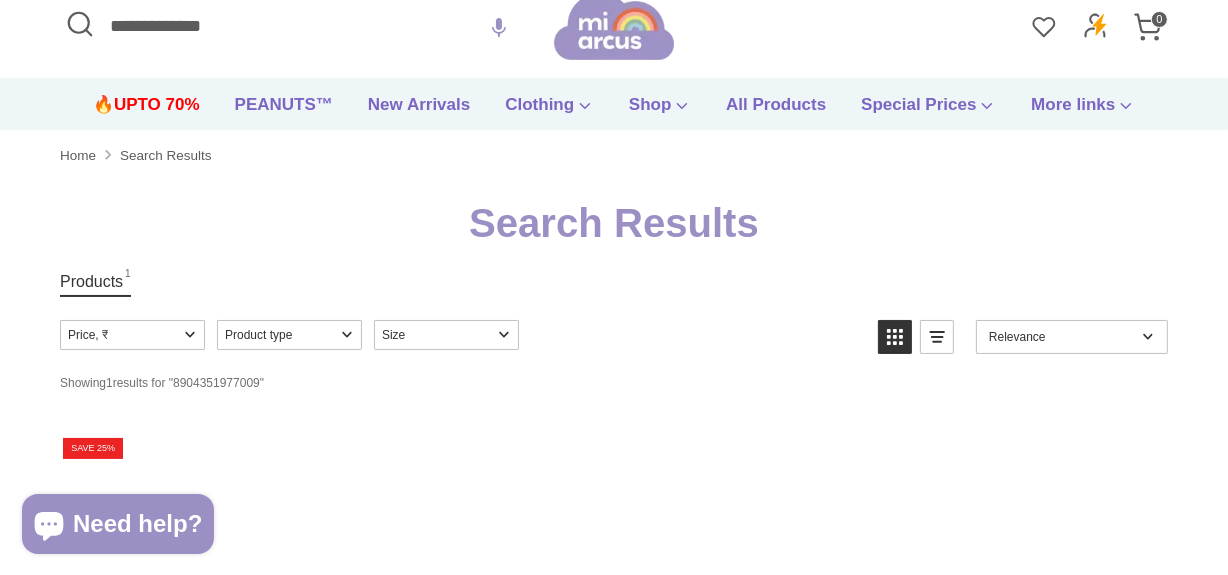 scroll, scrollTop: 0, scrollLeft: 0, axis: both 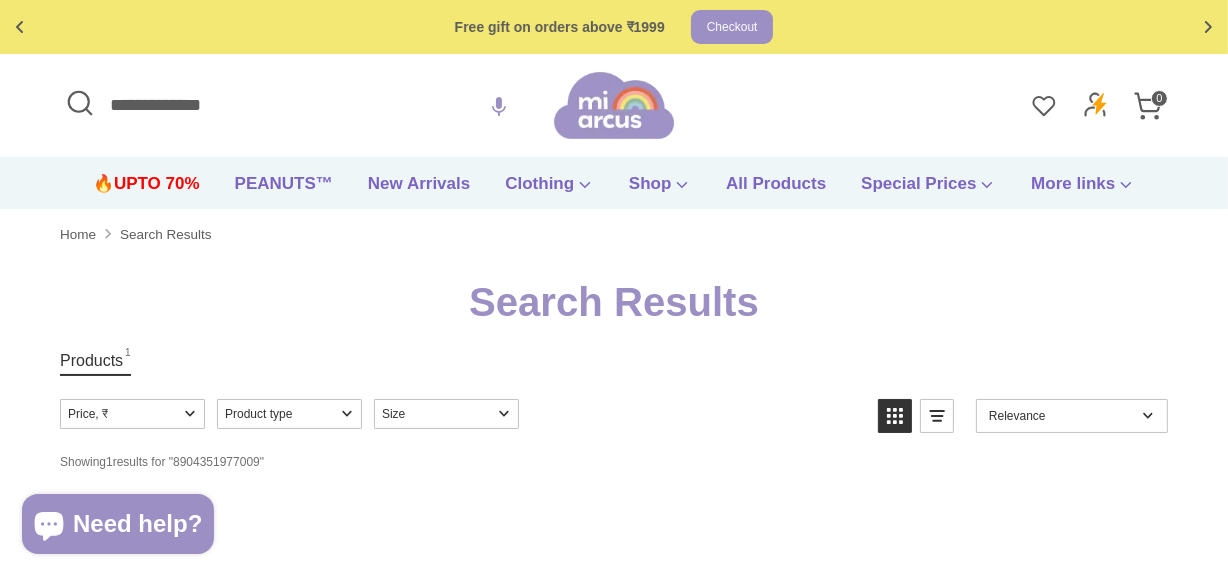 click on "**********" at bounding box center [614, 105] 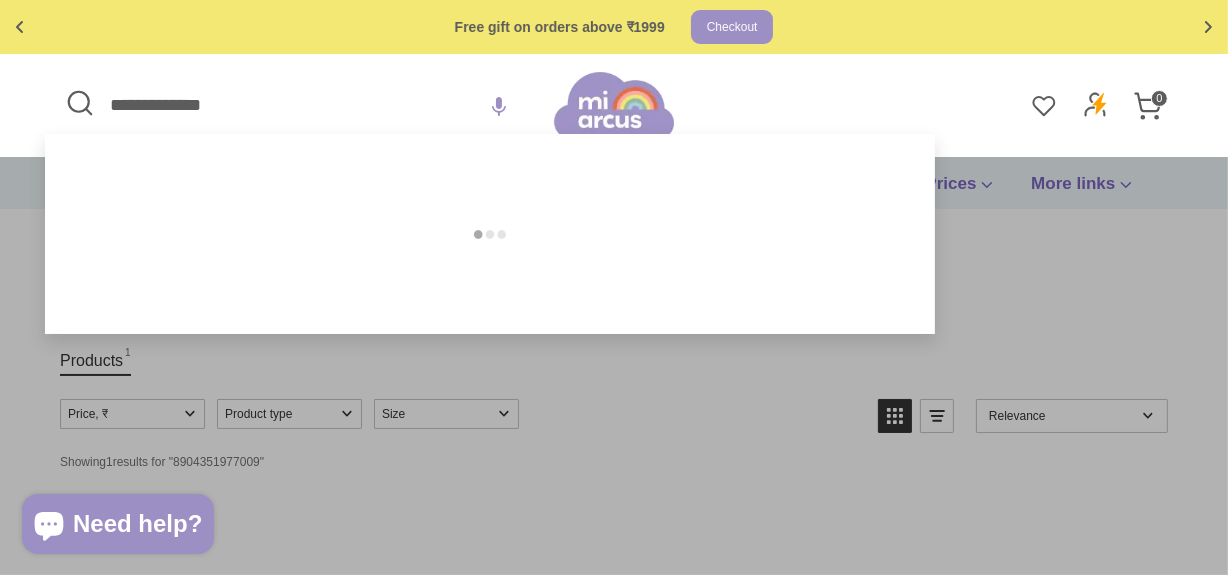 click on "**********" at bounding box center (307, 105) 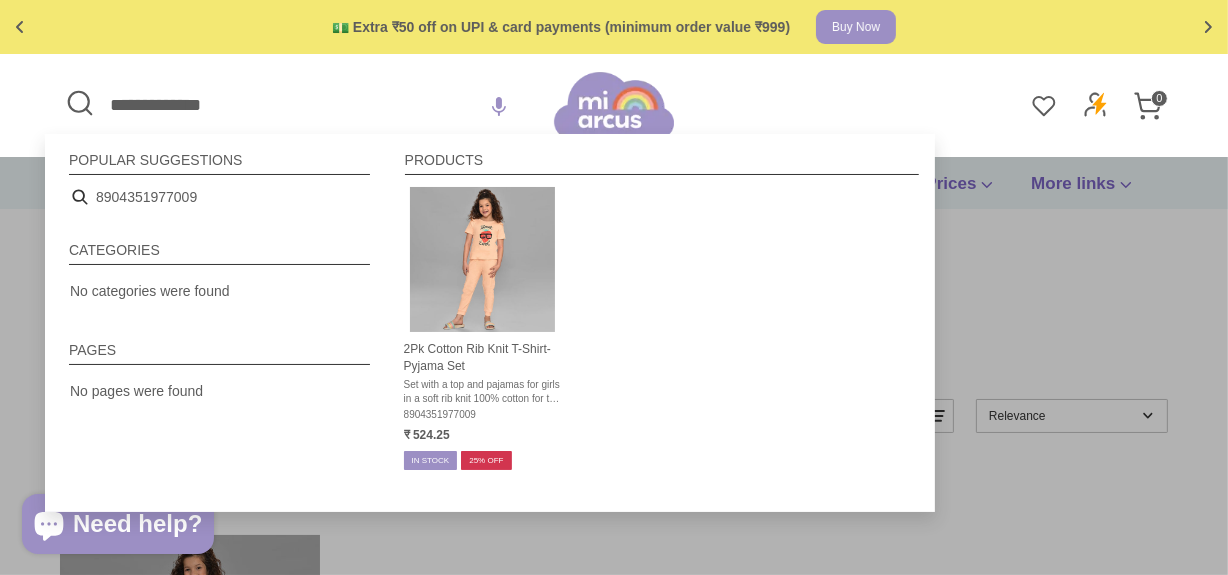 paste 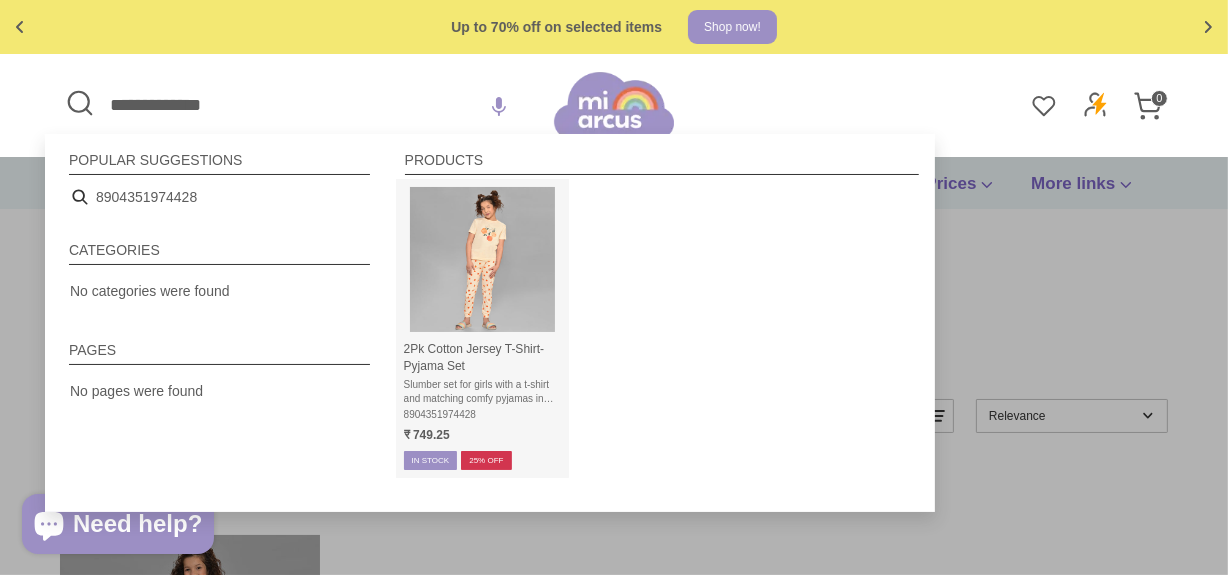 type on "**********" 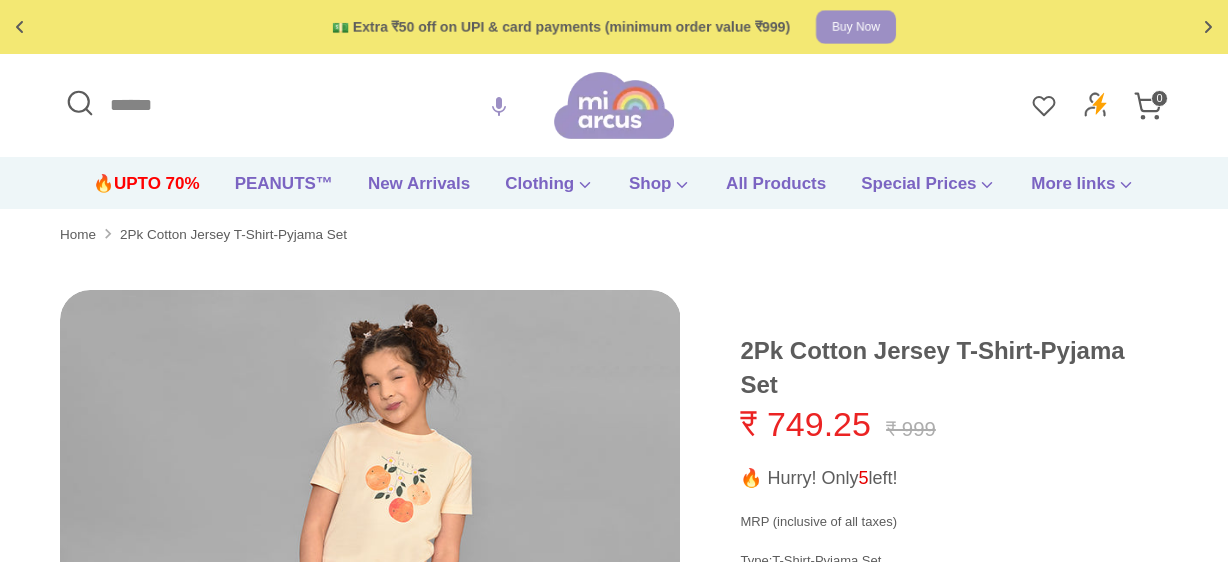 scroll, scrollTop: 0, scrollLeft: 0, axis: both 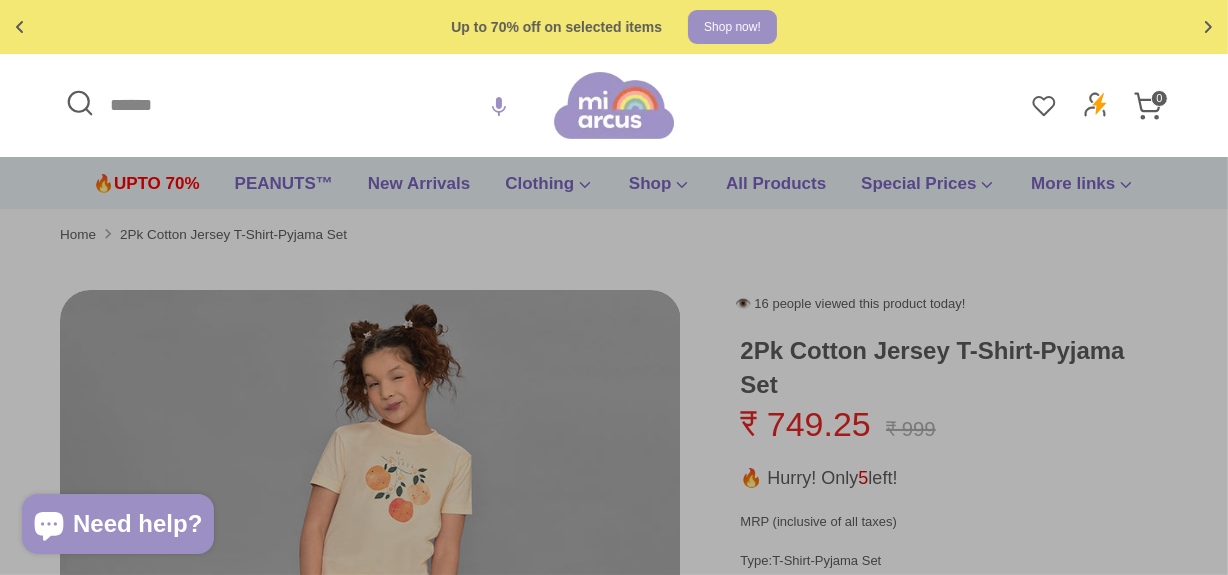 click on "Search" at bounding box center [307, 105] 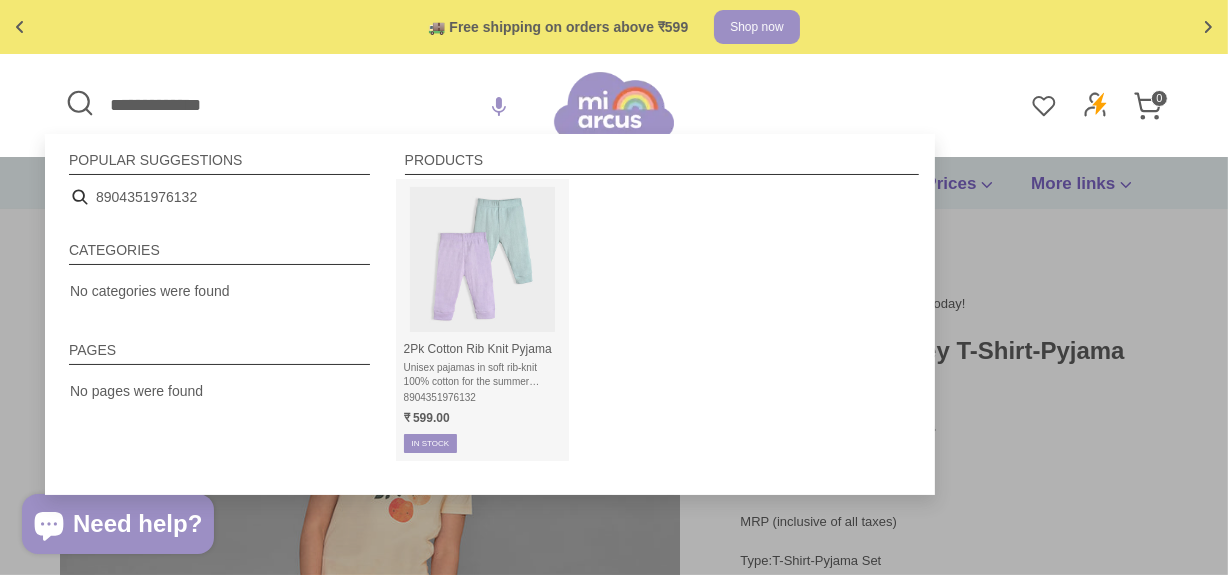 type on "**********" 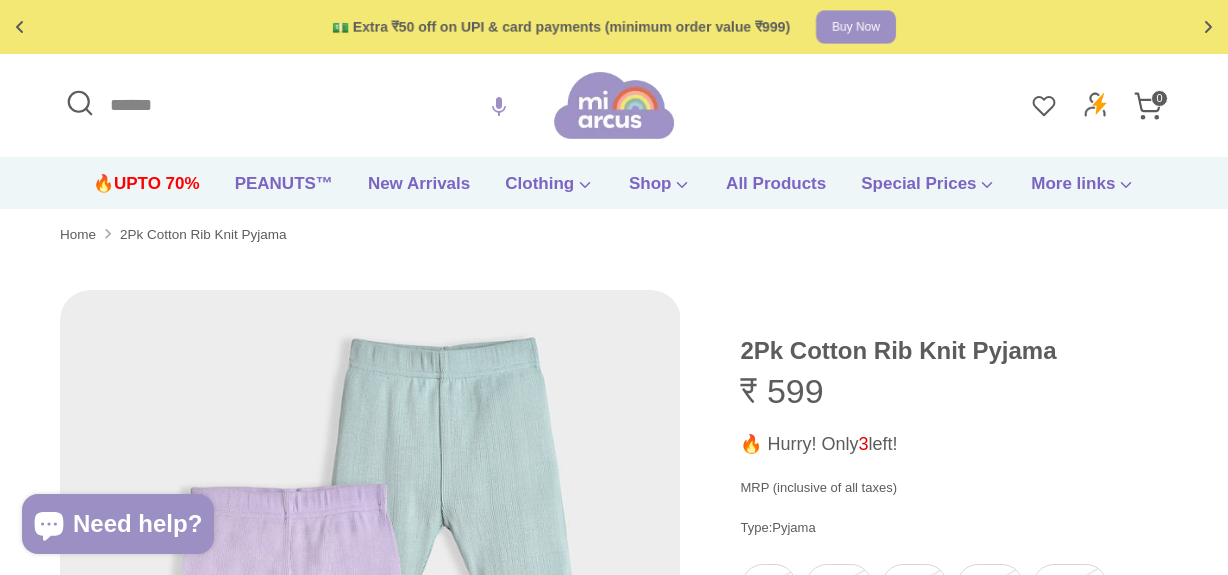 scroll, scrollTop: 181, scrollLeft: 0, axis: vertical 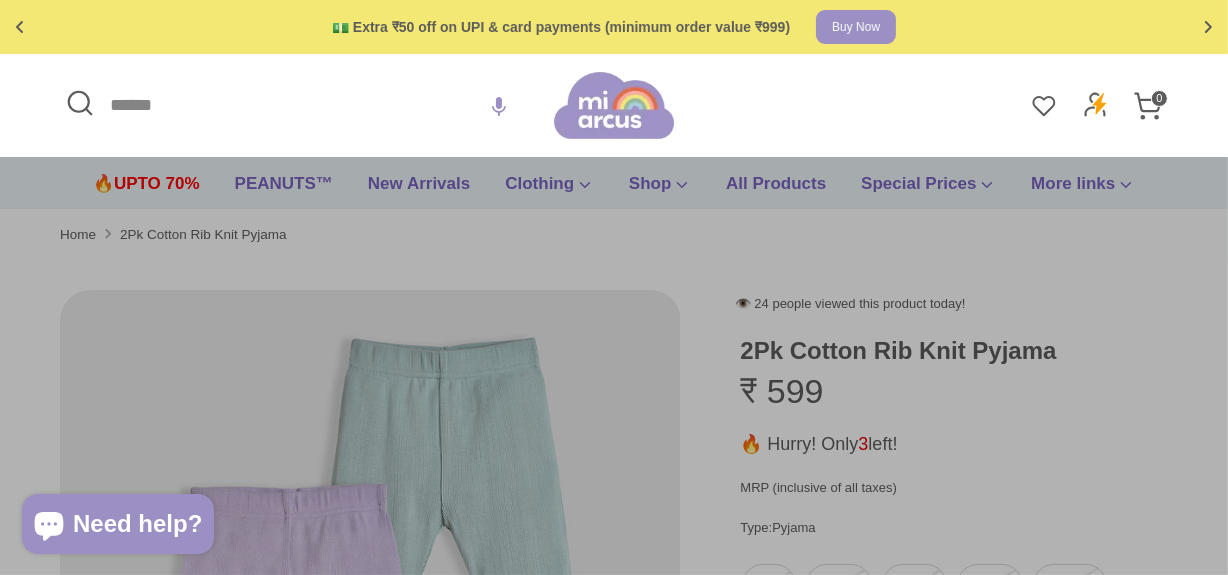 click on "Search" at bounding box center (307, 105) 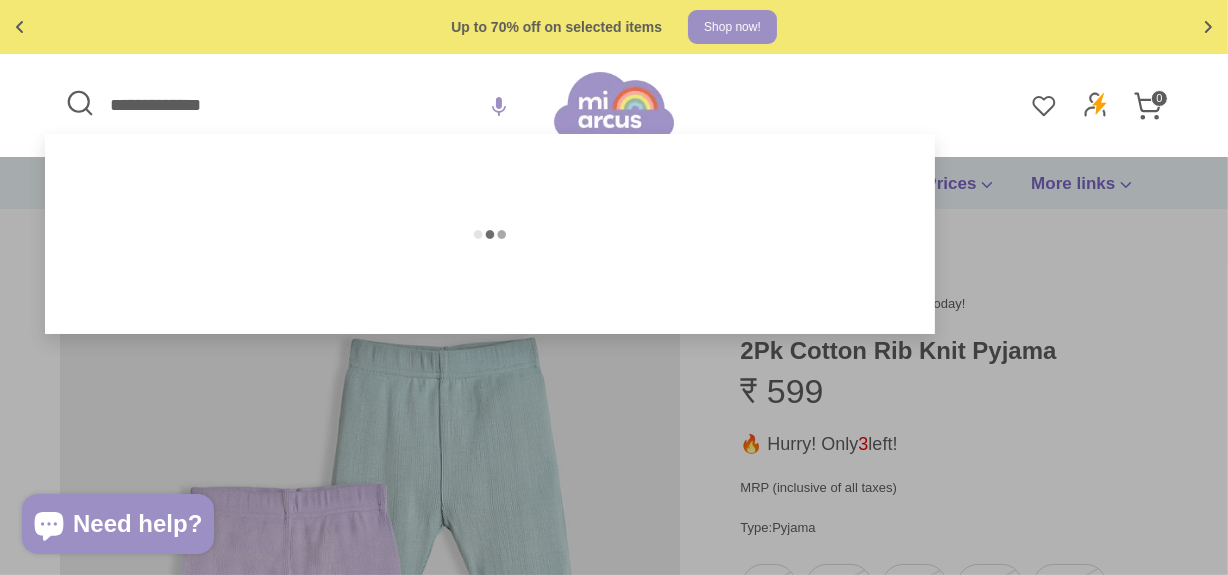 type on "**********" 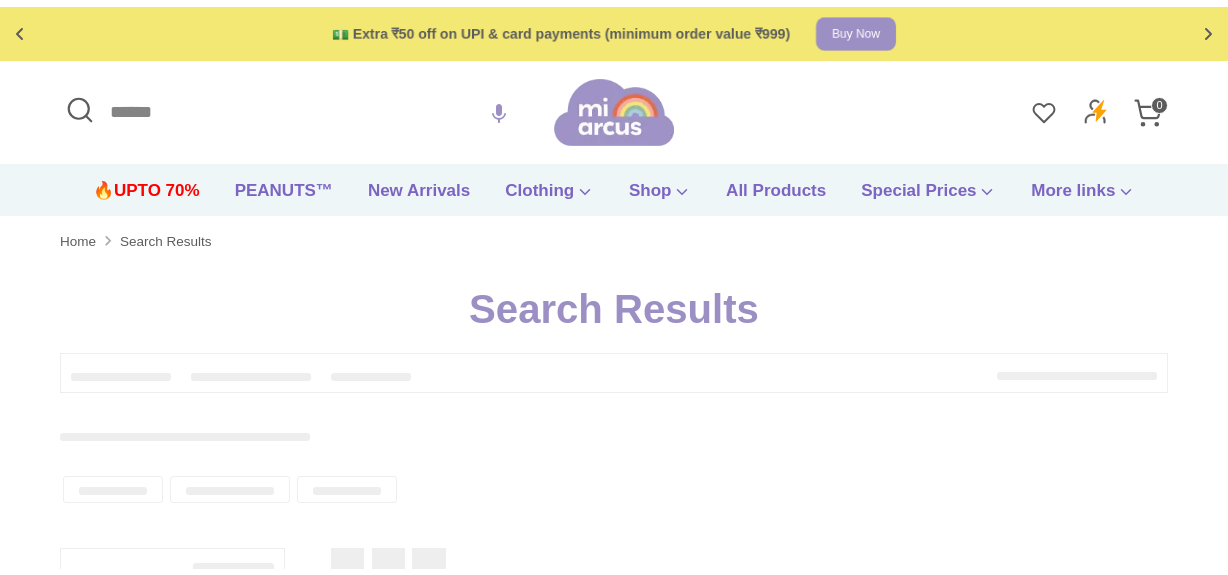 scroll, scrollTop: 0, scrollLeft: 0, axis: both 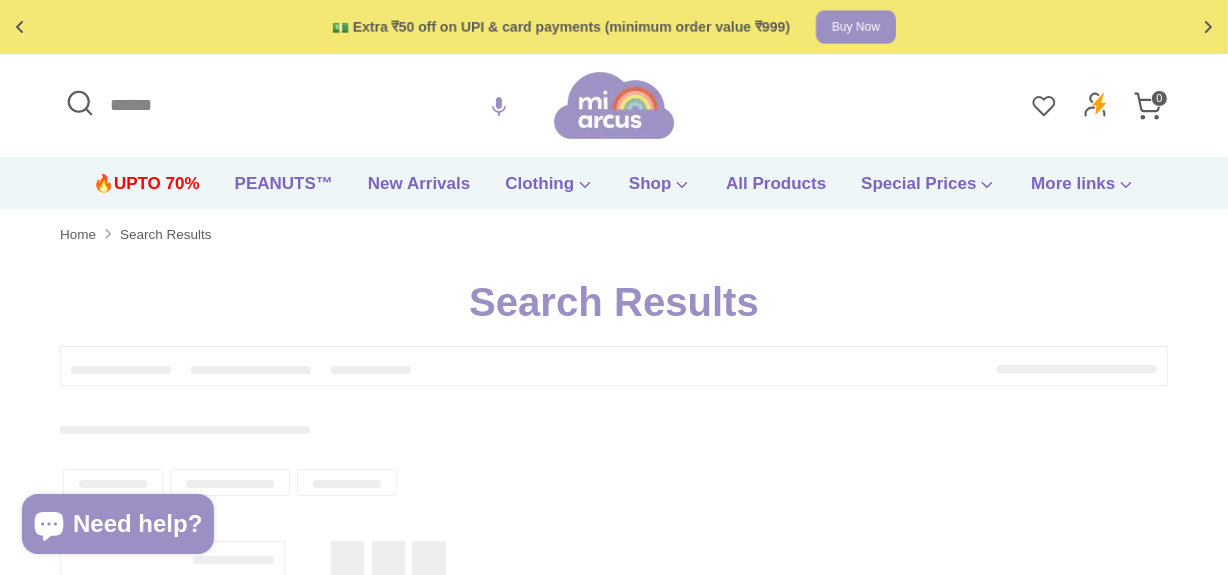 type on "**********" 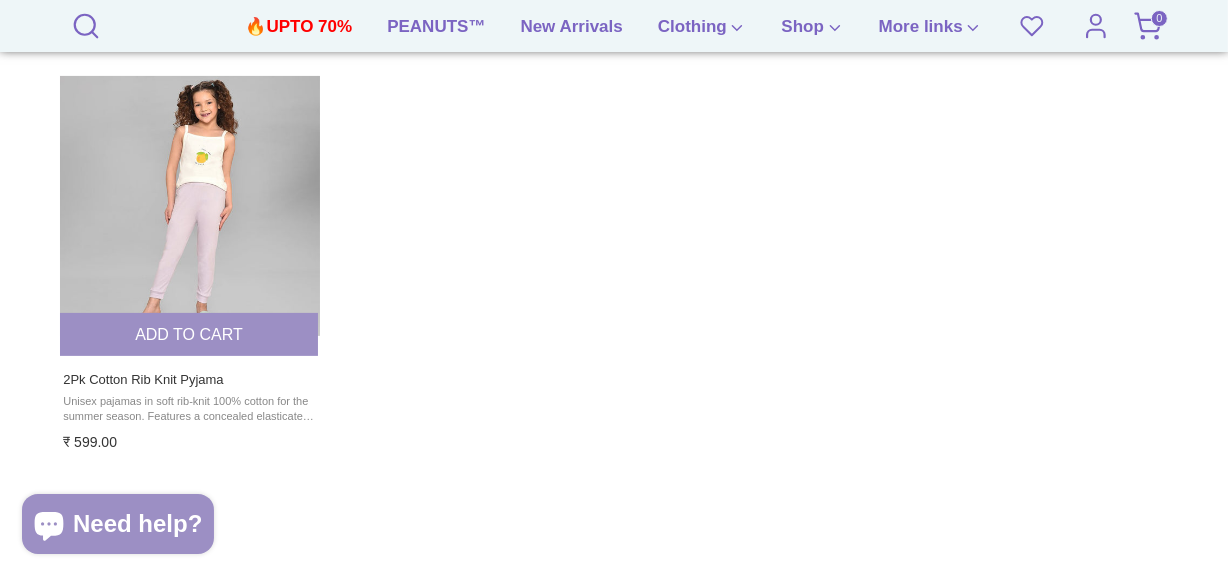 scroll, scrollTop: 454, scrollLeft: 0, axis: vertical 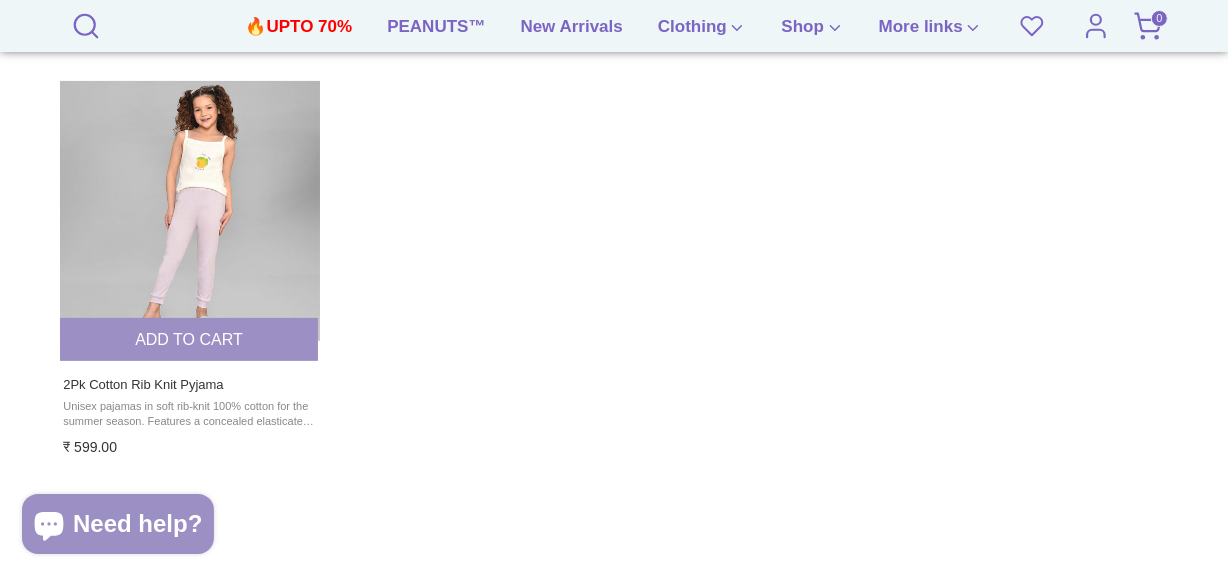 click at bounding box center (189, 210) 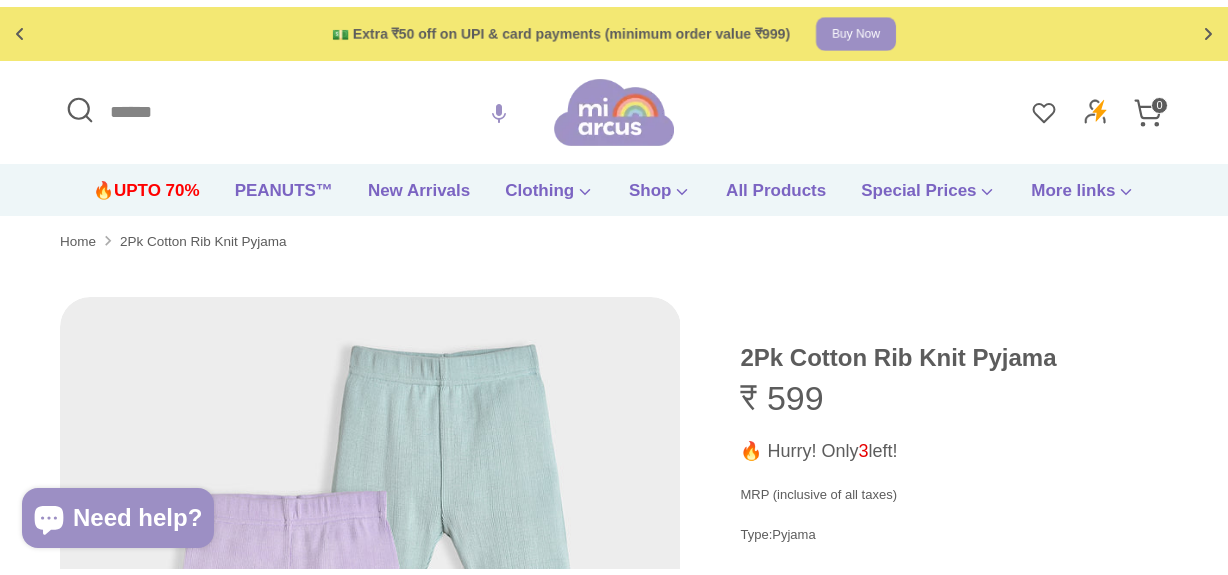scroll, scrollTop: 0, scrollLeft: 0, axis: both 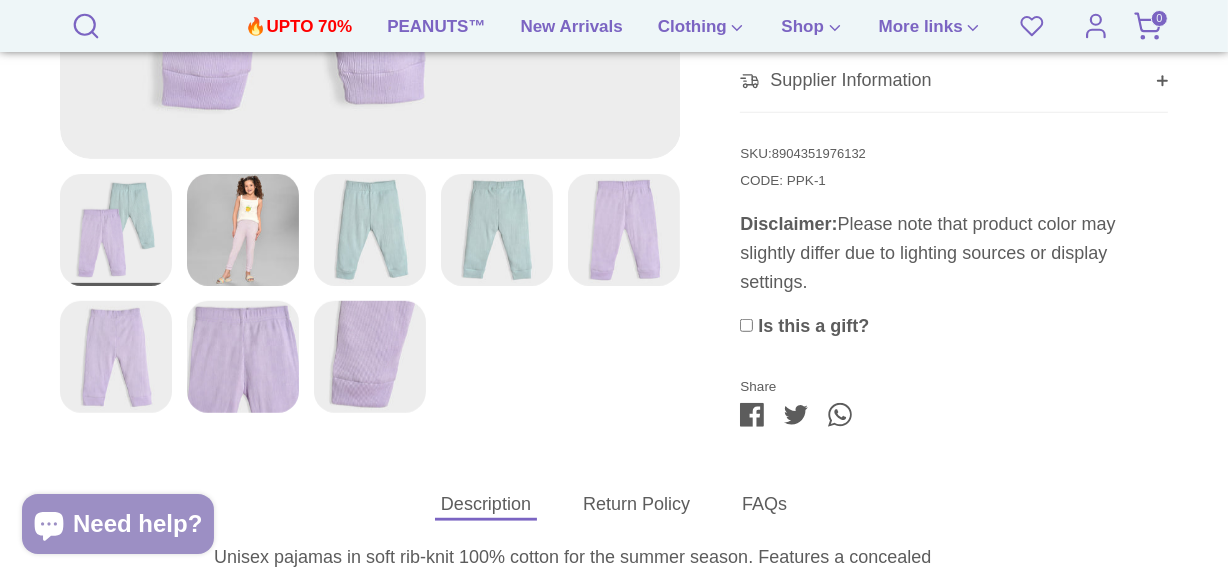 click at bounding box center (370, 357) 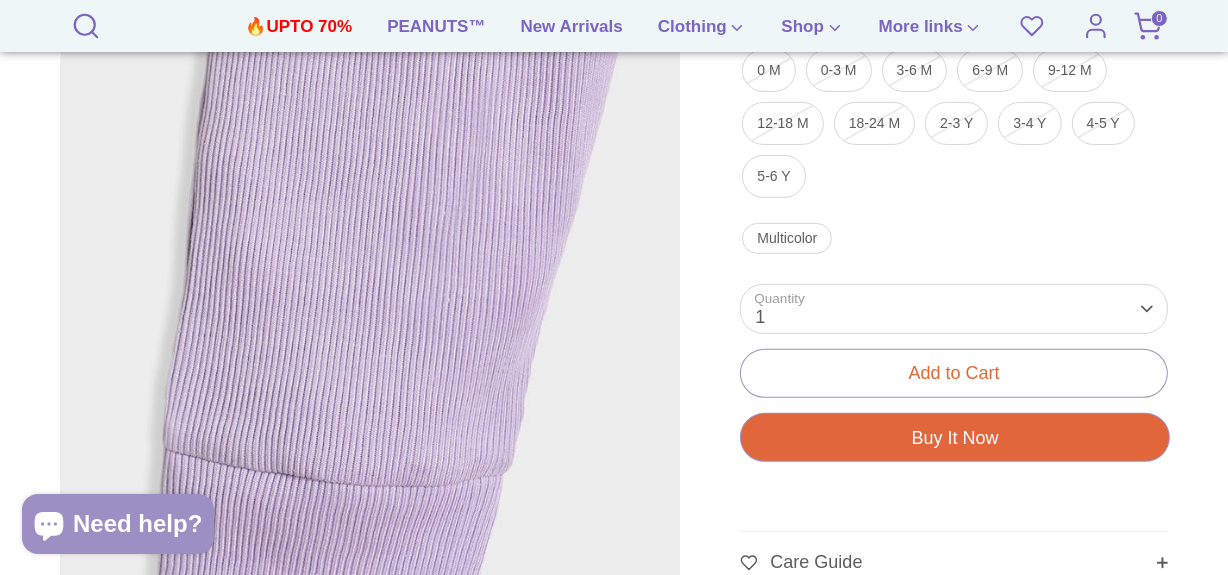 scroll, scrollTop: 727, scrollLeft: 0, axis: vertical 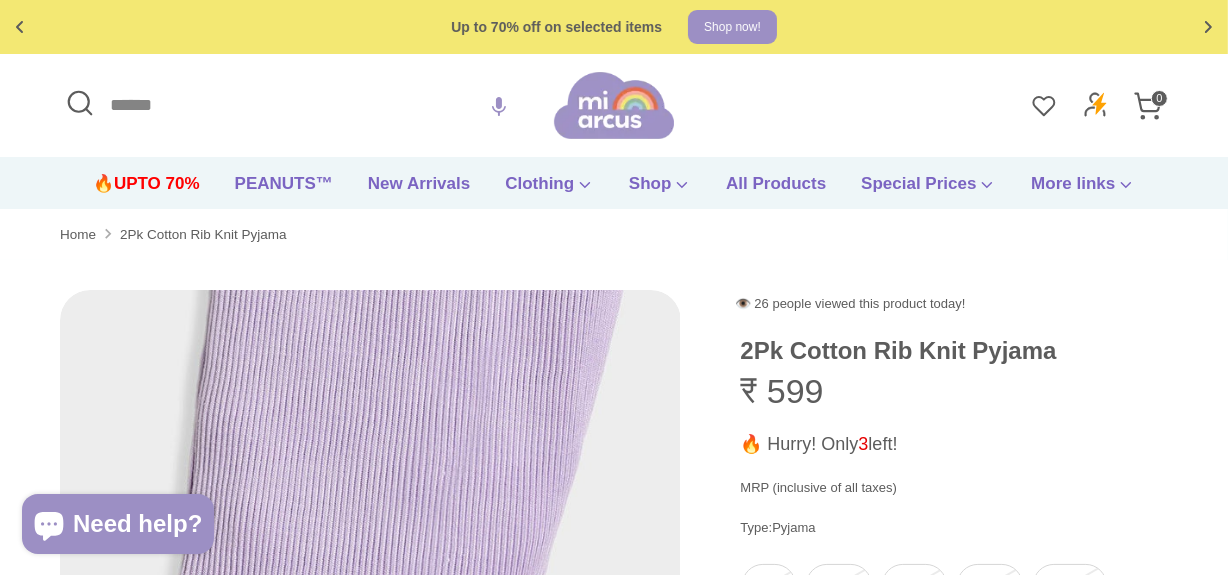 click on "Search" at bounding box center (307, 105) 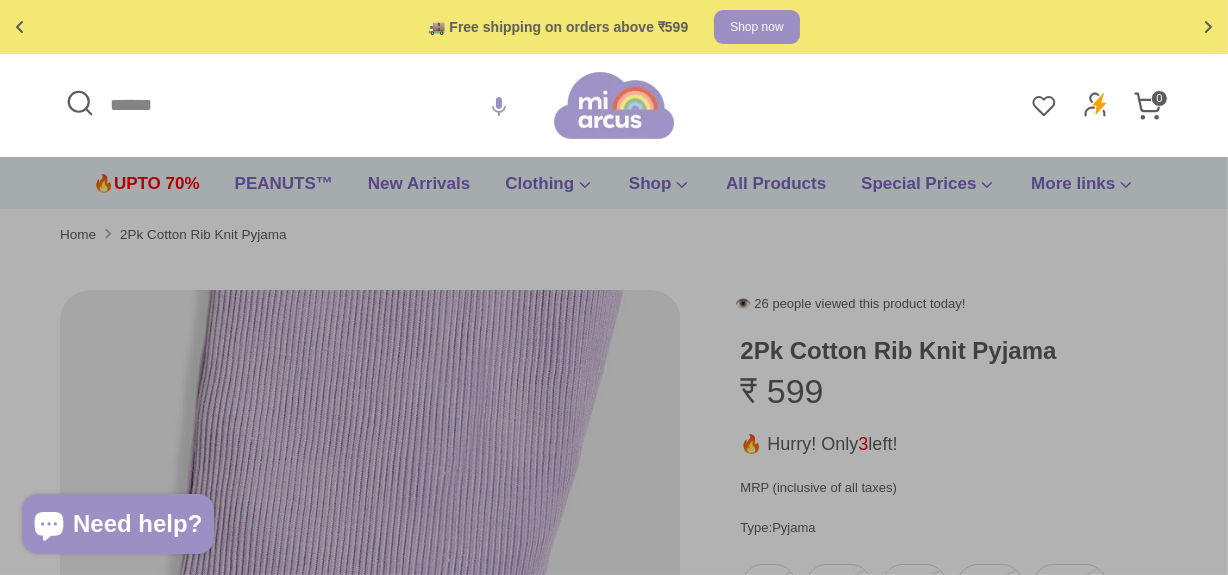 paste on "**********" 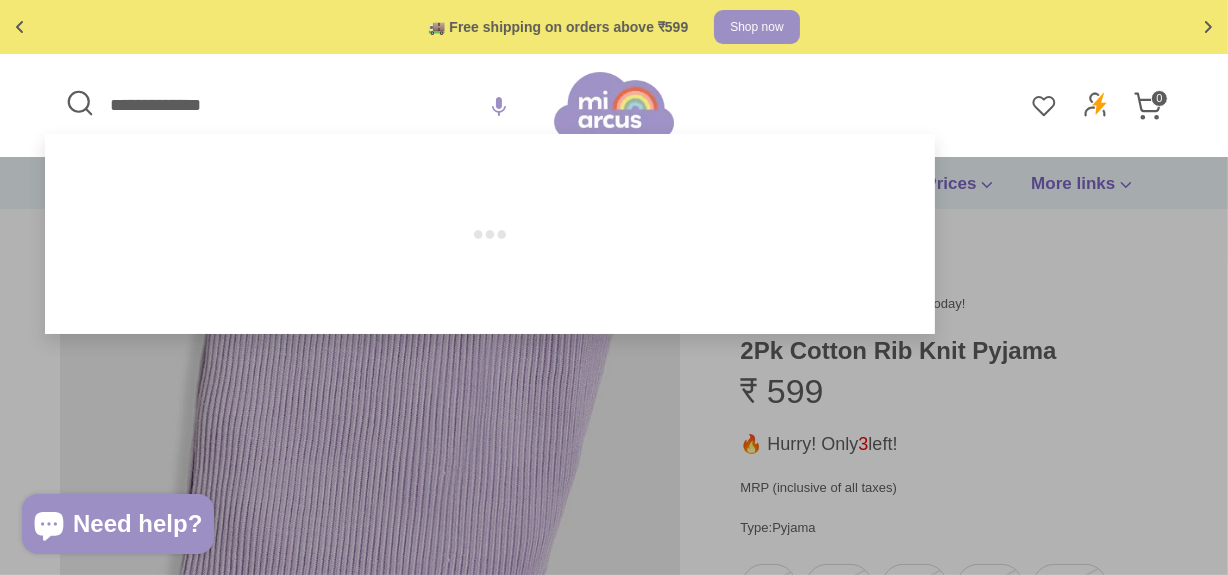 type on "**********" 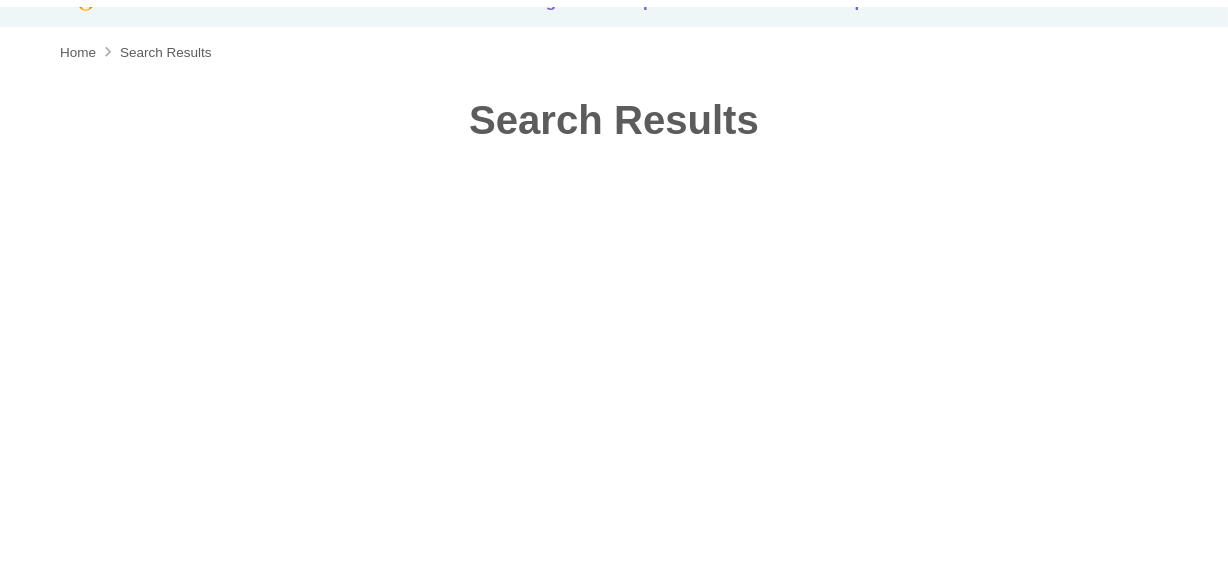 scroll, scrollTop: 0, scrollLeft: 0, axis: both 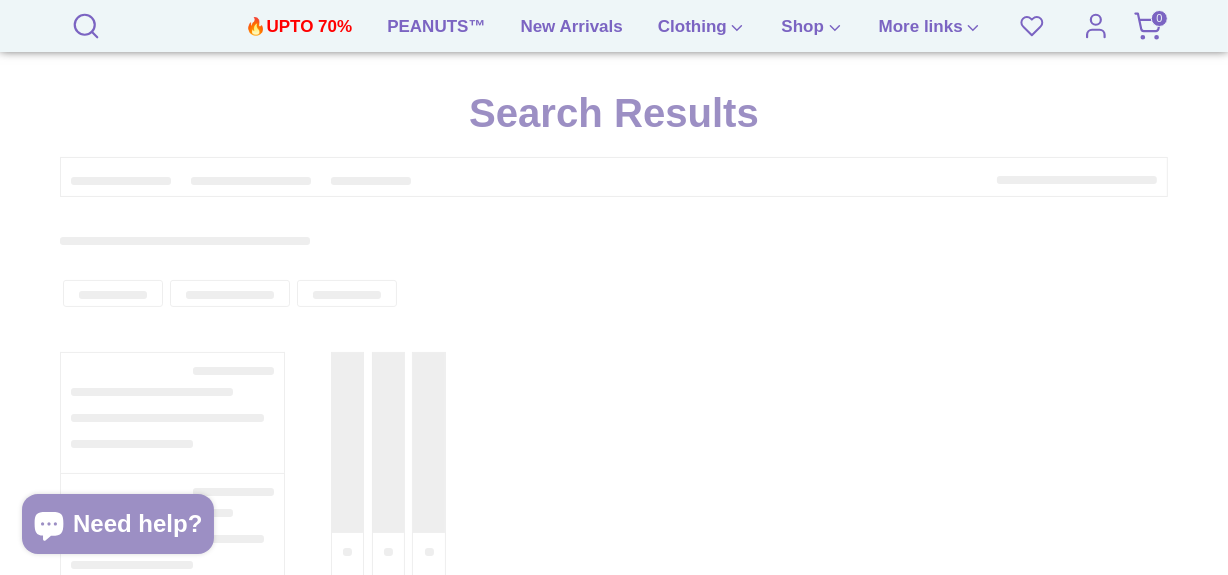 type on "**********" 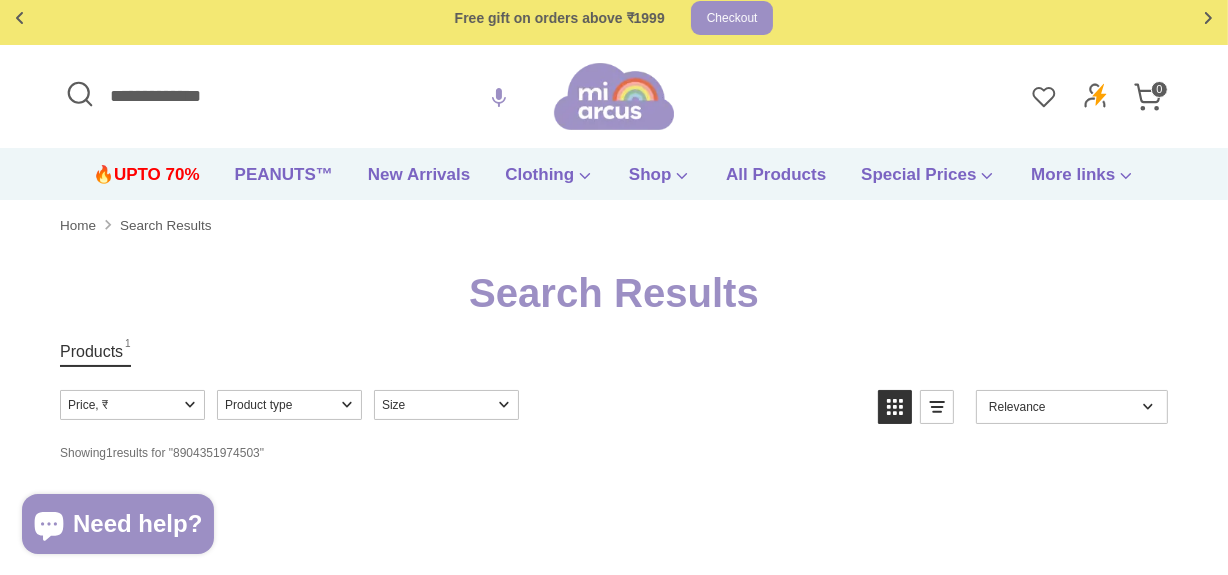 scroll, scrollTop: 0, scrollLeft: 0, axis: both 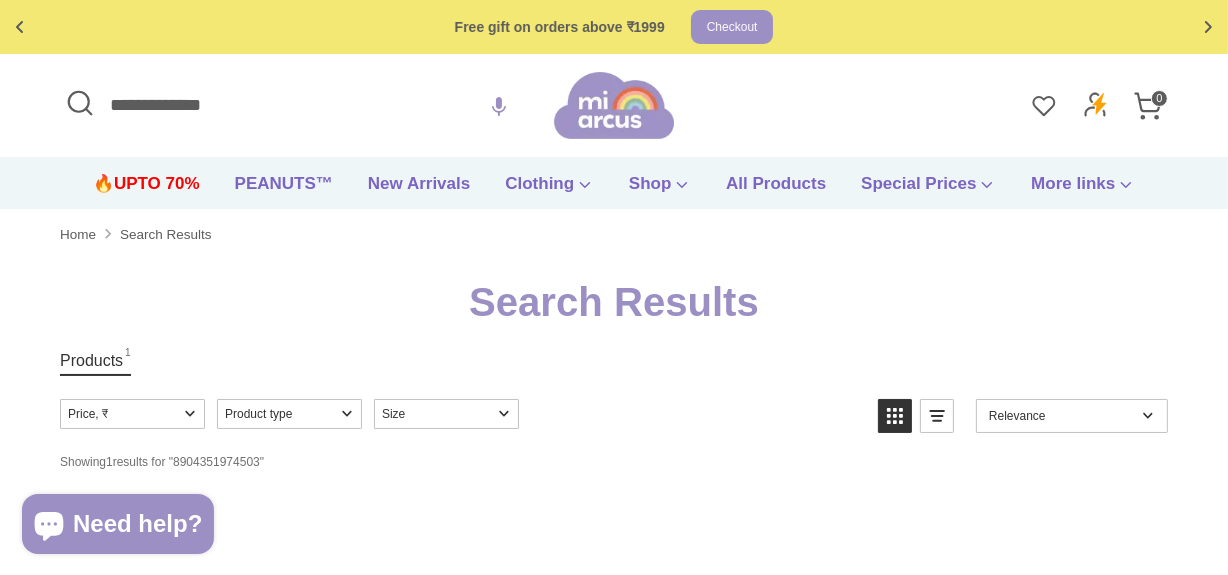 click on "**********" at bounding box center [307, 105] 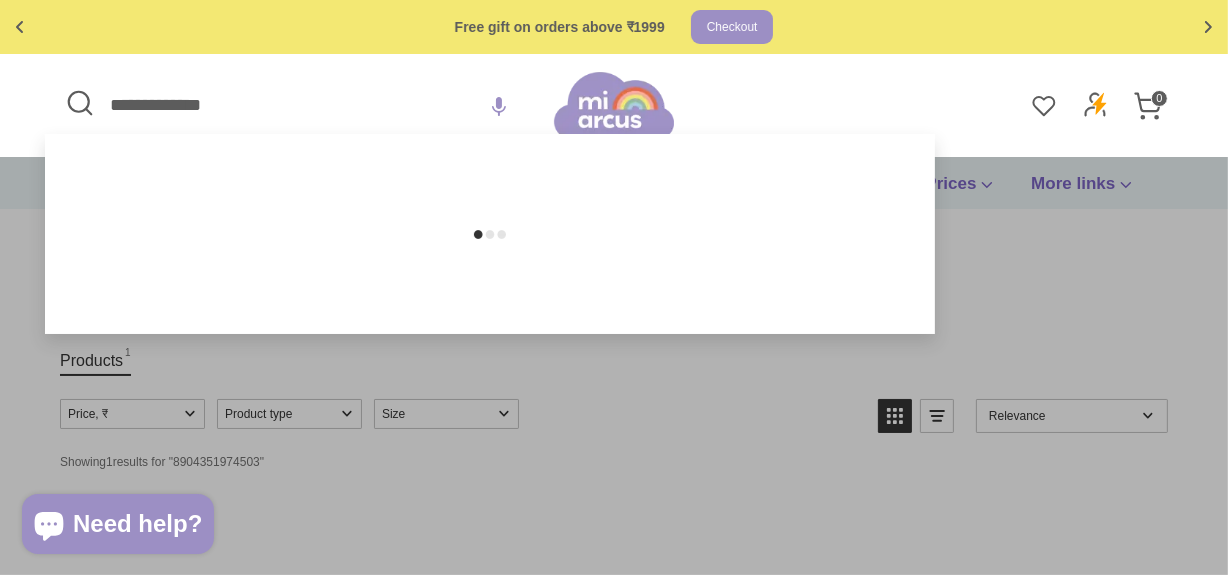 click on "**********" at bounding box center (307, 105) 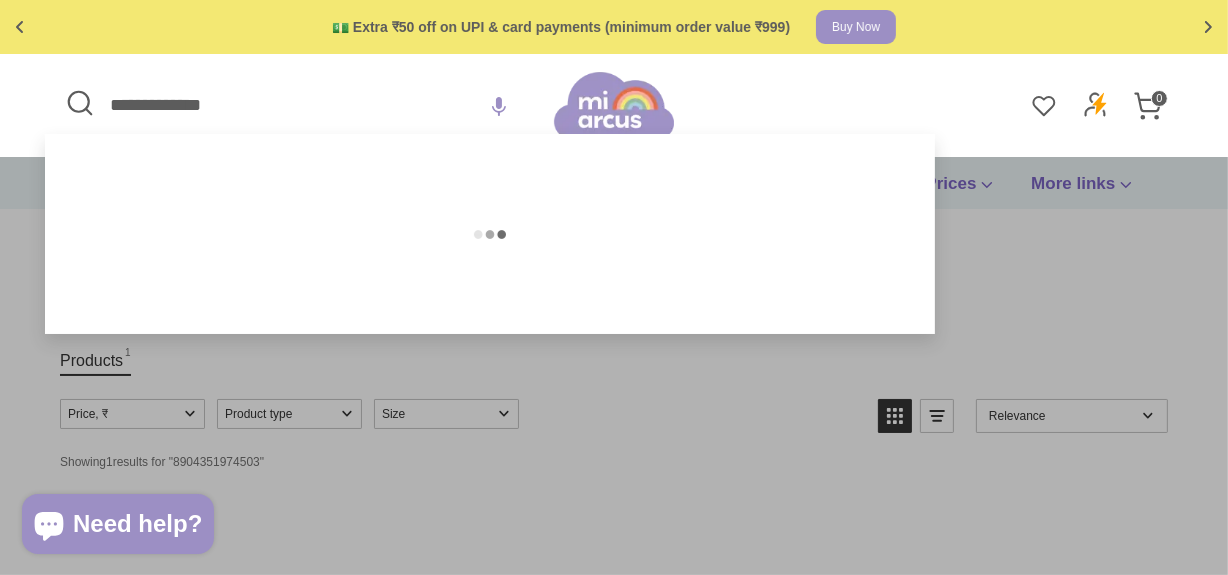 paste 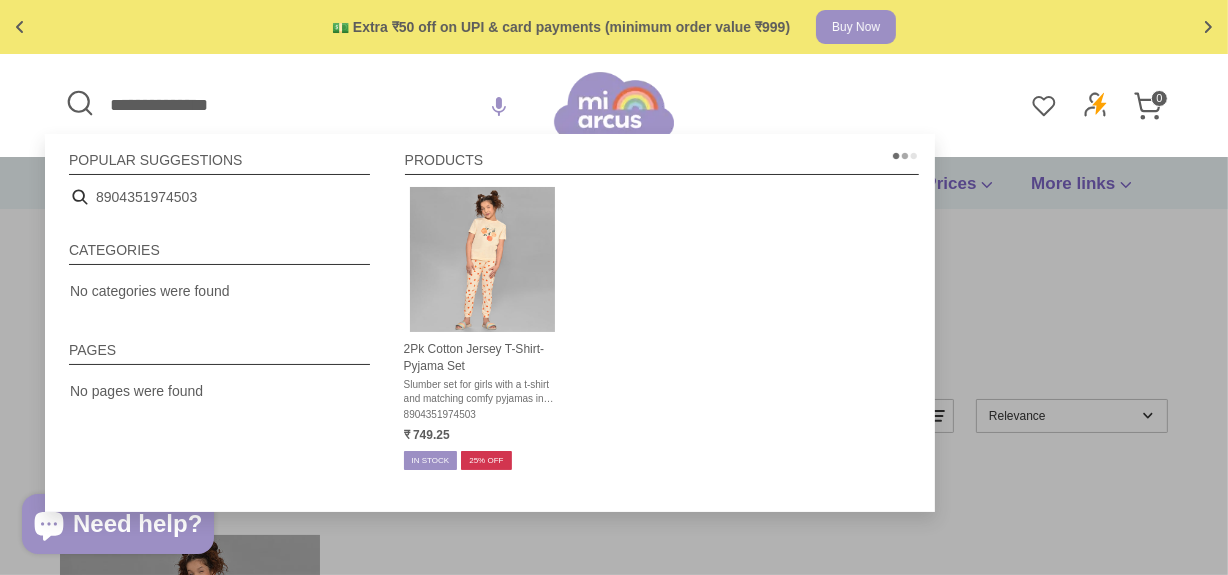 type on "**********" 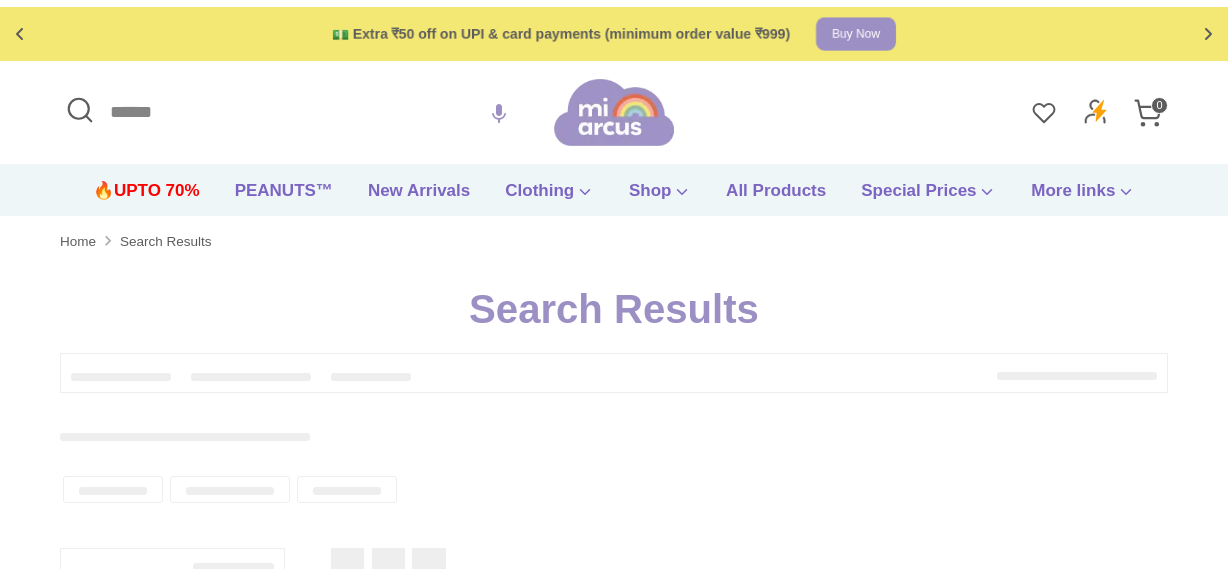scroll, scrollTop: 0, scrollLeft: 0, axis: both 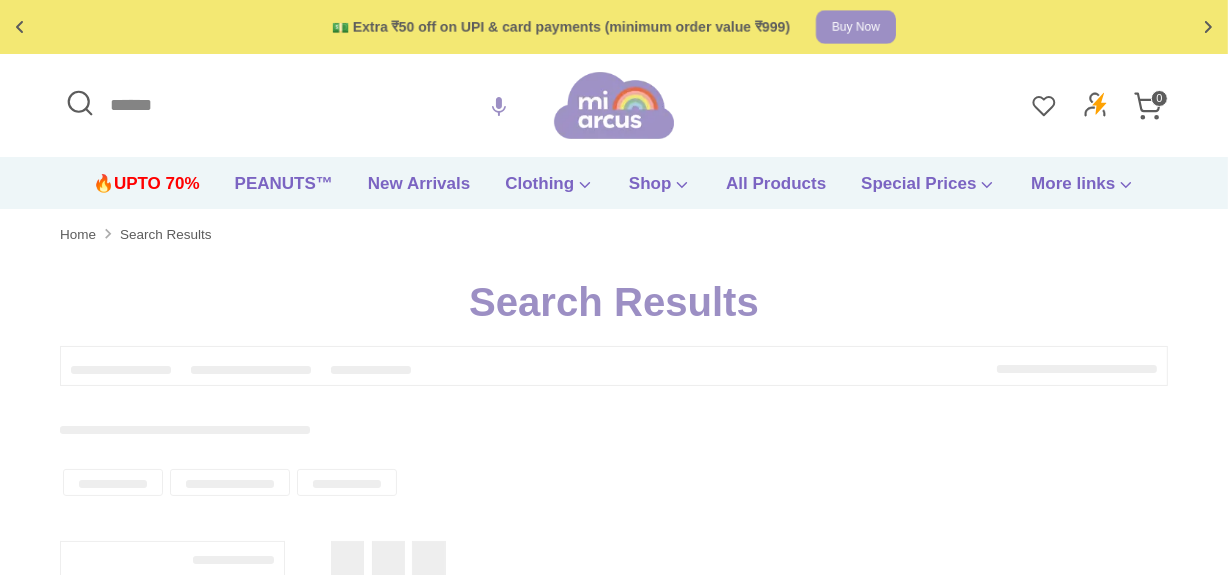 type on "**********" 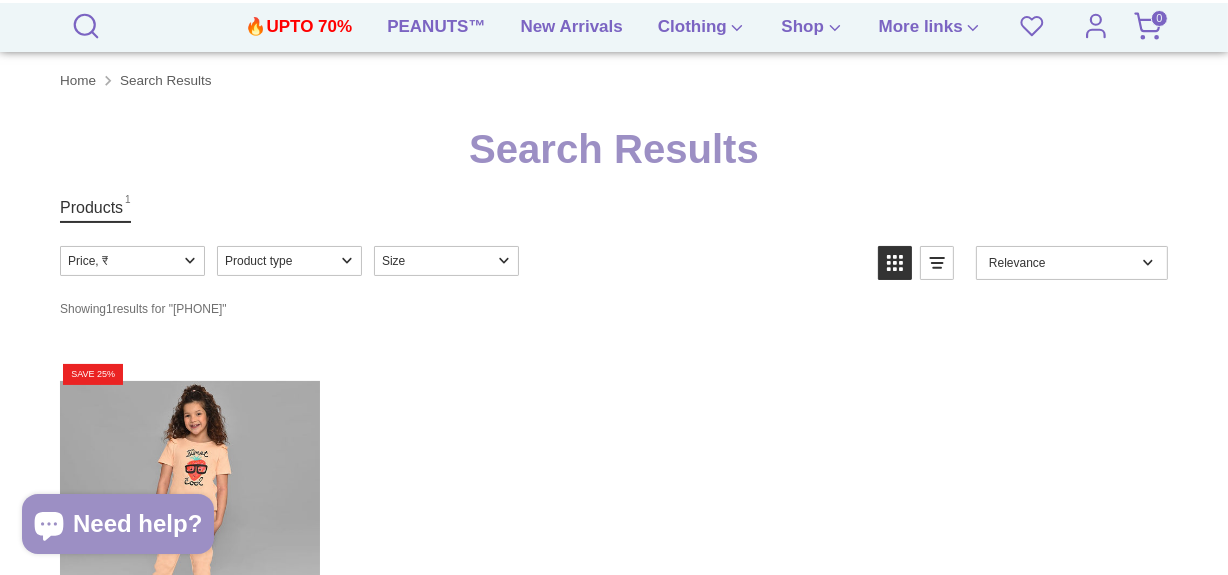 scroll, scrollTop: 0, scrollLeft: 0, axis: both 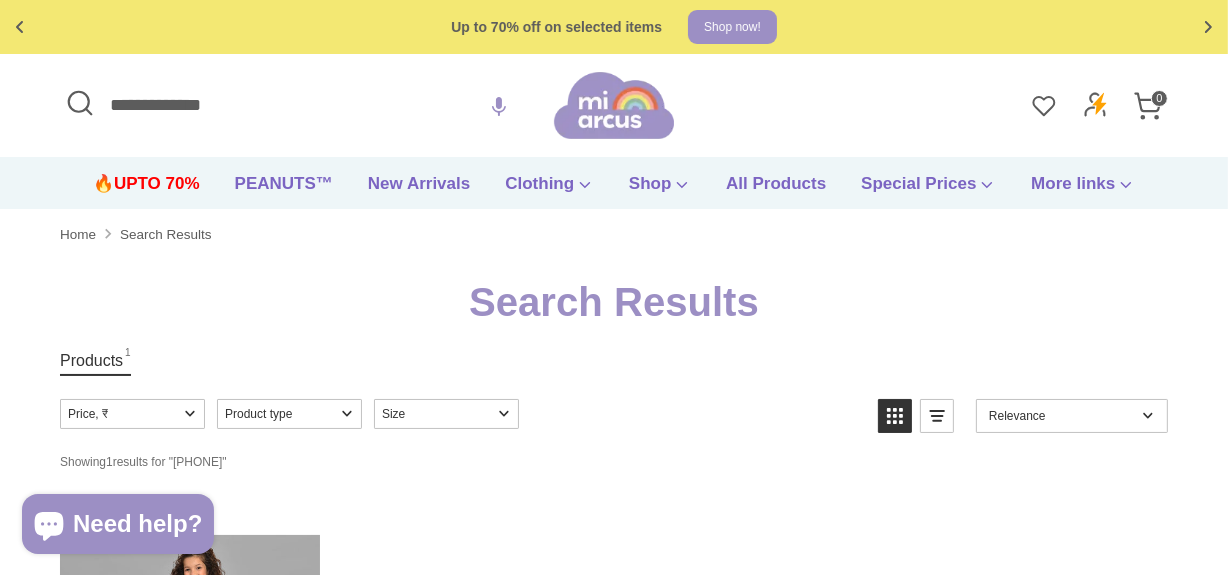 click on "**********" at bounding box center (307, 105) 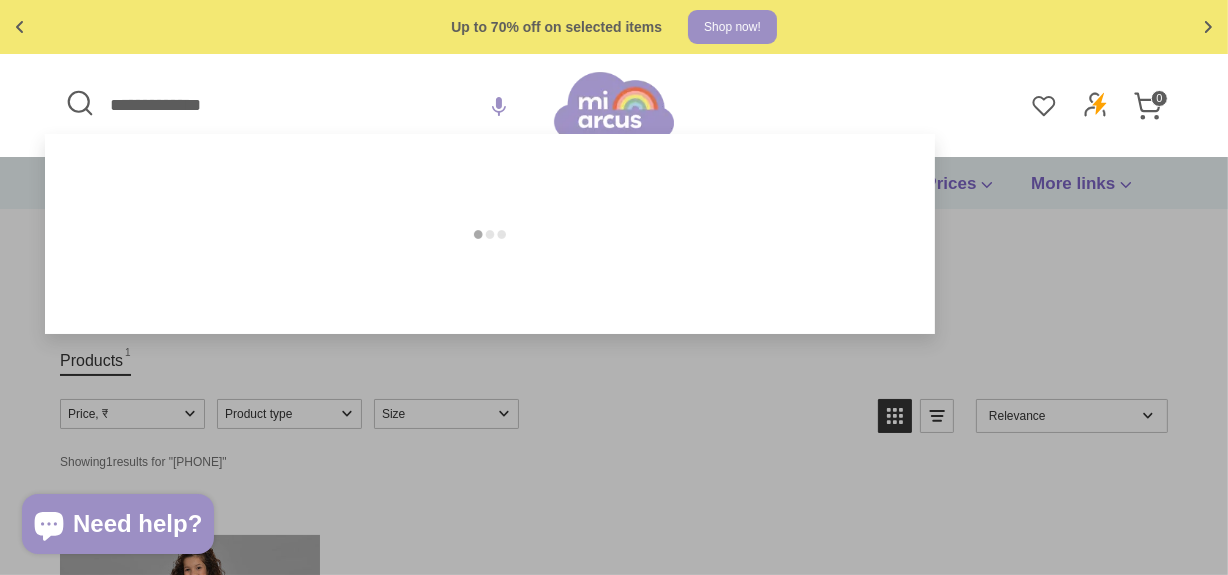 click on "**********" at bounding box center (307, 105) 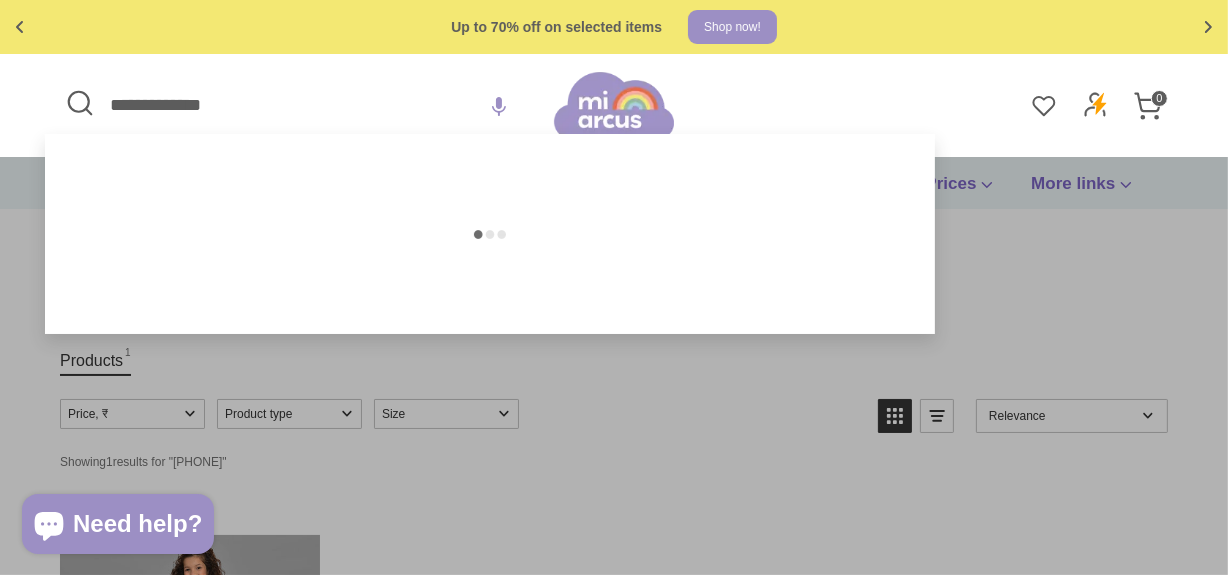 paste 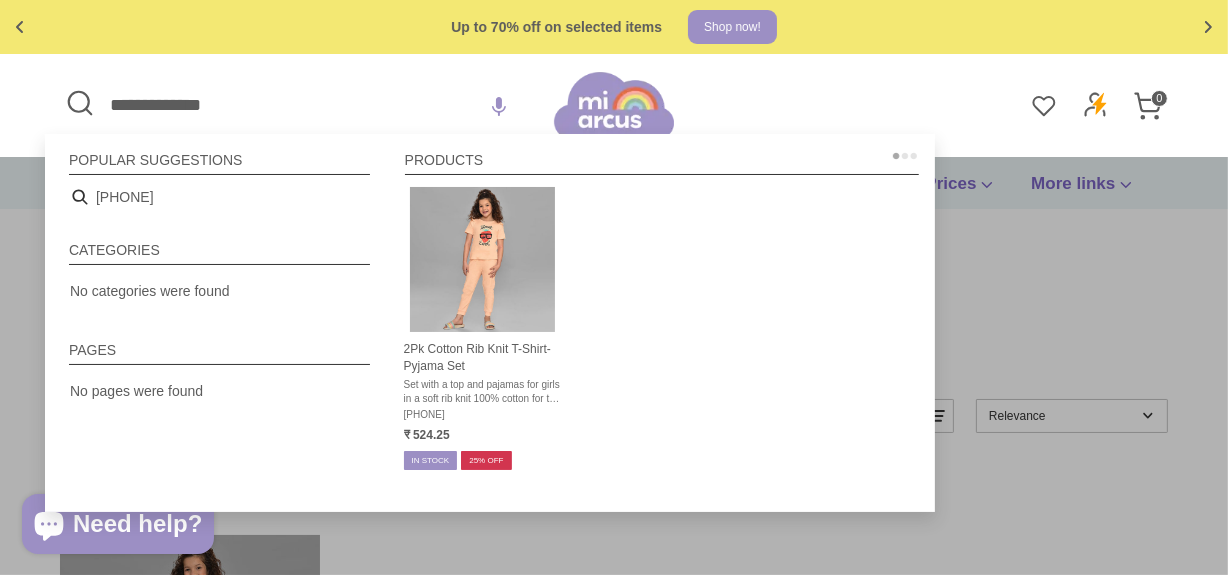 type on "**********" 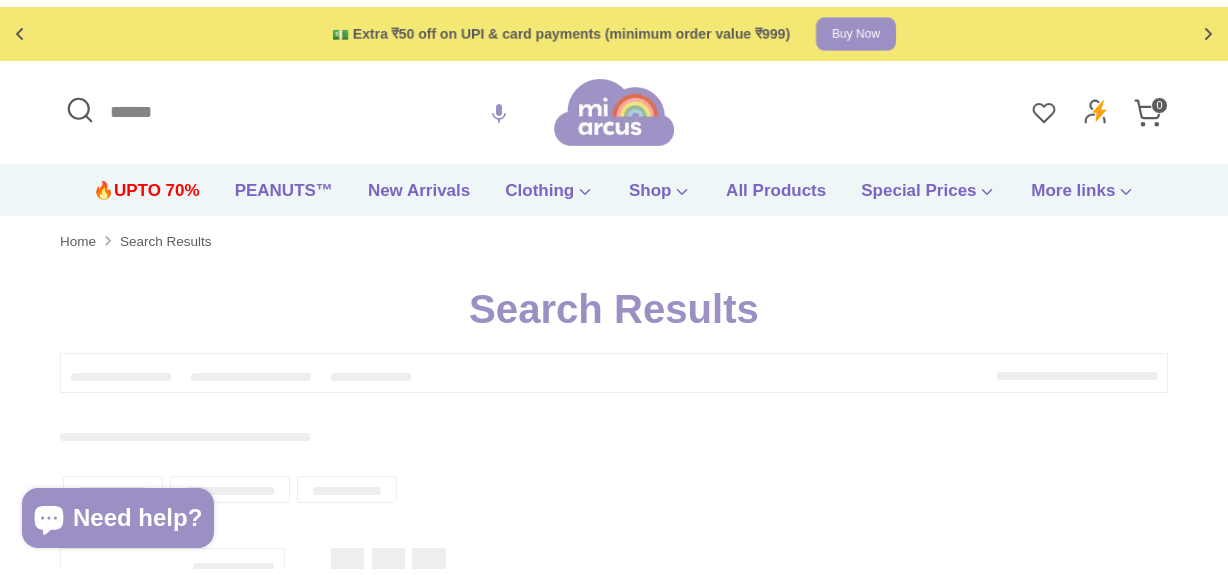 scroll, scrollTop: 0, scrollLeft: 0, axis: both 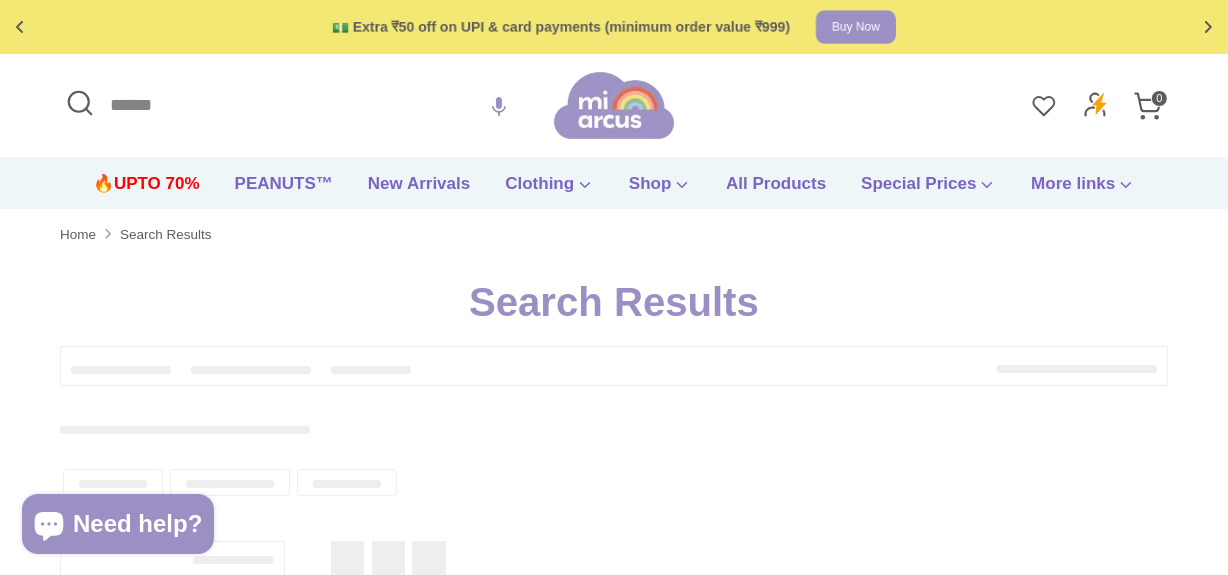 type on "**********" 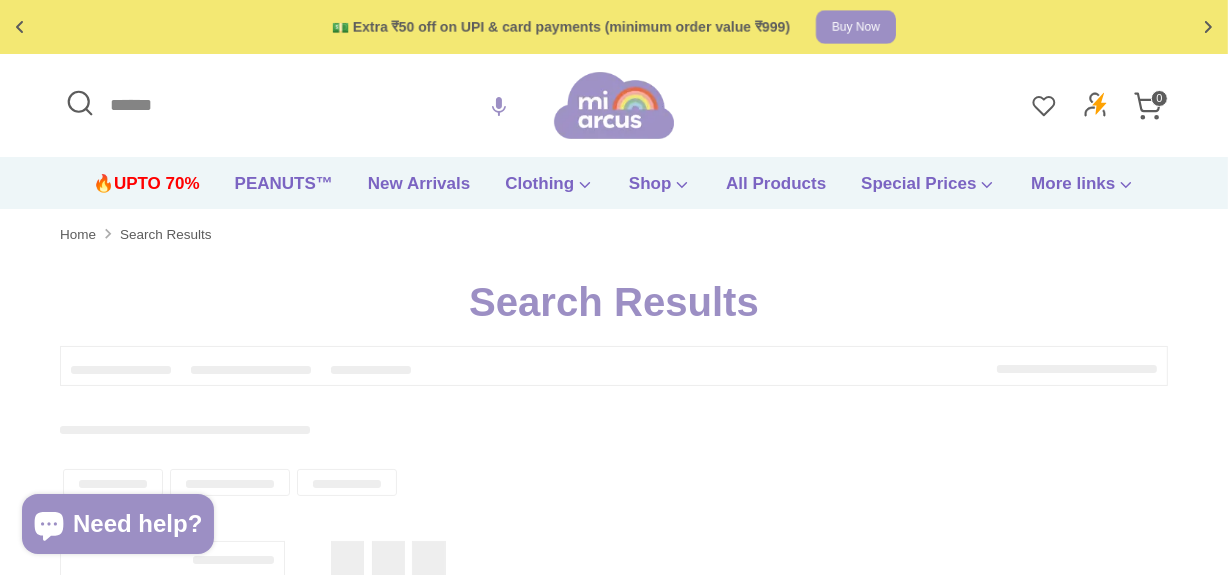 type on "**********" 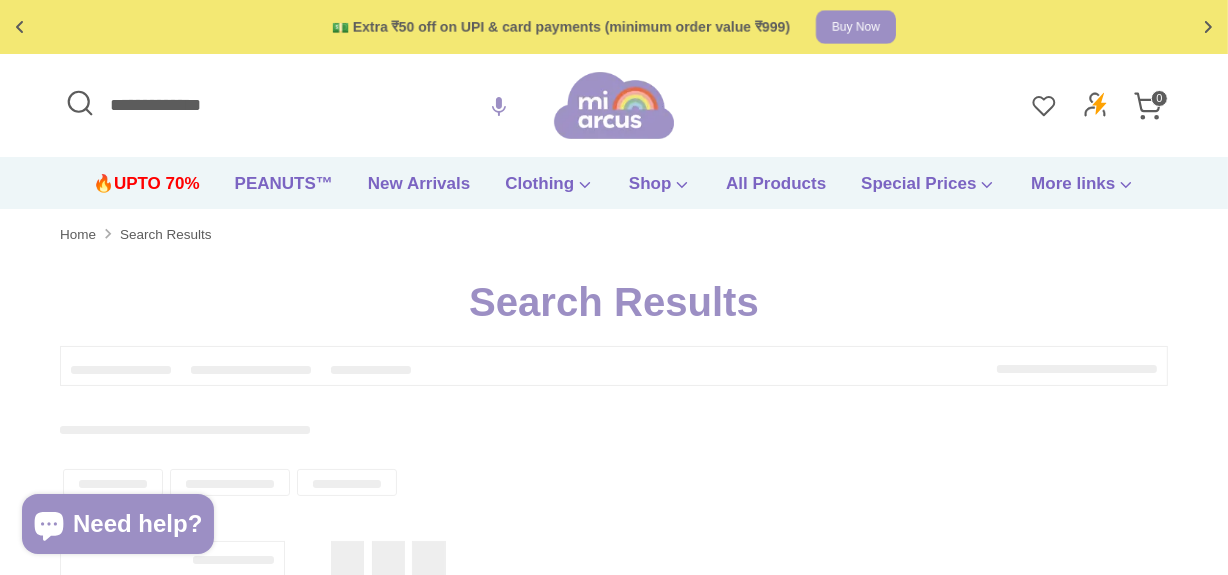 scroll, scrollTop: 0, scrollLeft: 0, axis: both 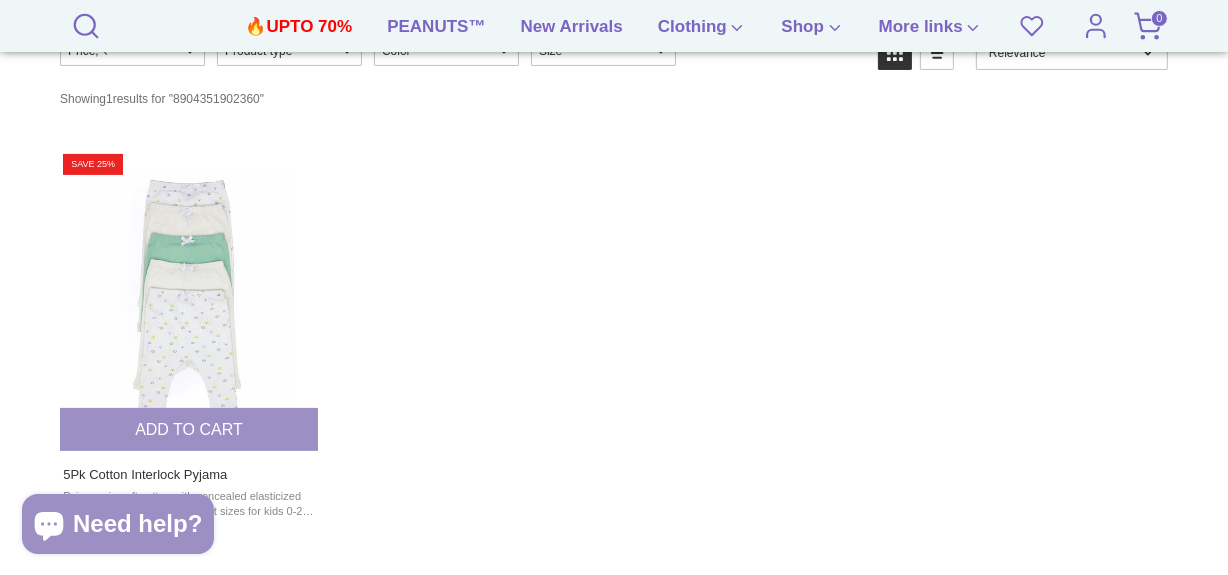 click at bounding box center (189, 300) 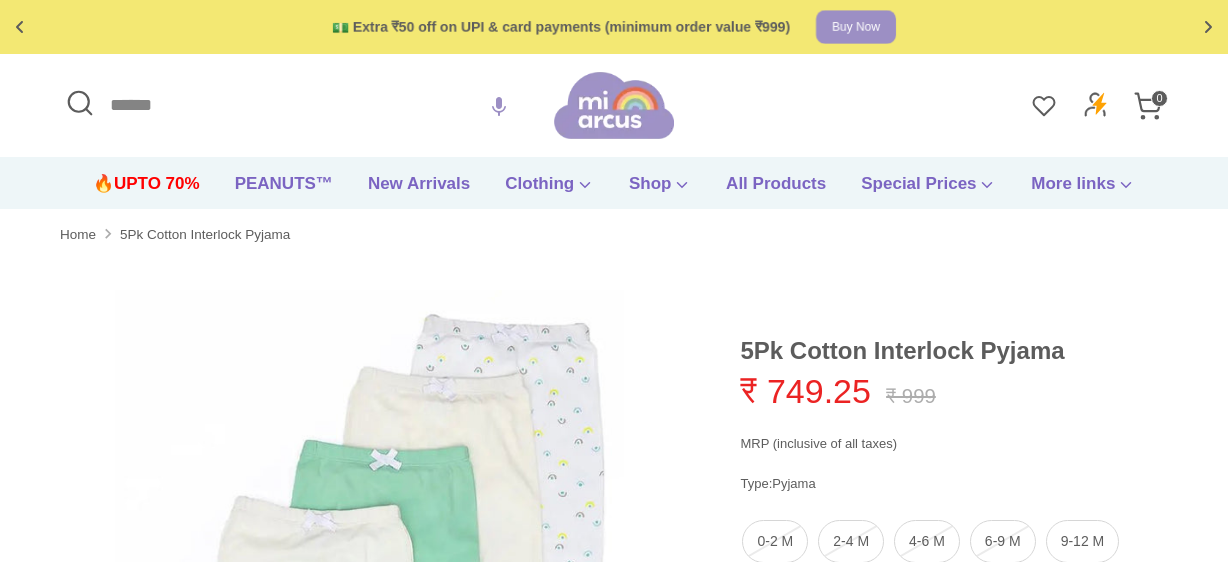 scroll, scrollTop: 0, scrollLeft: 0, axis: both 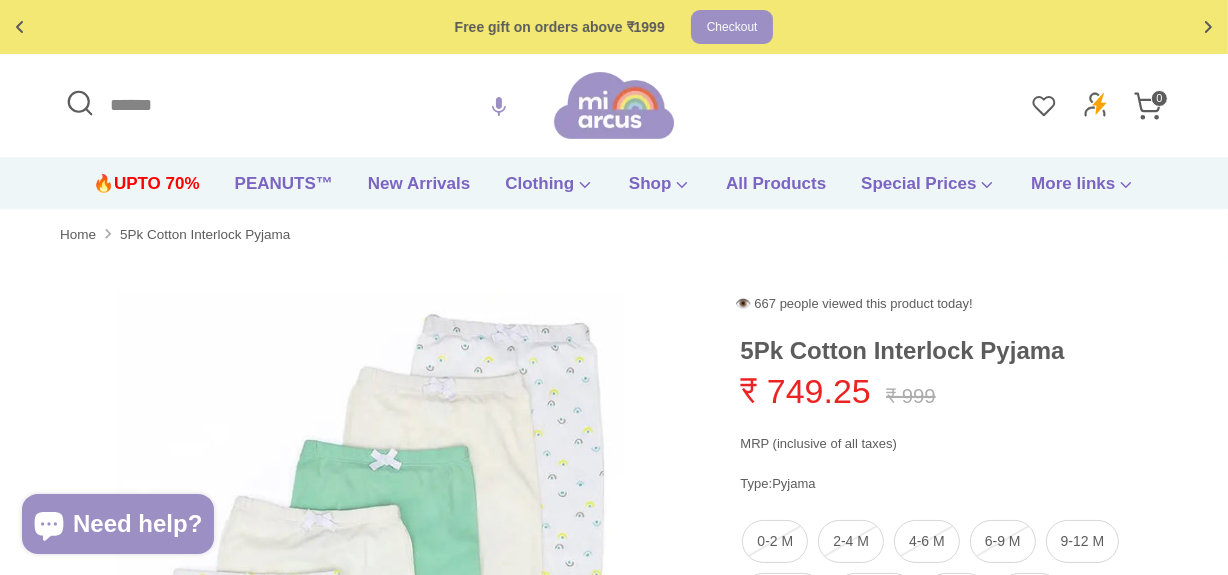 click on "Search" at bounding box center [307, 105] 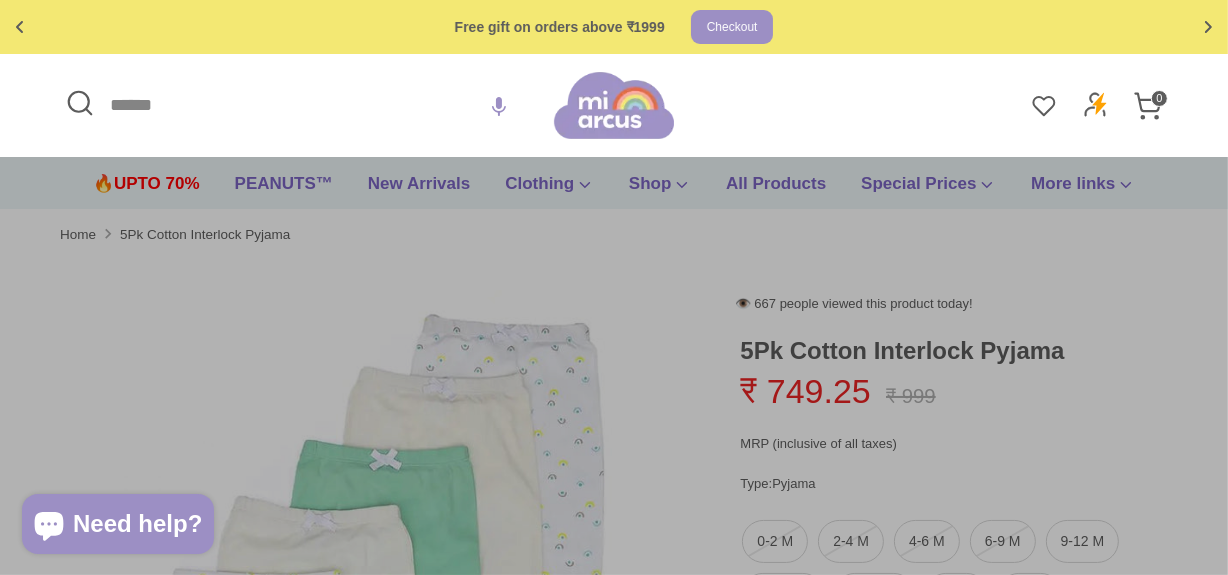 paste on "******" 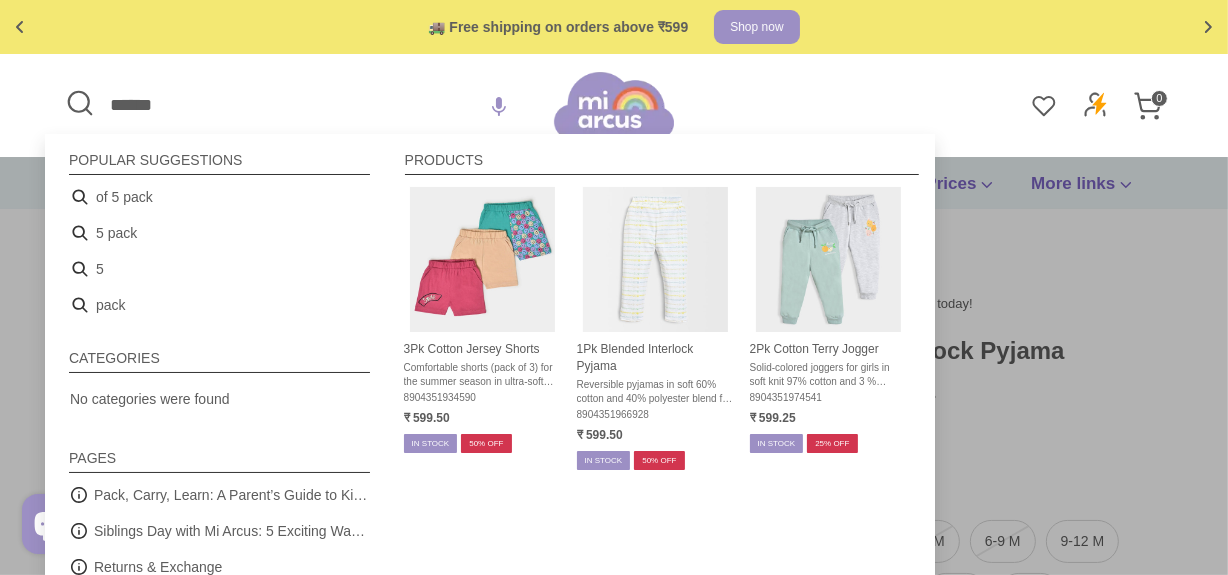 click on "******" at bounding box center (307, 105) 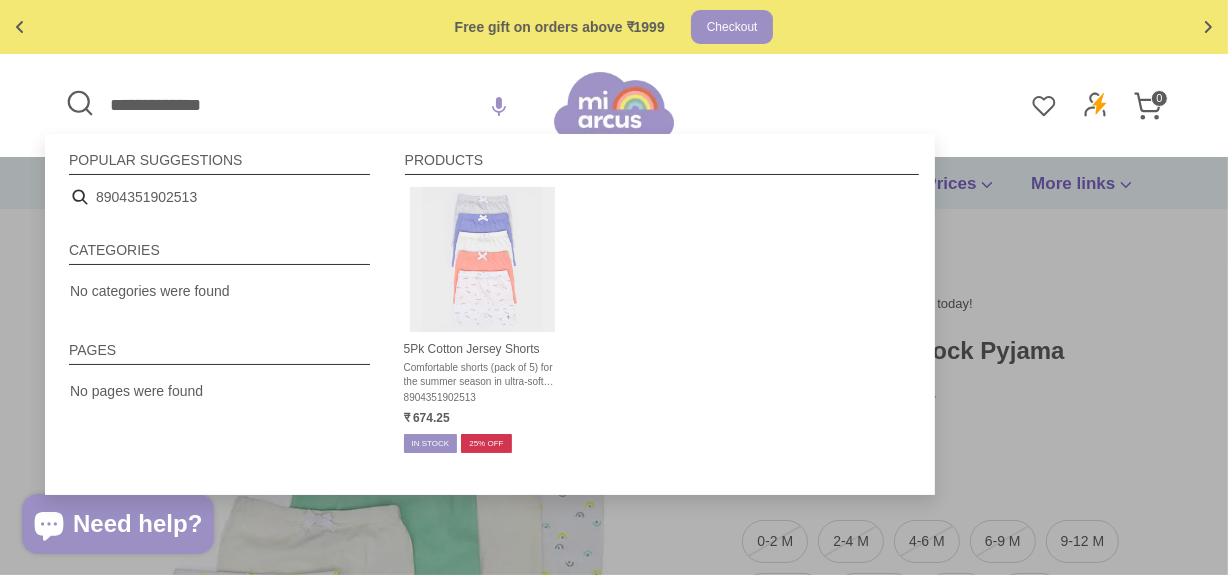 type on "**********" 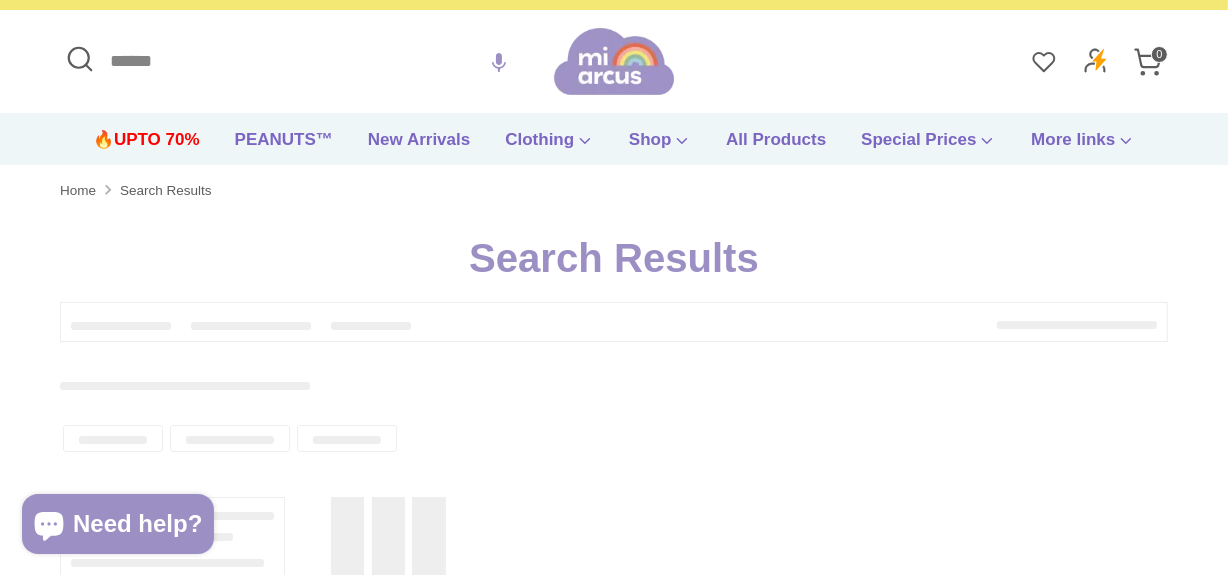 scroll, scrollTop: 272, scrollLeft: 0, axis: vertical 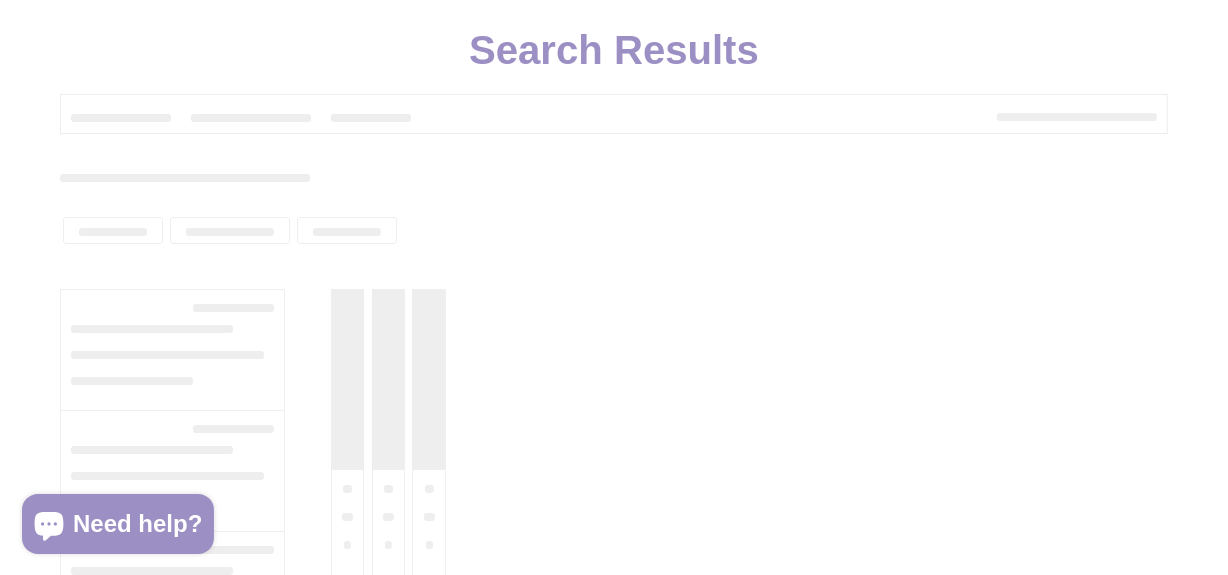 type on "**********" 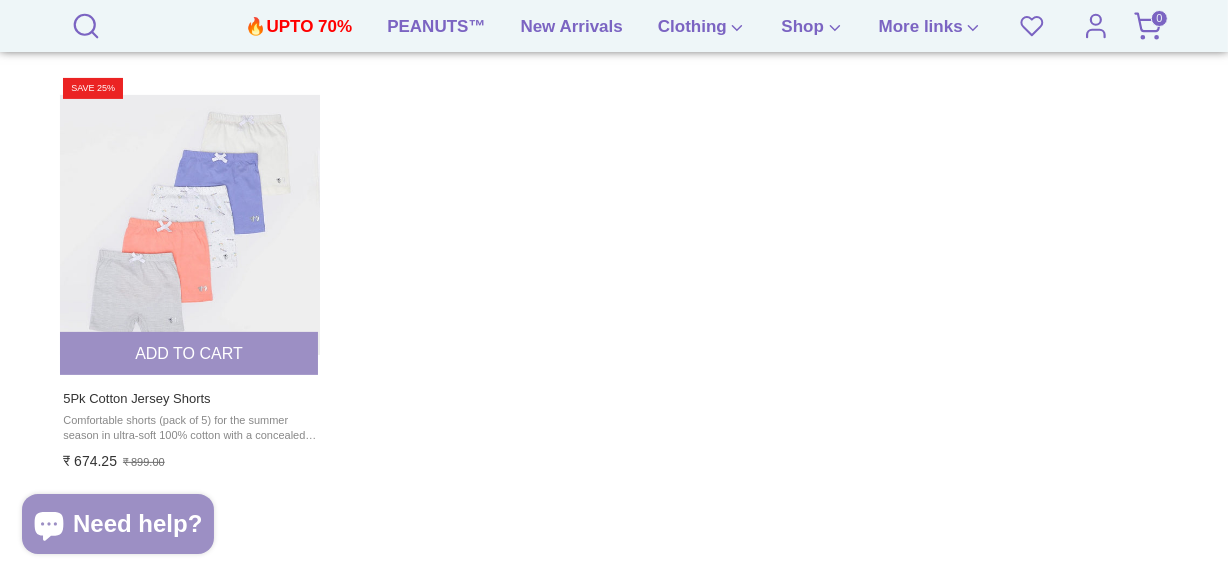 scroll, scrollTop: 454, scrollLeft: 0, axis: vertical 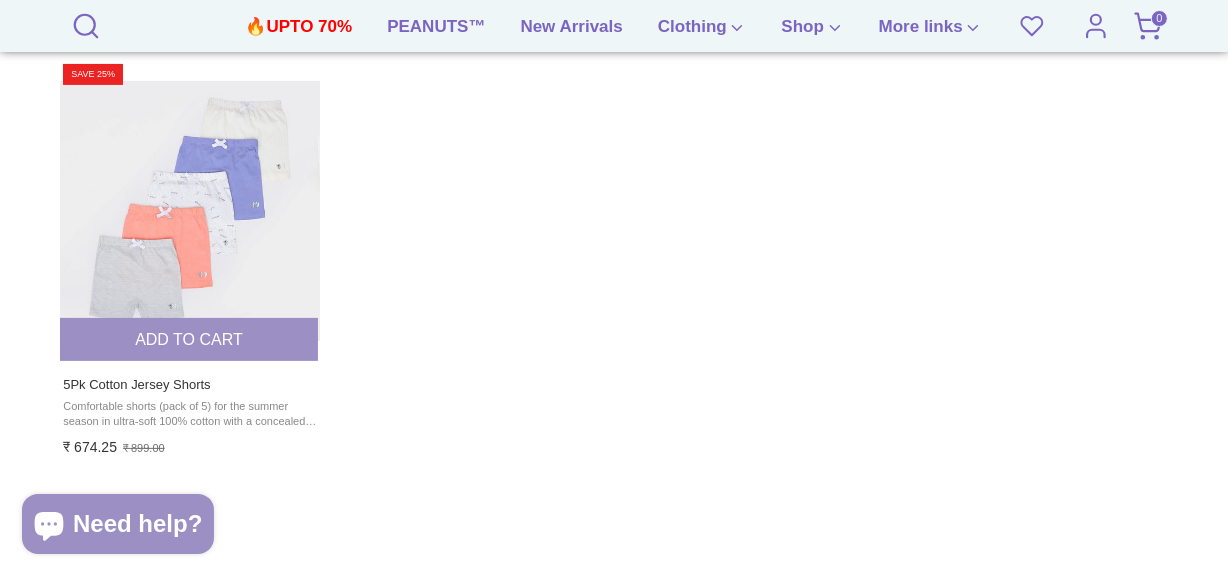 click at bounding box center (189, 210) 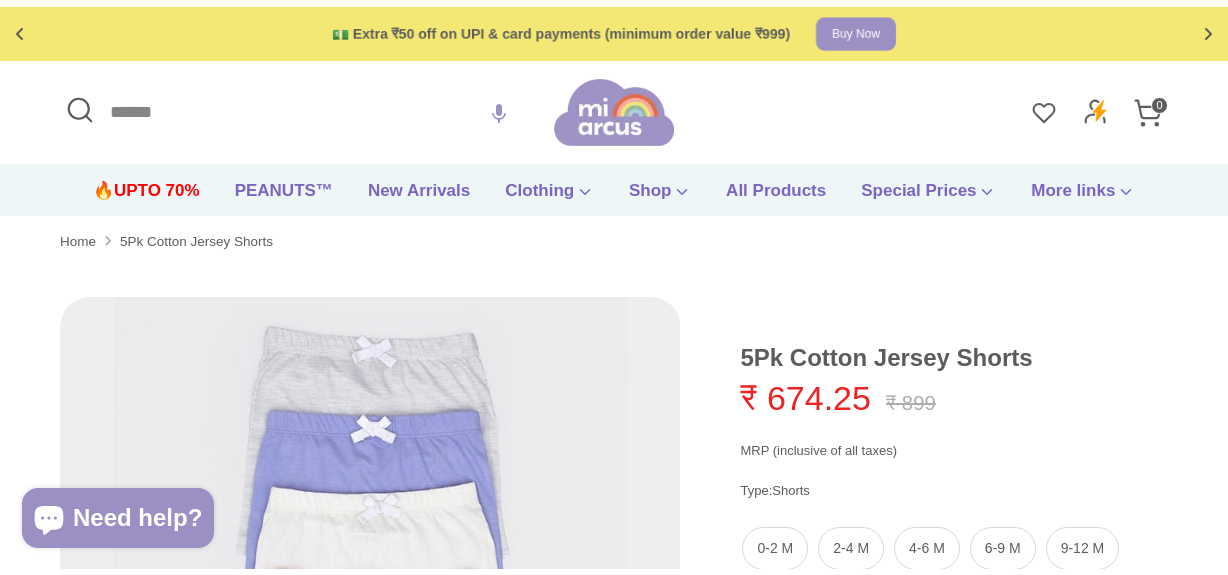 scroll, scrollTop: 0, scrollLeft: 0, axis: both 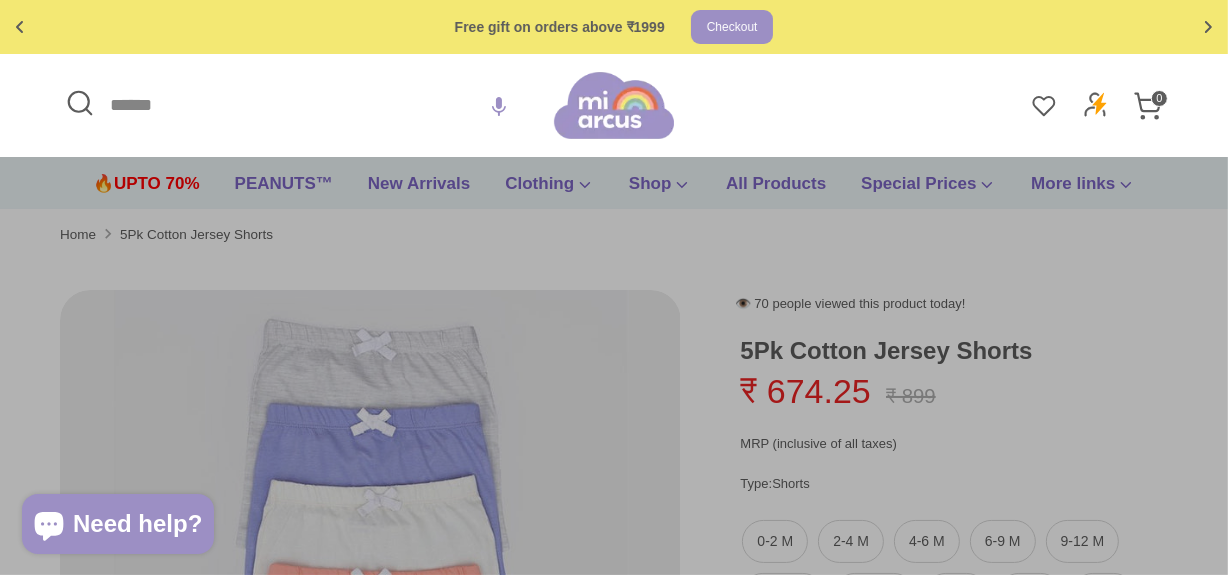 click on "Search" at bounding box center (307, 105) 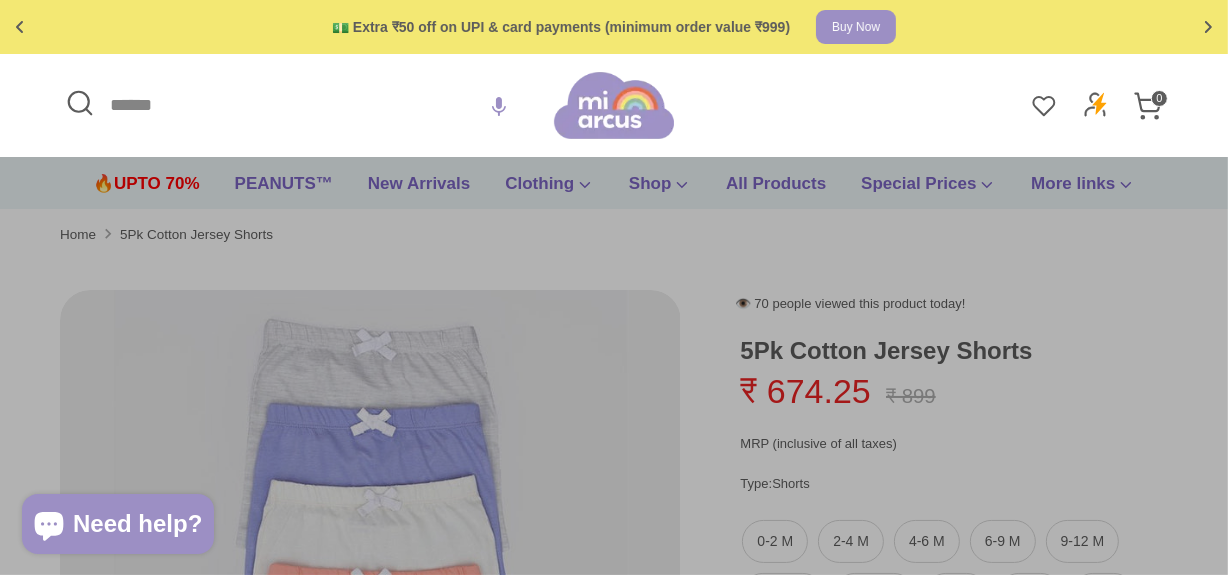 paste on "**********" 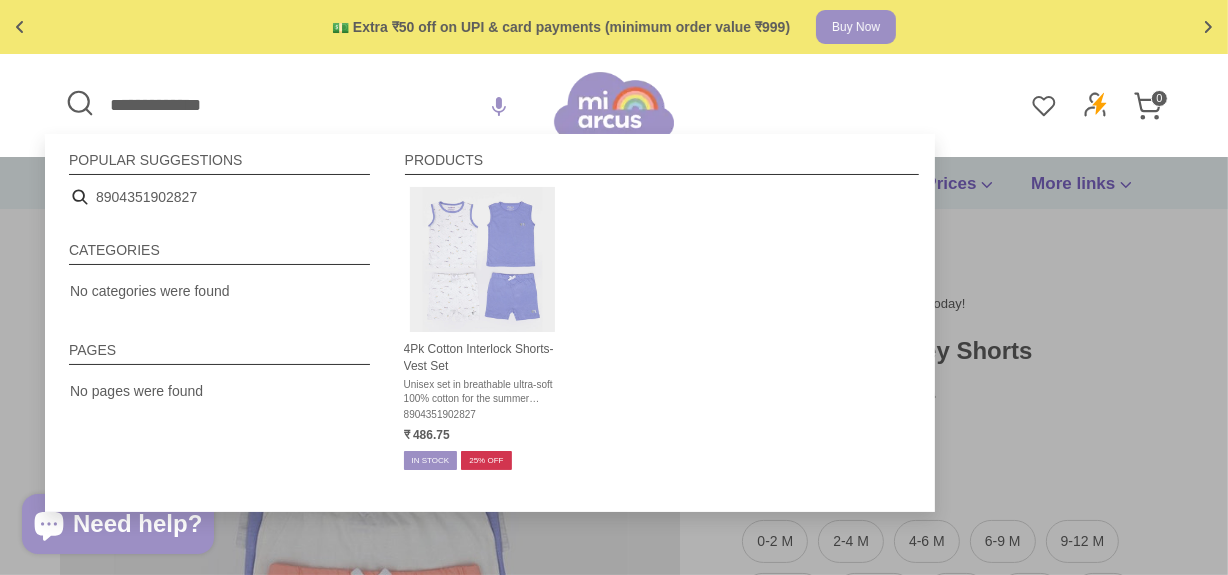 scroll, scrollTop: 181, scrollLeft: 0, axis: vertical 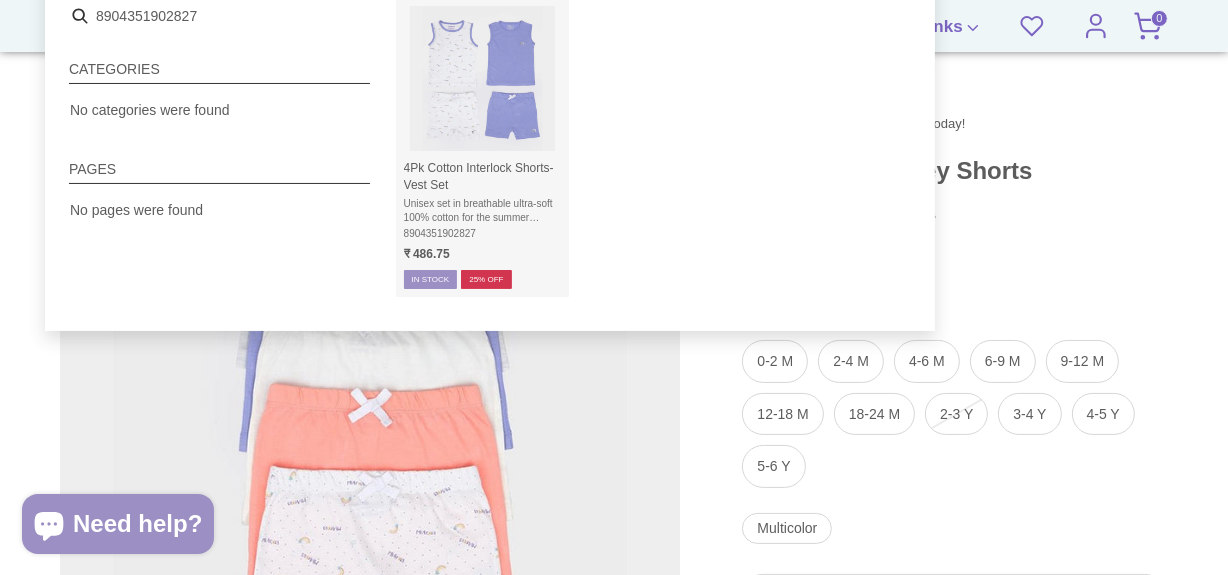click at bounding box center (482, 78) 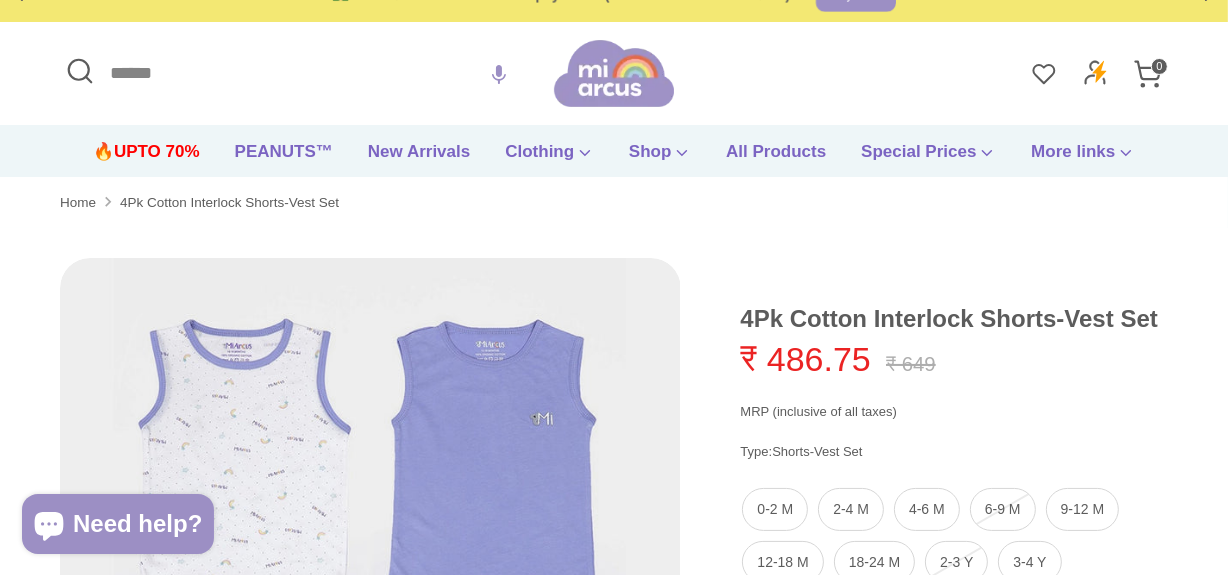scroll, scrollTop: 150, scrollLeft: 0, axis: vertical 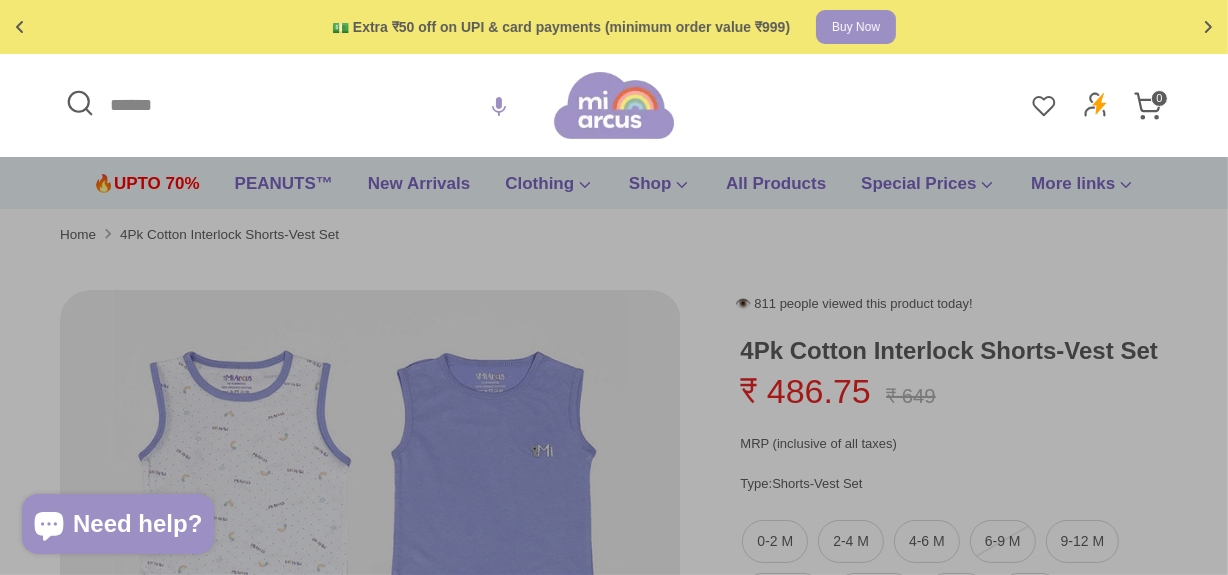 click on "Search" at bounding box center [307, 105] 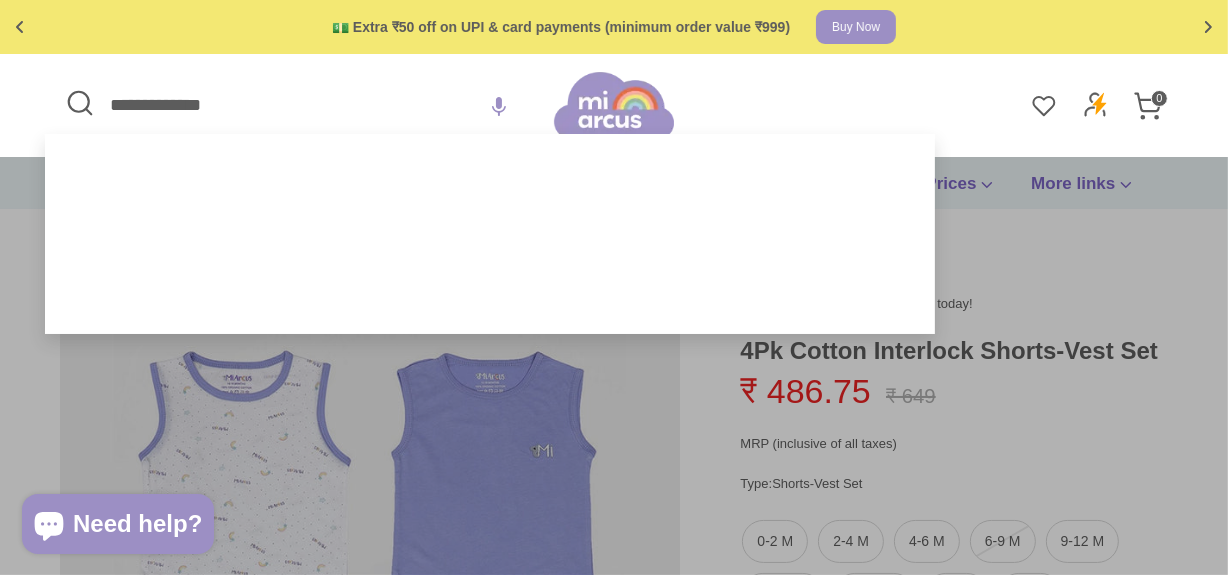 type on "**********" 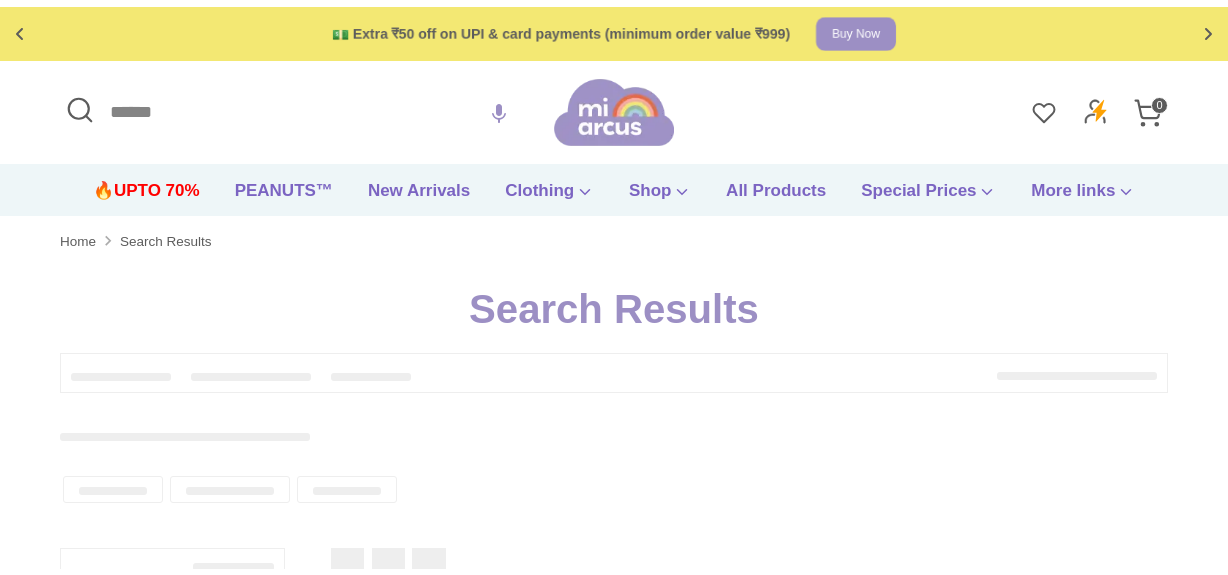scroll, scrollTop: 0, scrollLeft: 0, axis: both 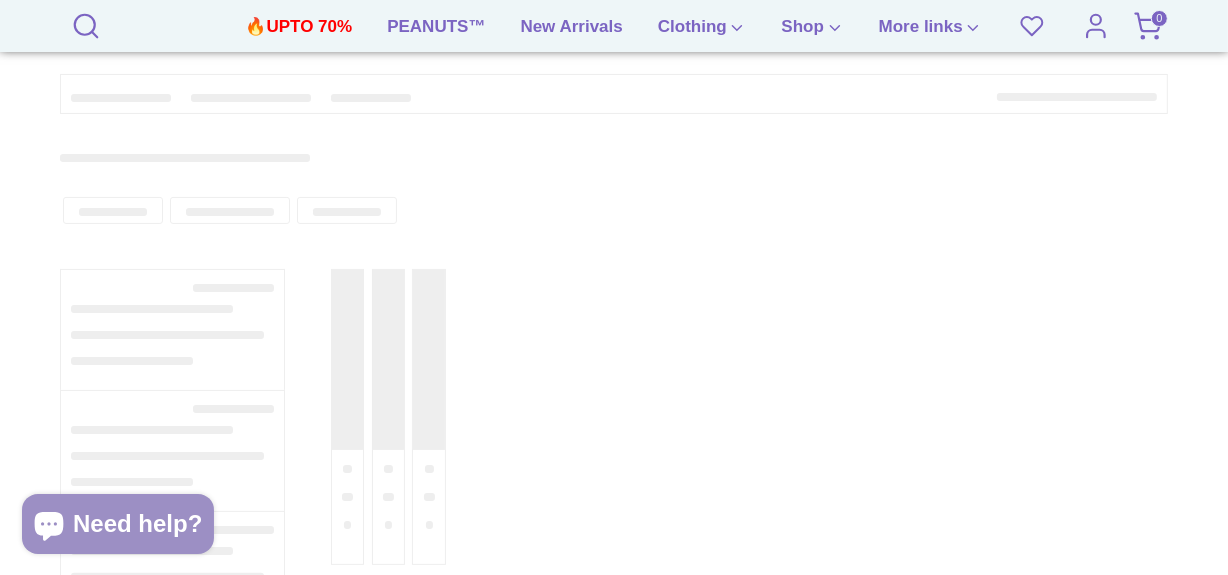 type on "**********" 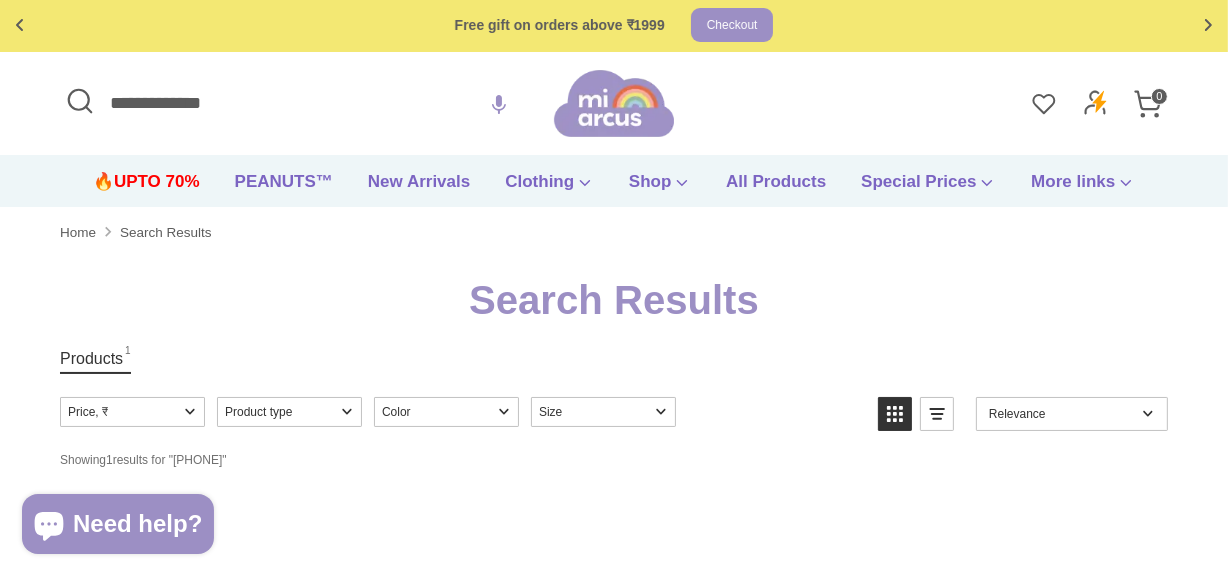scroll, scrollTop: 0, scrollLeft: 0, axis: both 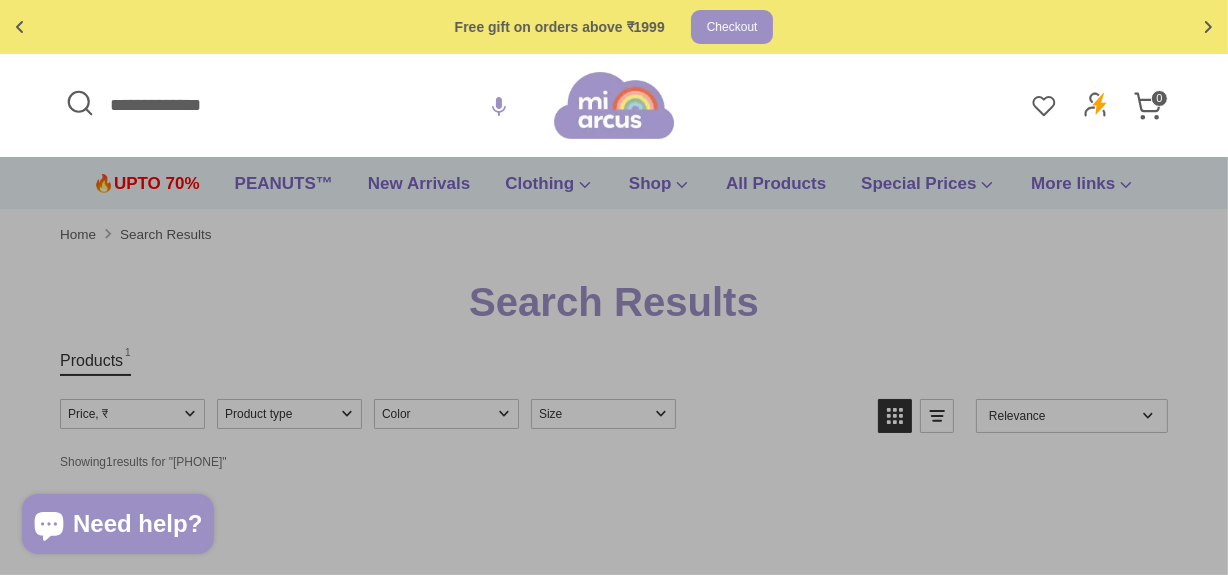 click on "**********" at bounding box center (307, 105) 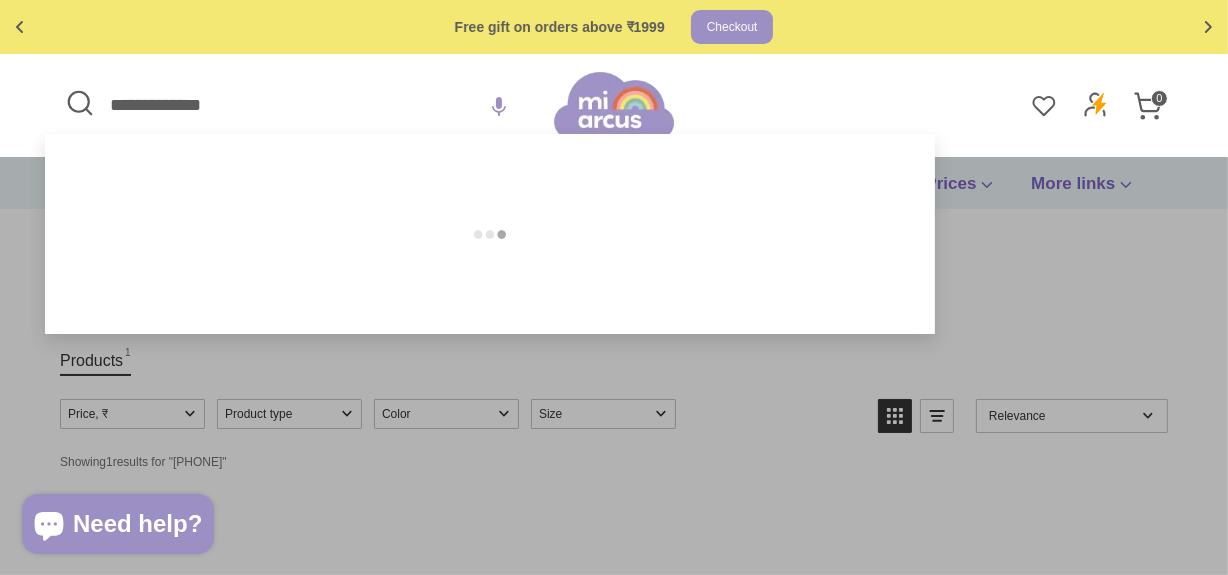 paste 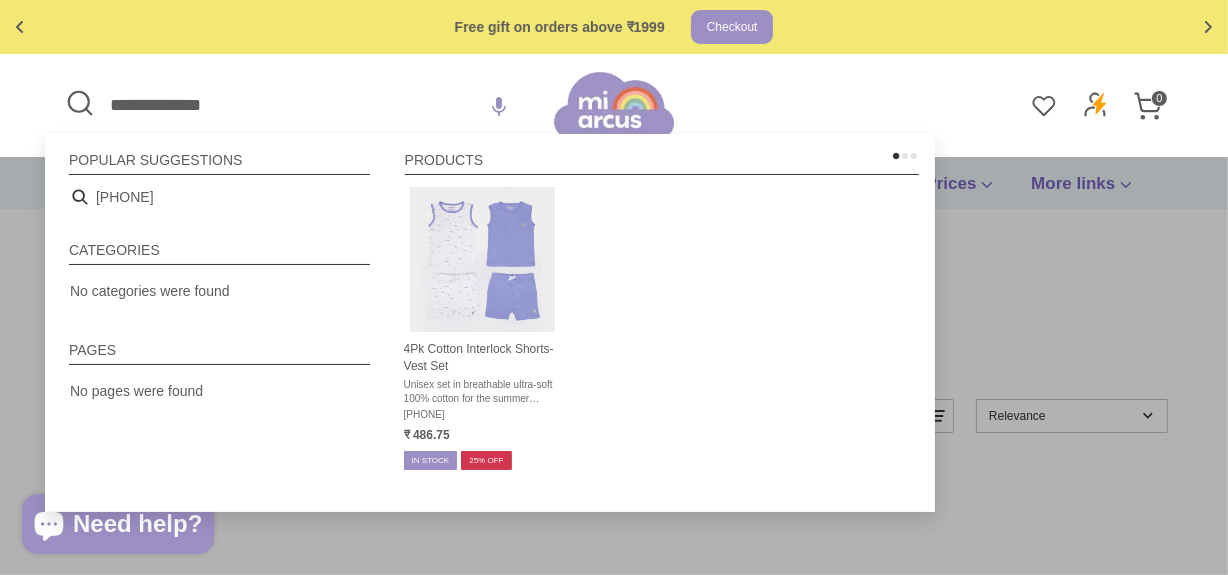 type on "**********" 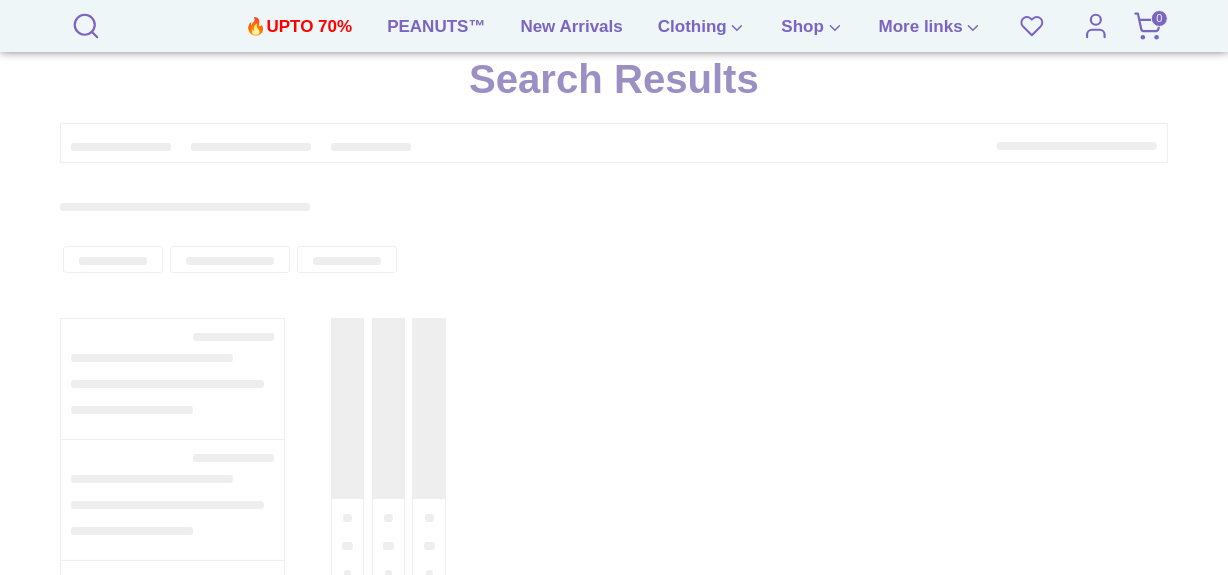 scroll, scrollTop: 236, scrollLeft: 0, axis: vertical 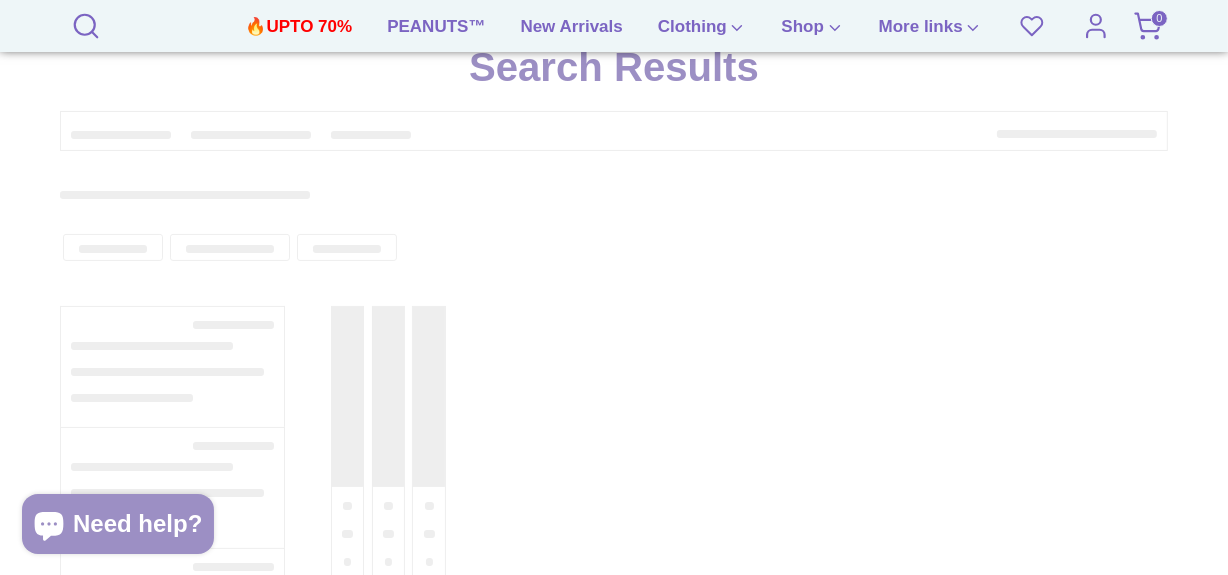 type on "**********" 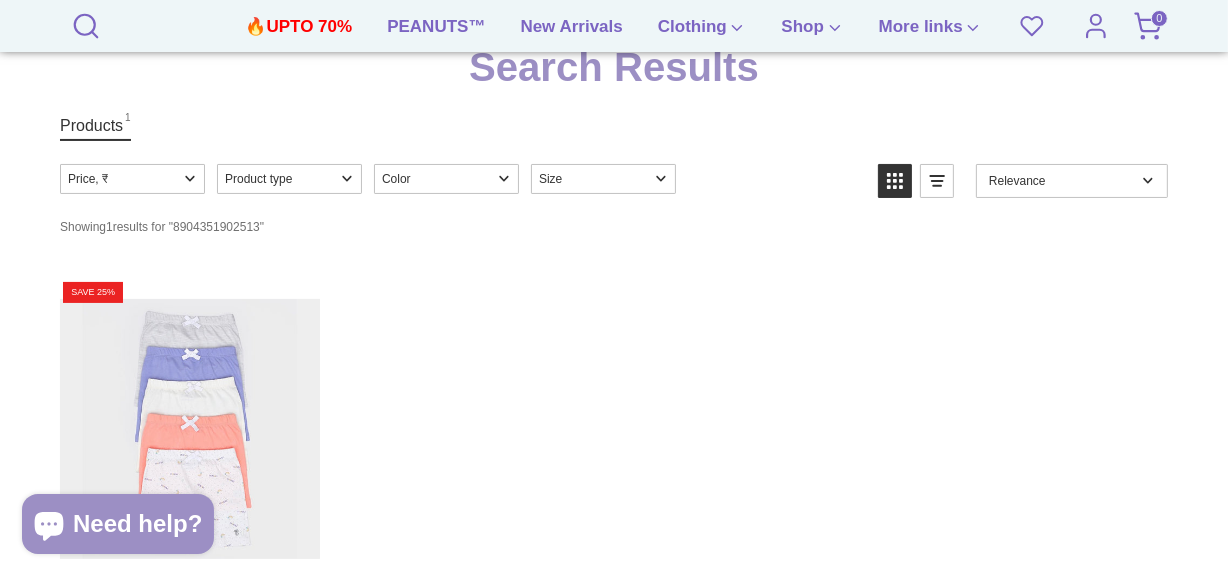 scroll, scrollTop: 327, scrollLeft: 0, axis: vertical 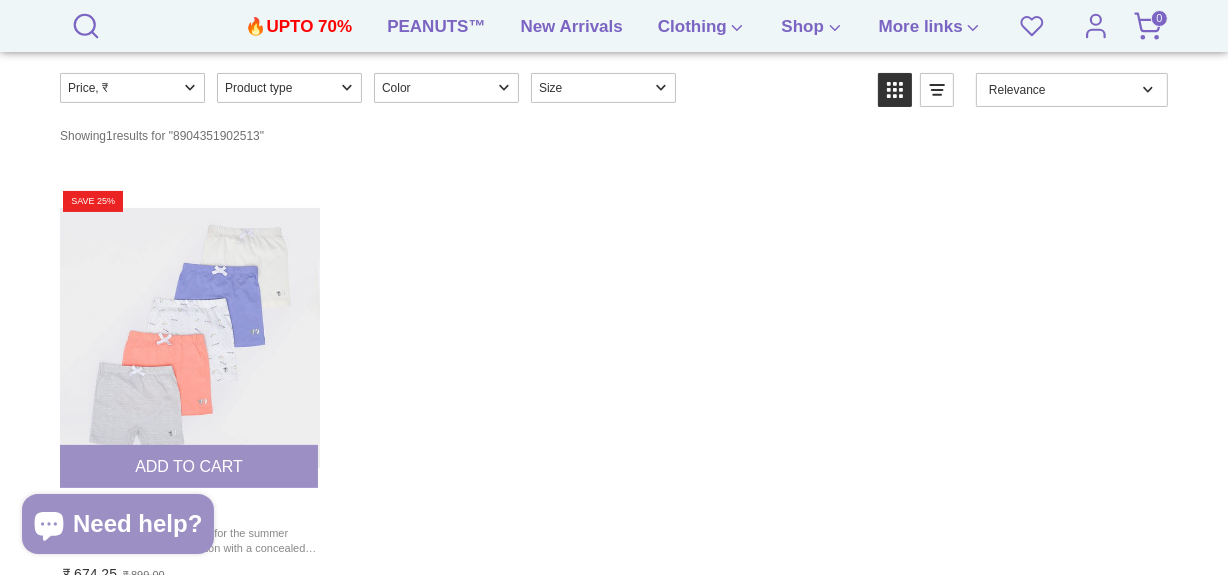 click at bounding box center (189, 337) 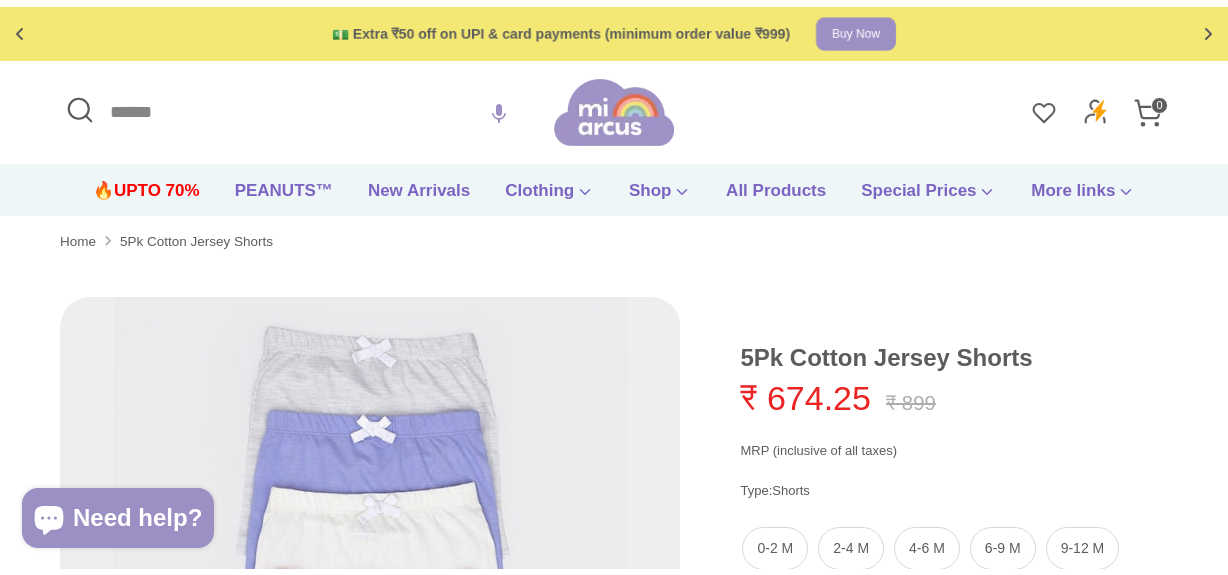 scroll, scrollTop: 0, scrollLeft: 0, axis: both 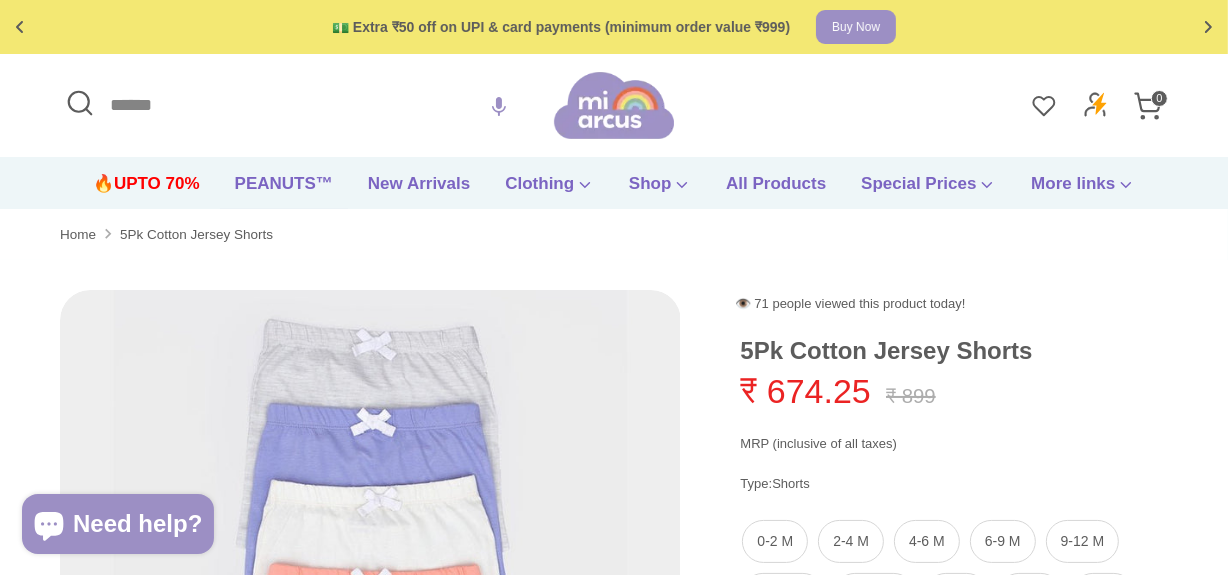 click on "Search" at bounding box center (307, 105) 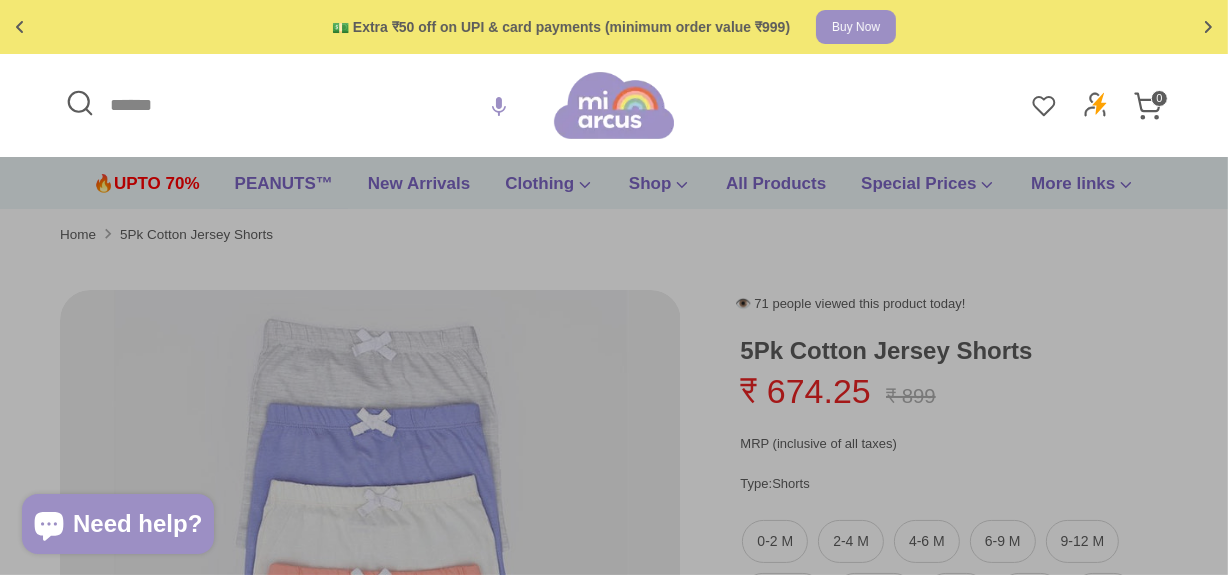 paste on "**********" 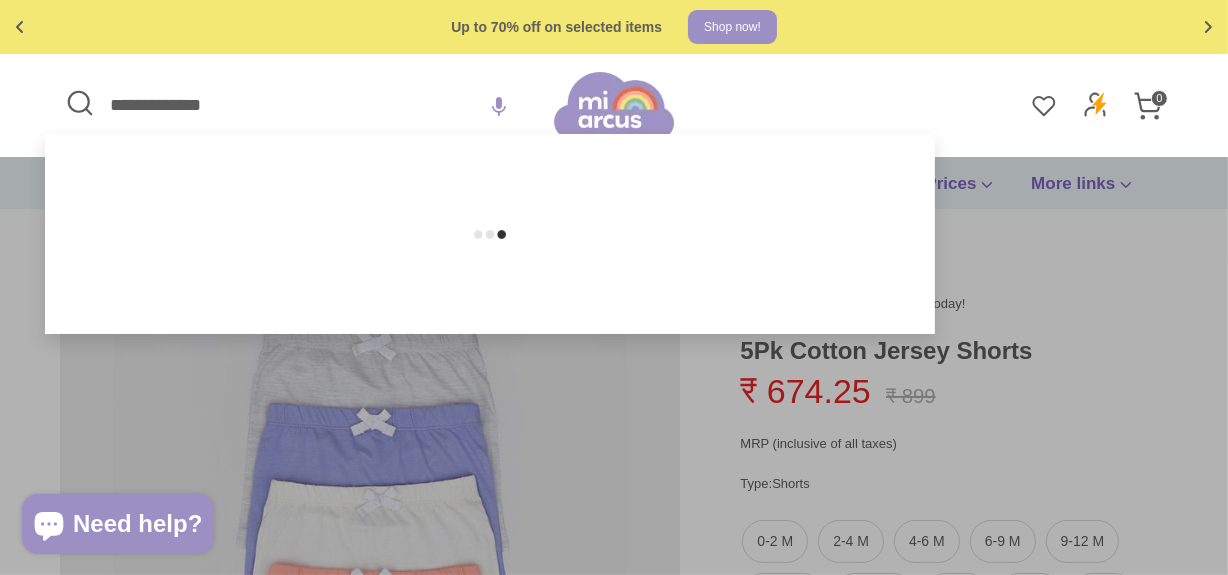 type on "**********" 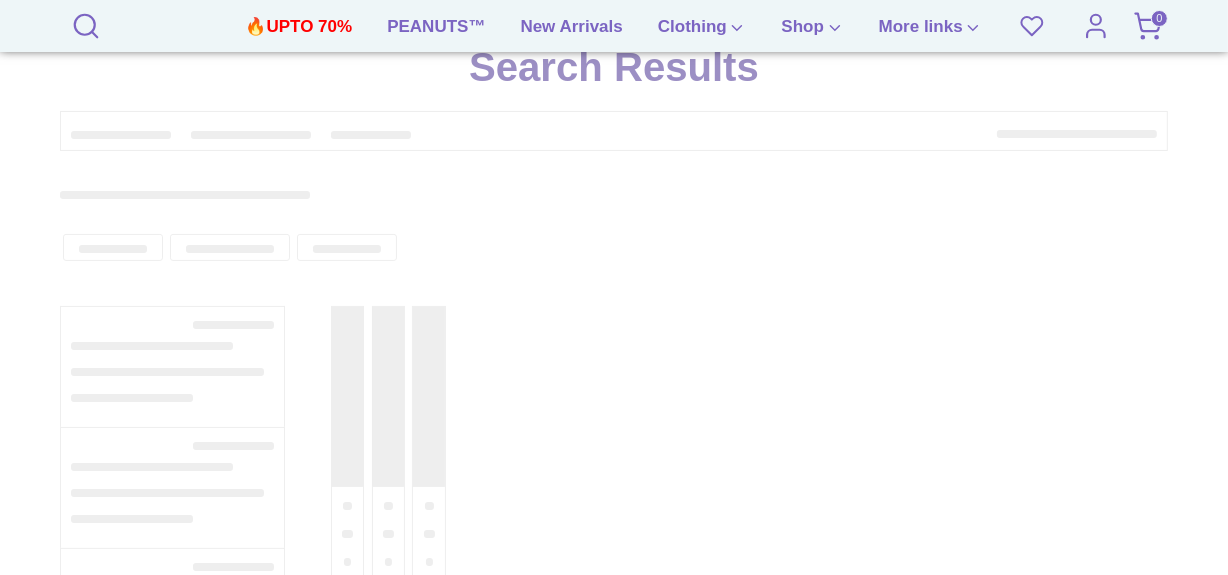 scroll, scrollTop: 0, scrollLeft: 0, axis: both 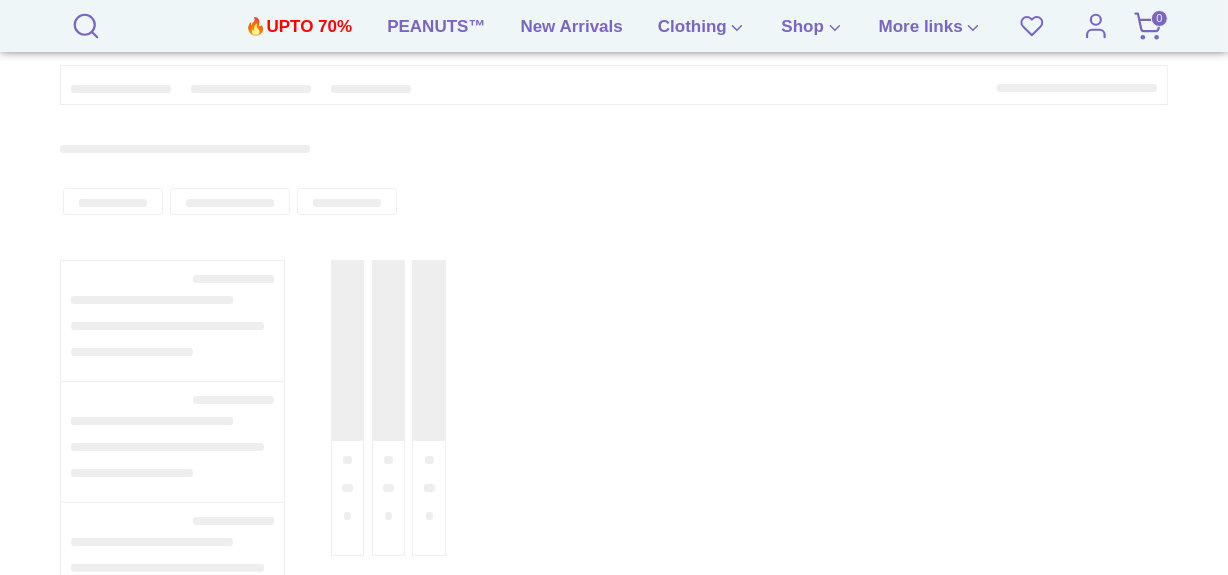 type on "**********" 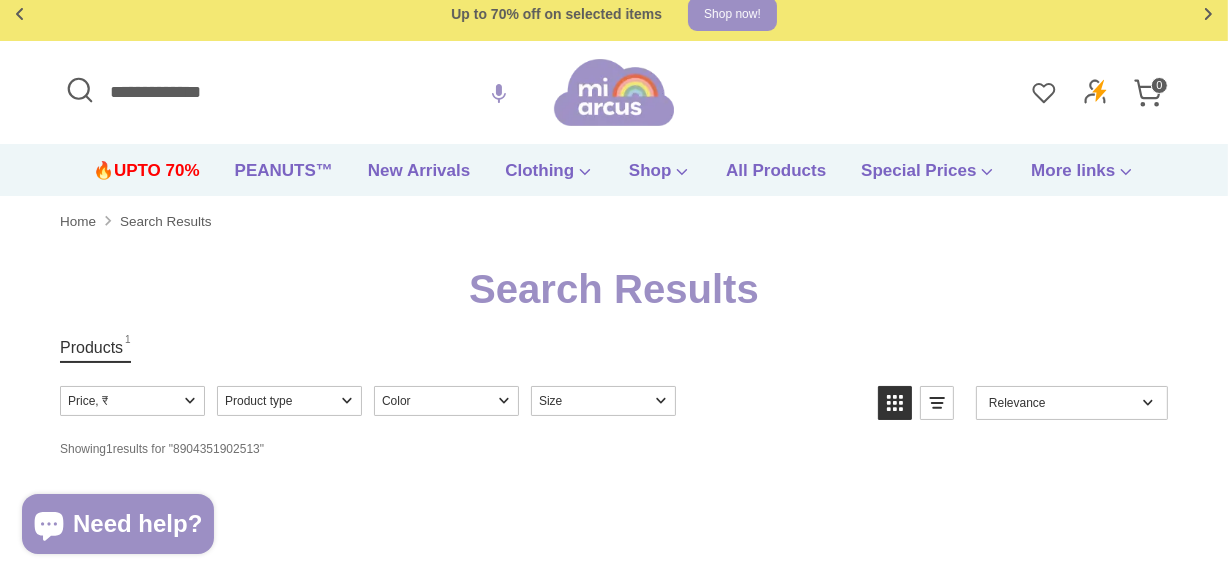 scroll, scrollTop: 0, scrollLeft: 0, axis: both 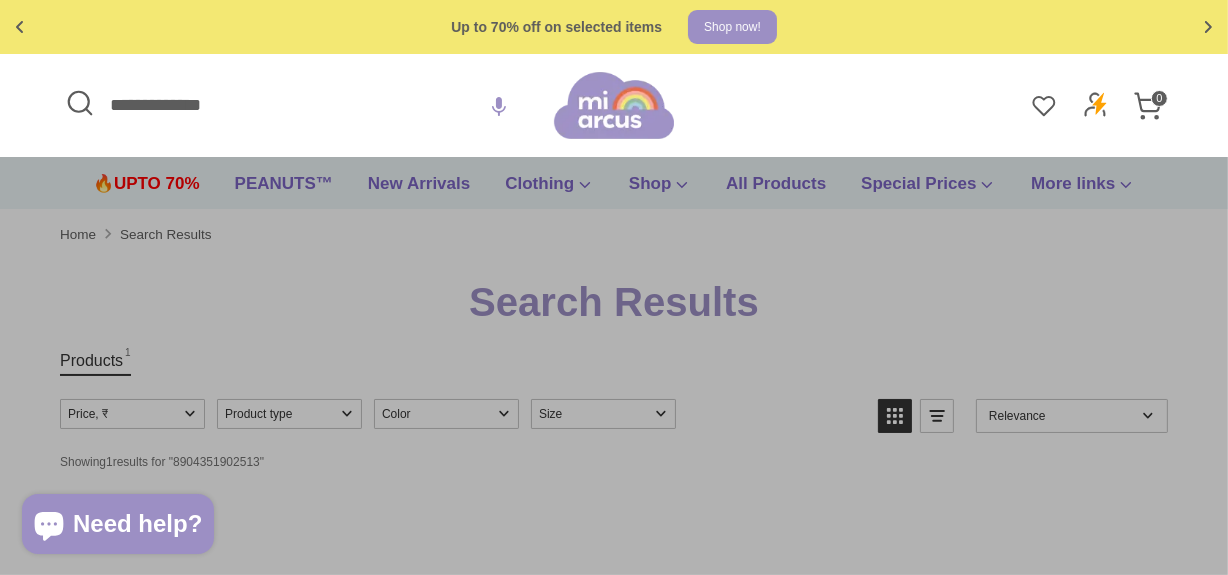 click on "**********" at bounding box center (307, 105) 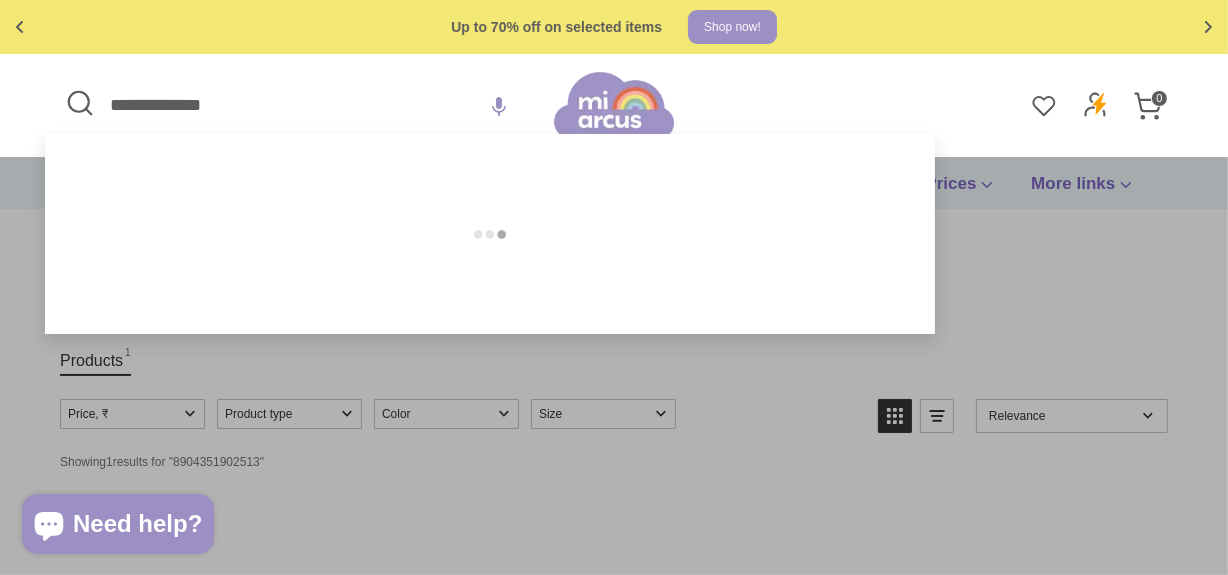 paste 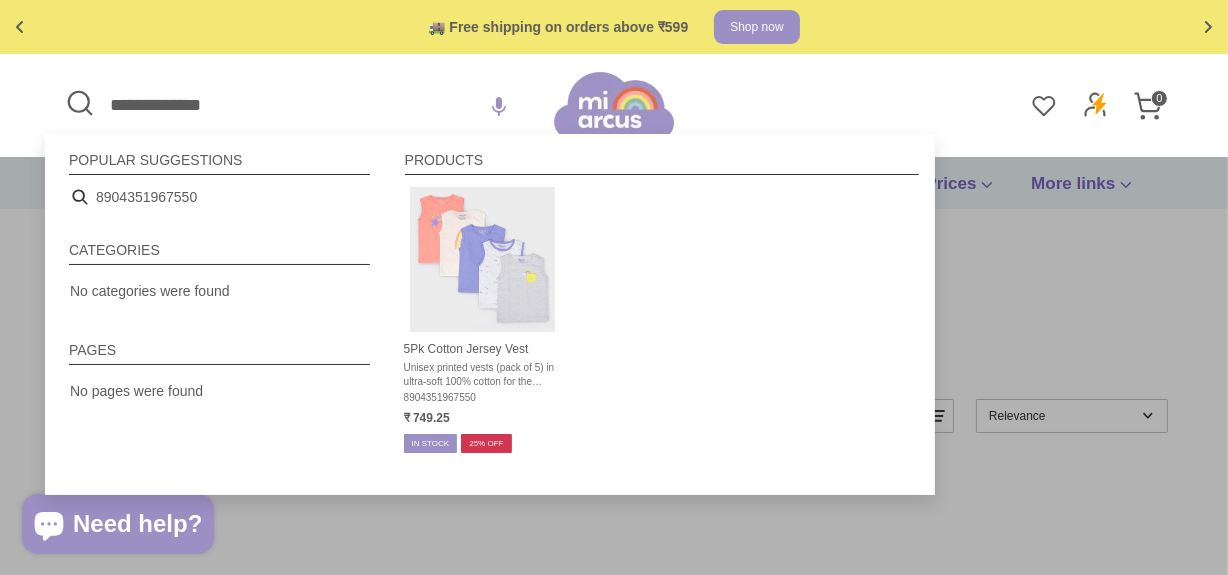 type on "**********" 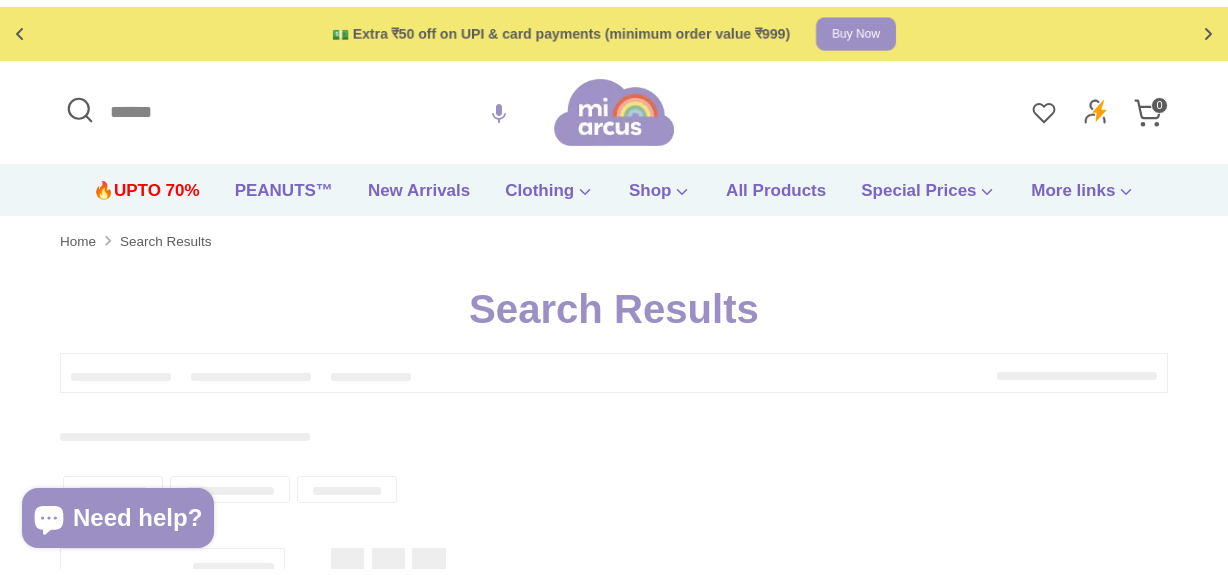 scroll, scrollTop: 0, scrollLeft: 0, axis: both 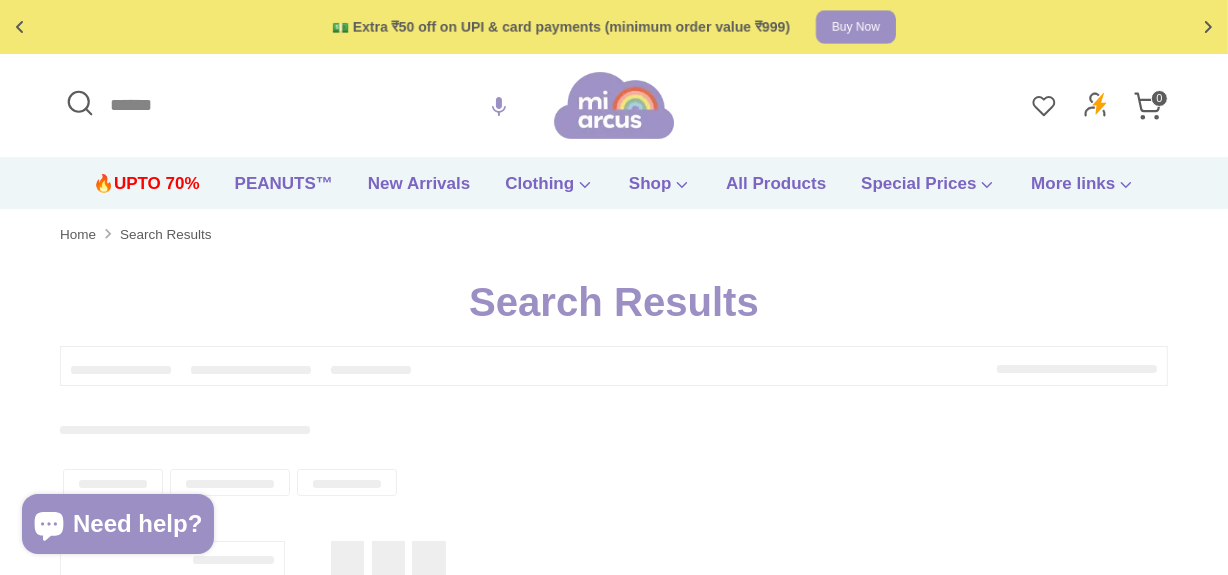 type on "**********" 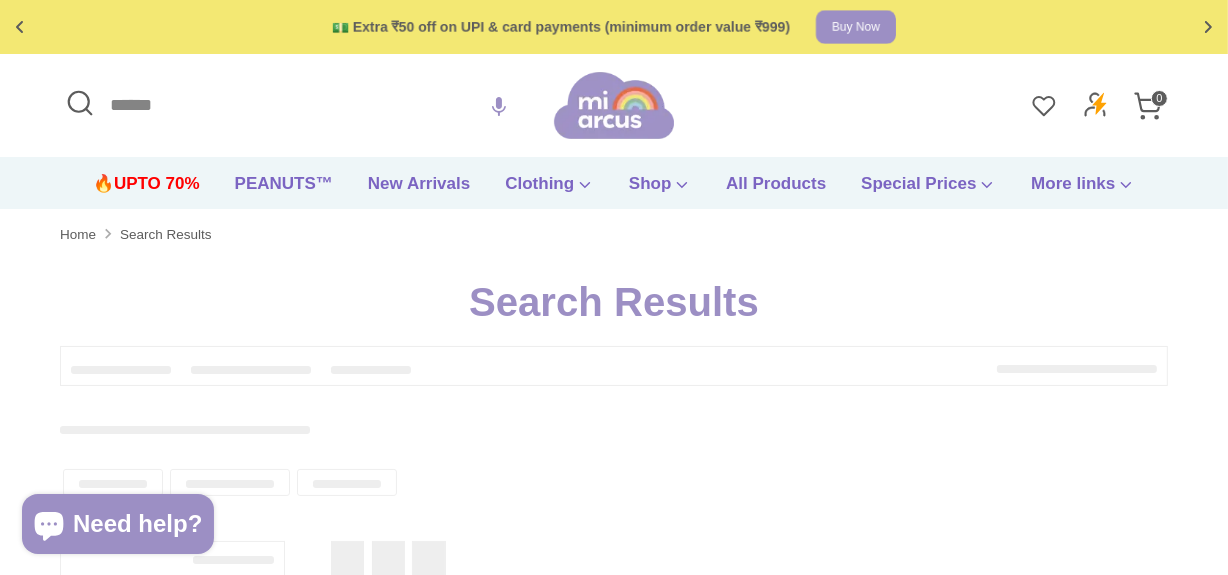 type on "**********" 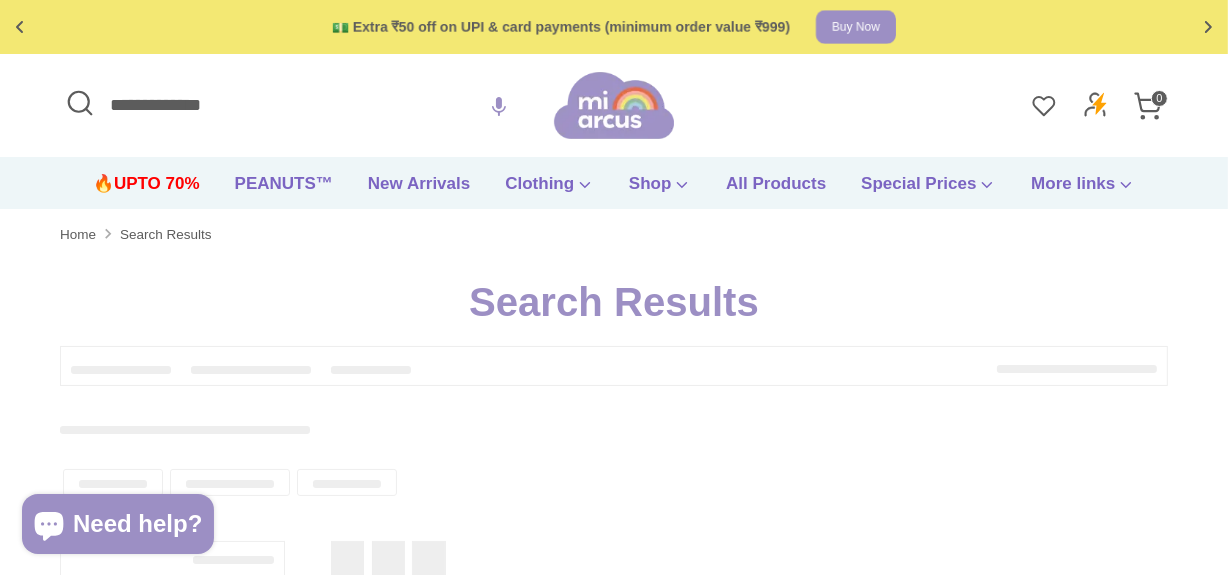 scroll, scrollTop: 0, scrollLeft: 0, axis: both 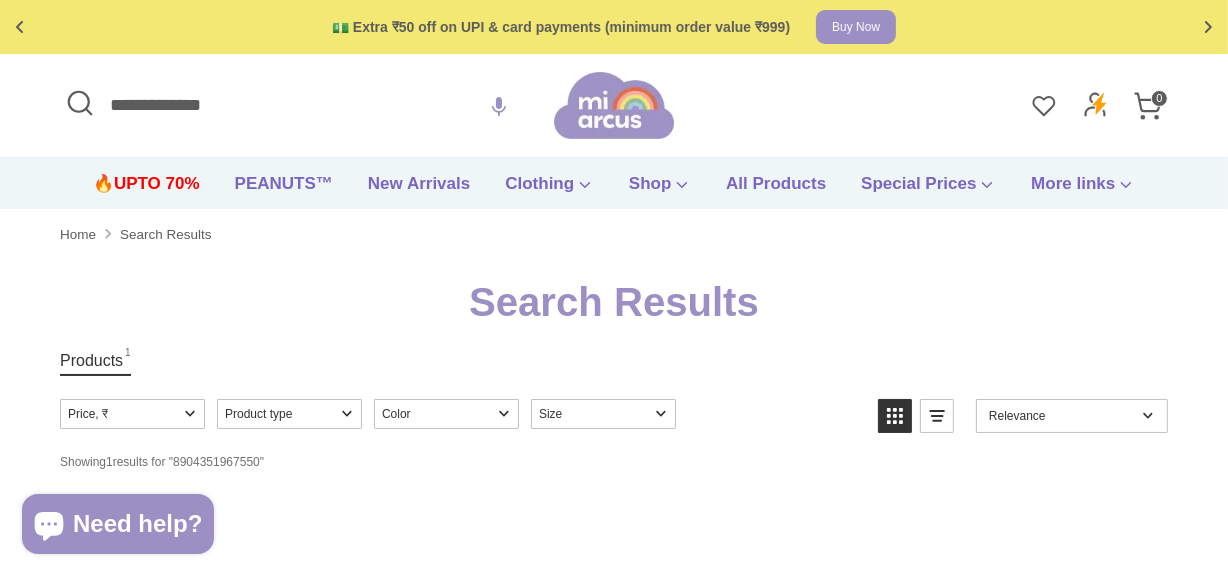 click on "**********" at bounding box center [307, 105] 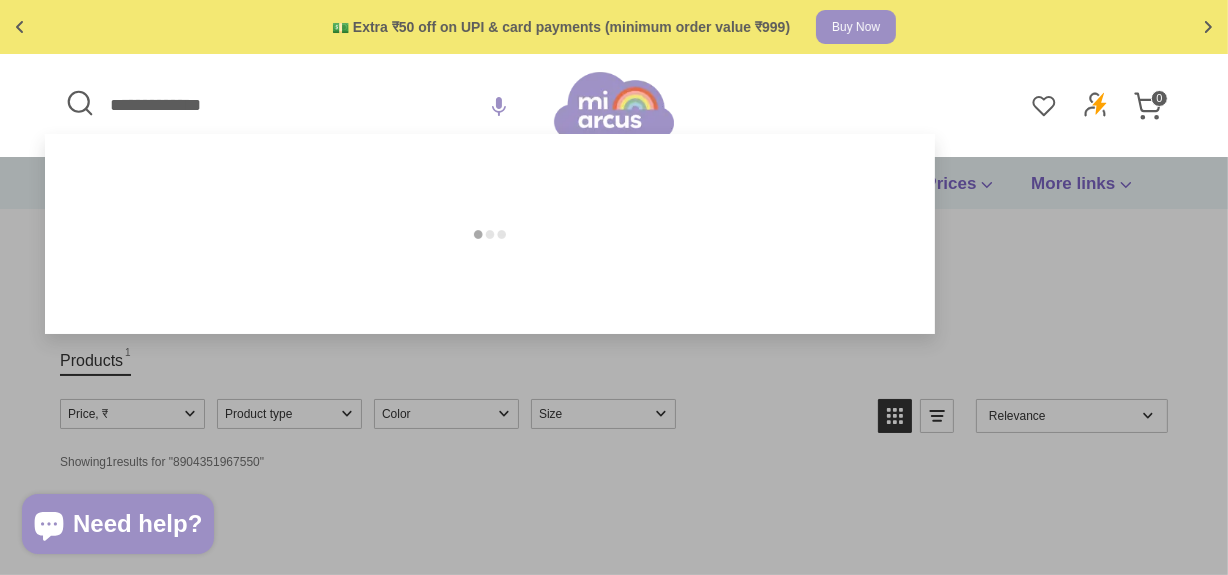 click on "**********" at bounding box center (307, 105) 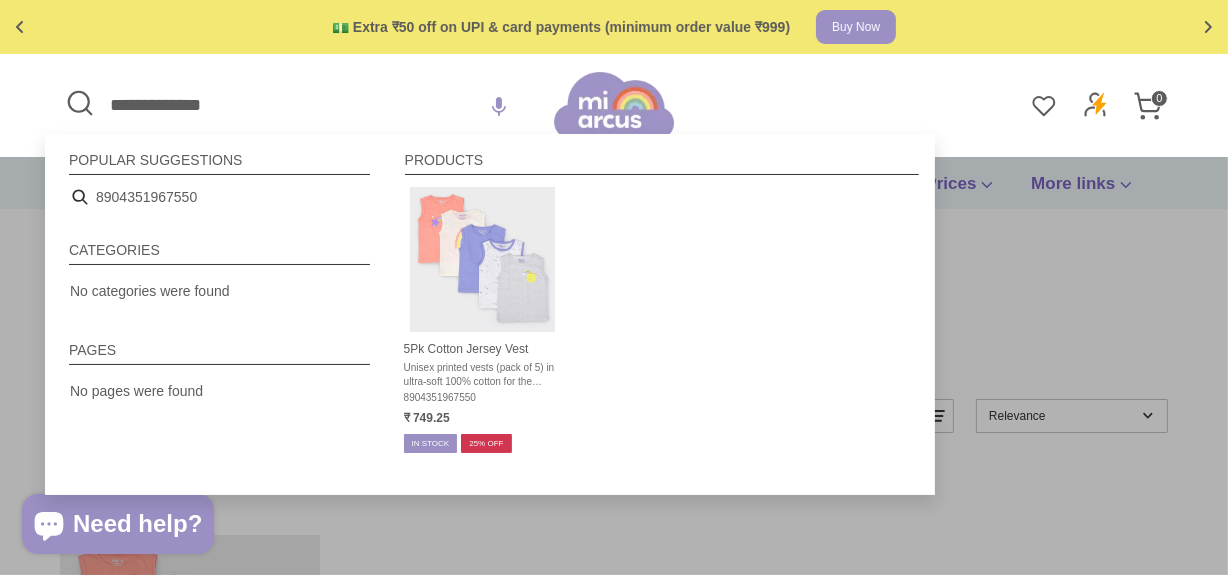 paste 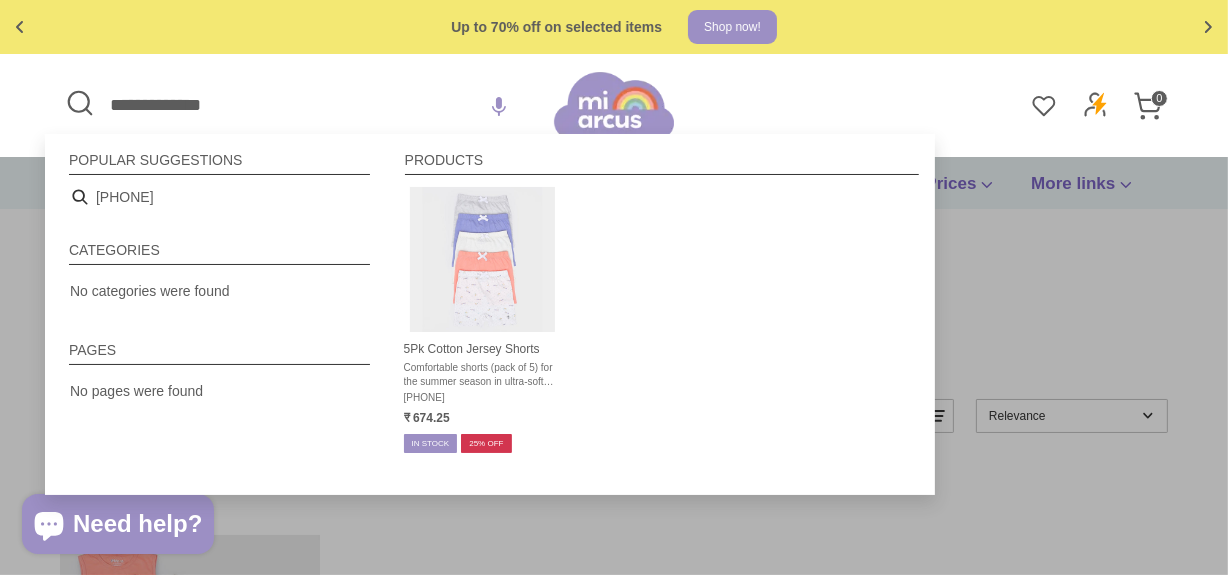 type on "**********" 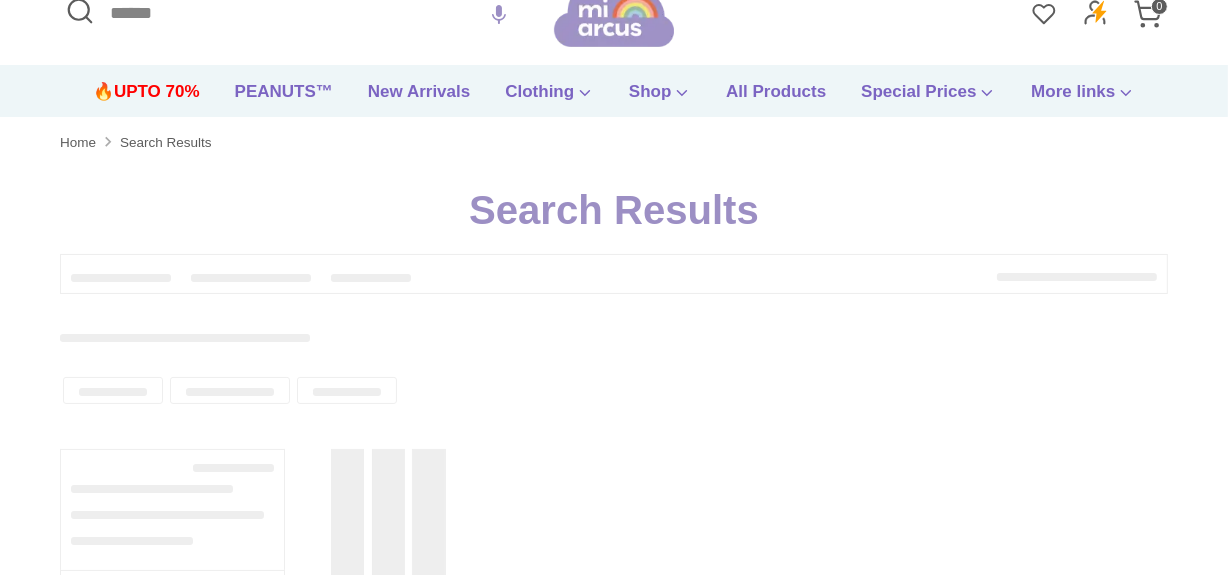 scroll, scrollTop: 0, scrollLeft: 0, axis: both 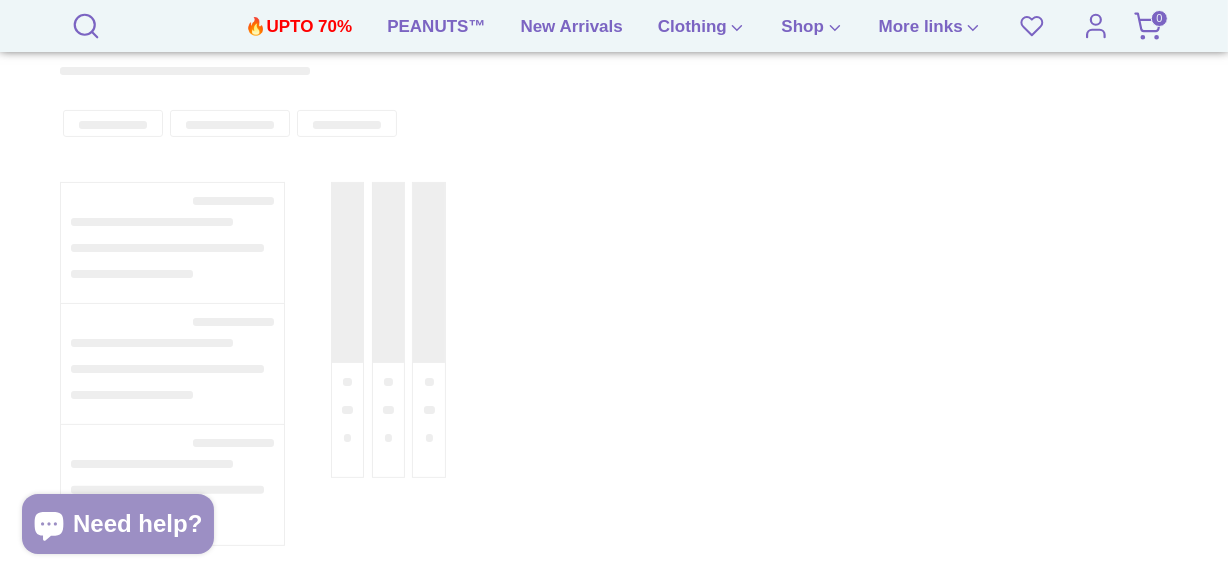 type on "**********" 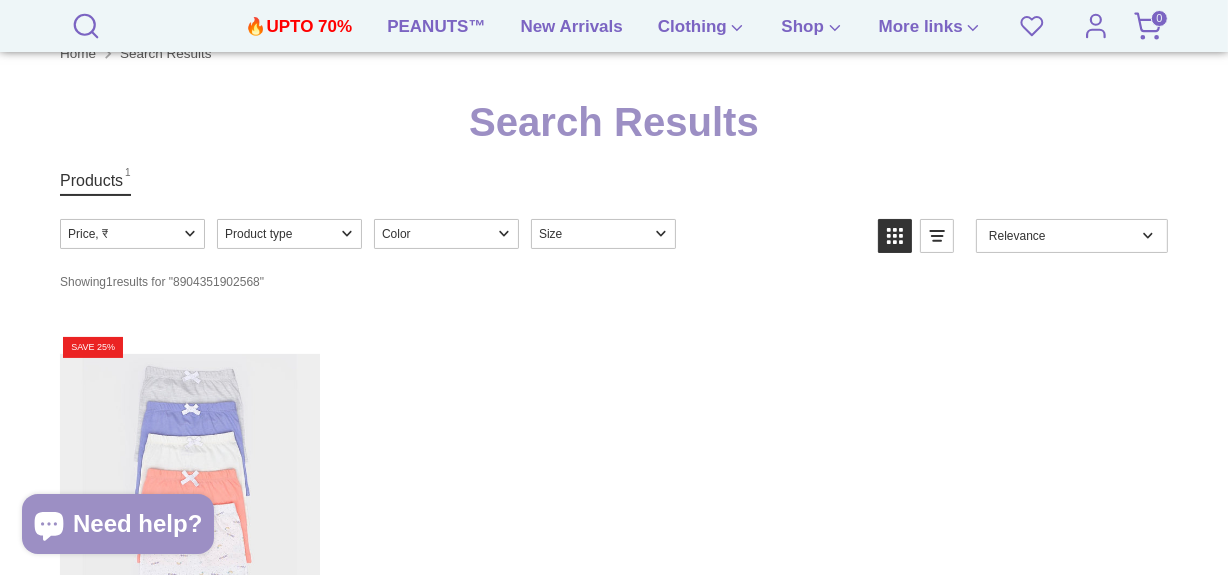 scroll, scrollTop: 0, scrollLeft: 0, axis: both 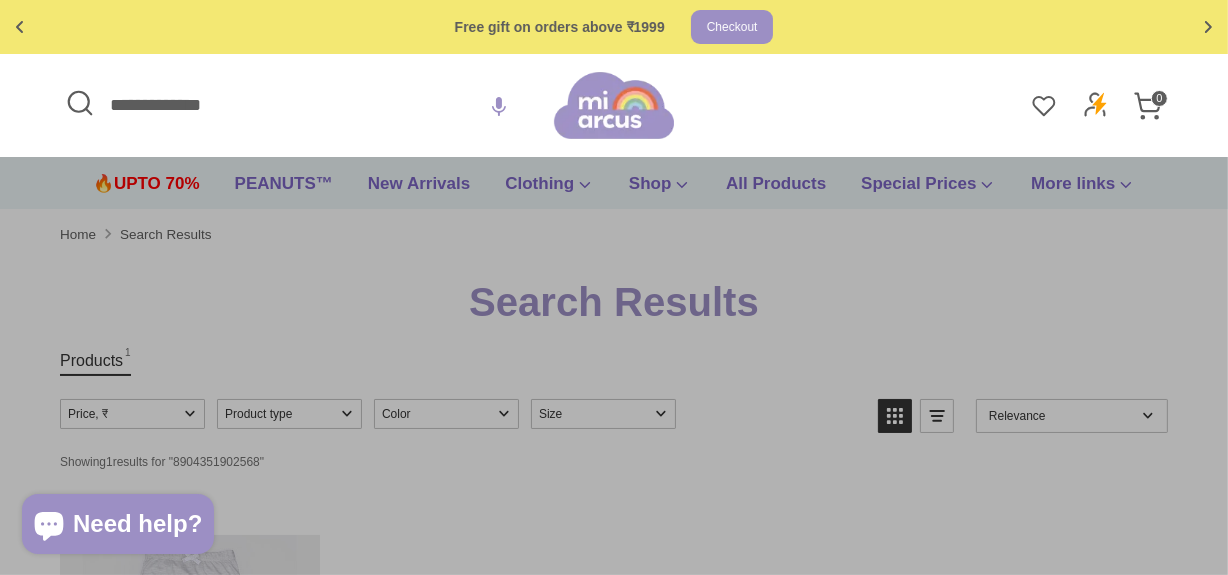 click on "**********" at bounding box center [307, 105] 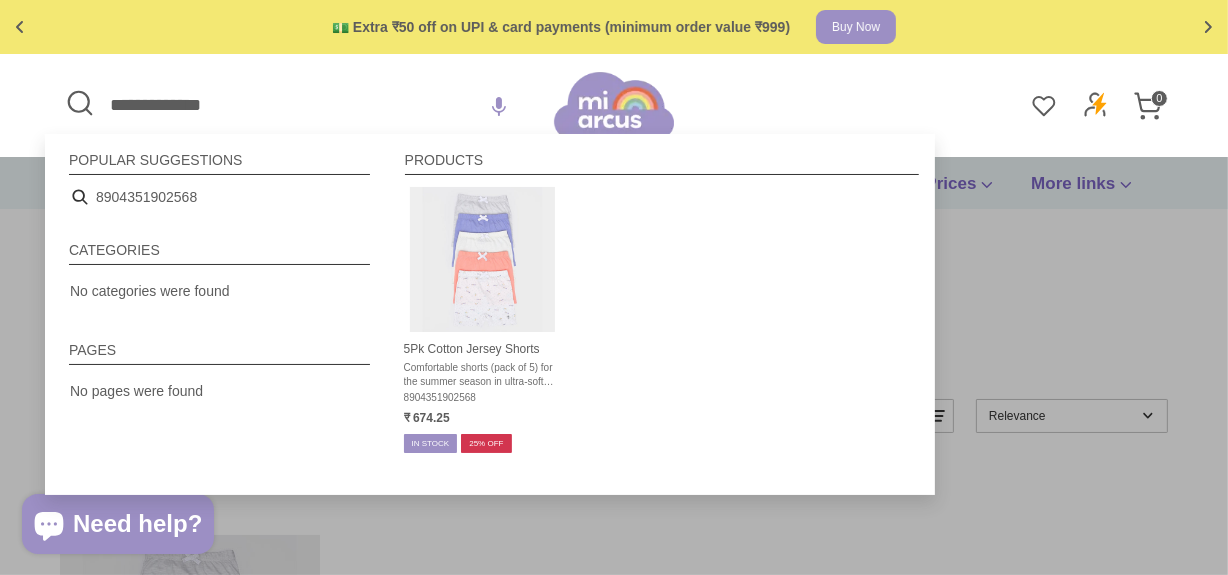 paste 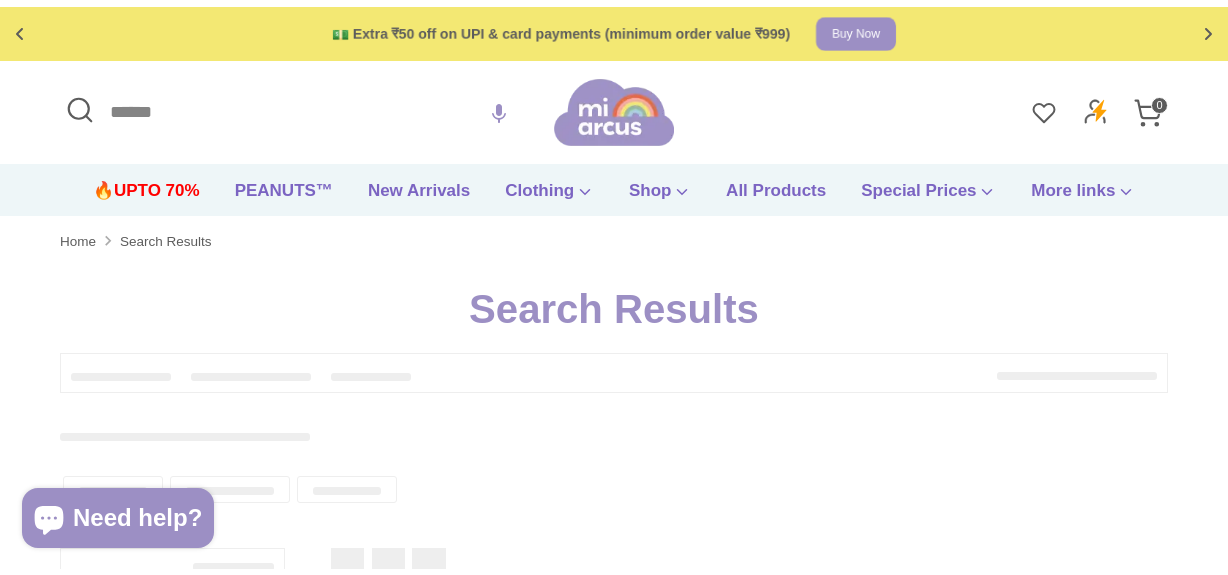 scroll, scrollTop: 168, scrollLeft: 0, axis: vertical 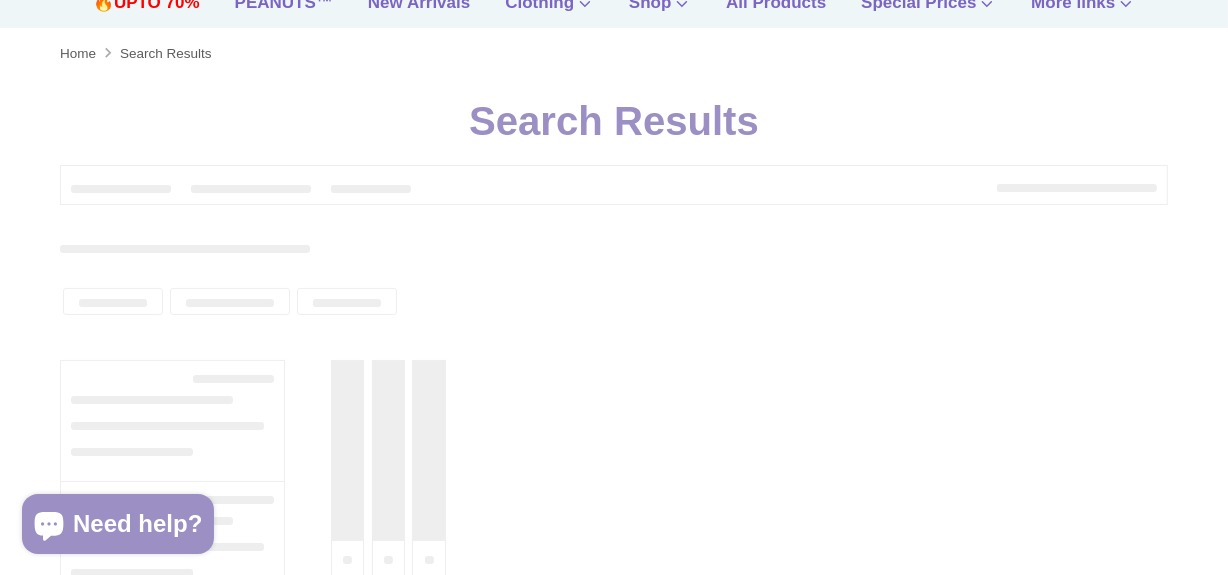 type on "**********" 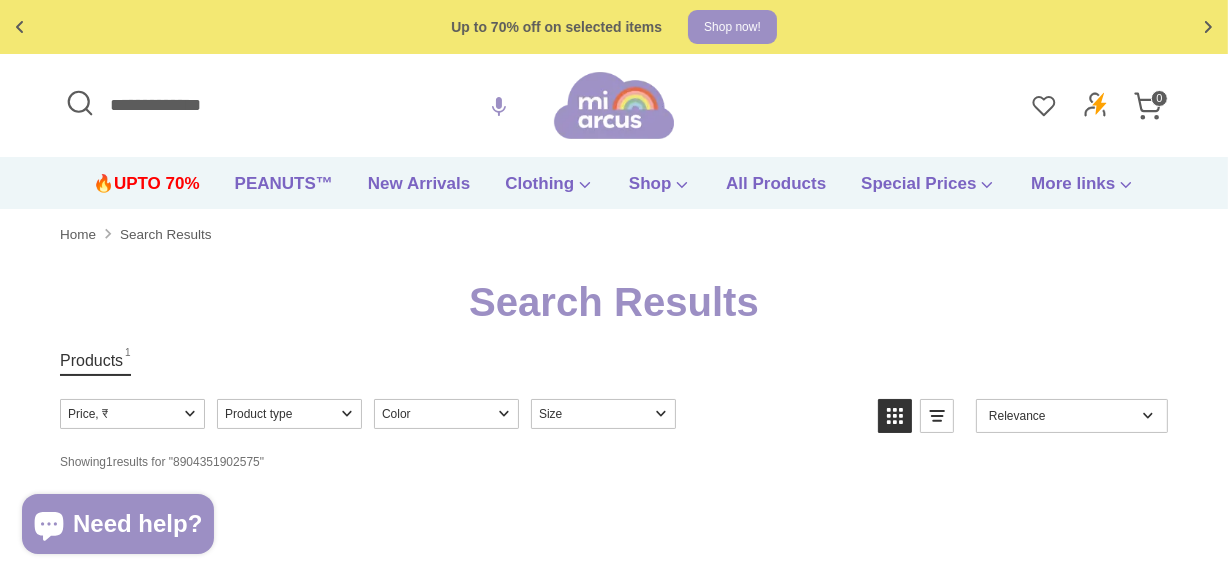 scroll, scrollTop: 0, scrollLeft: 0, axis: both 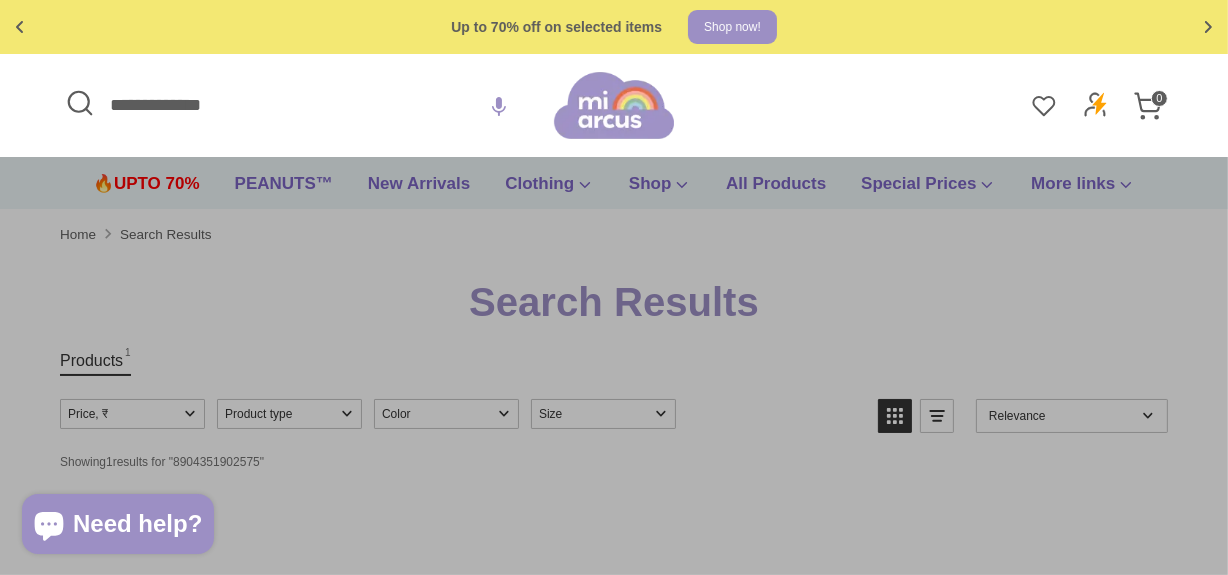 click on "**********" at bounding box center [307, 105] 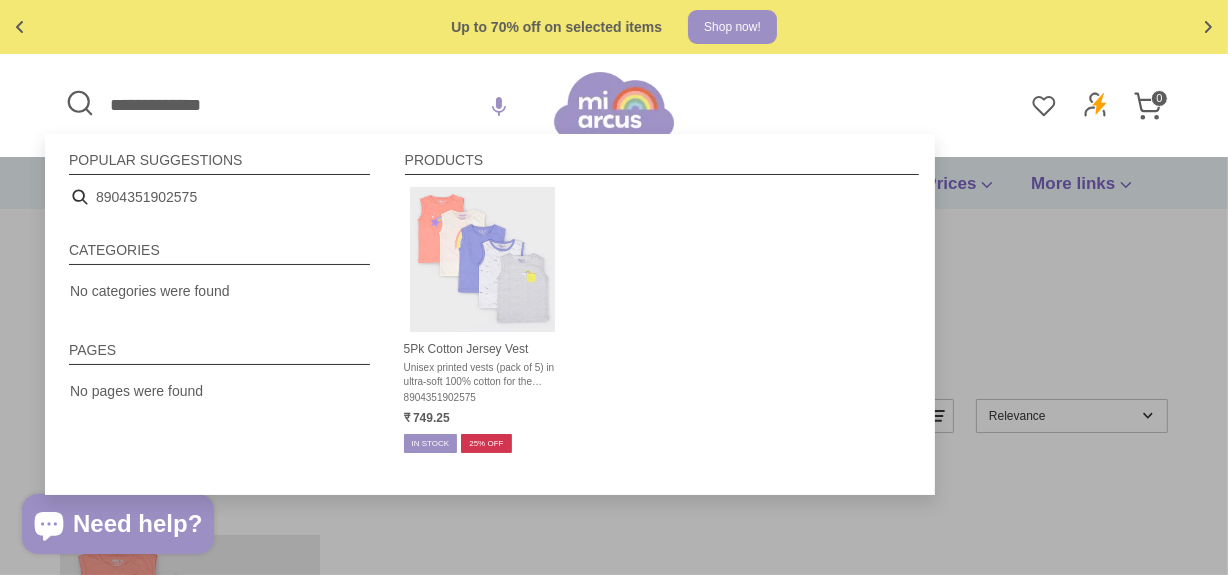 paste 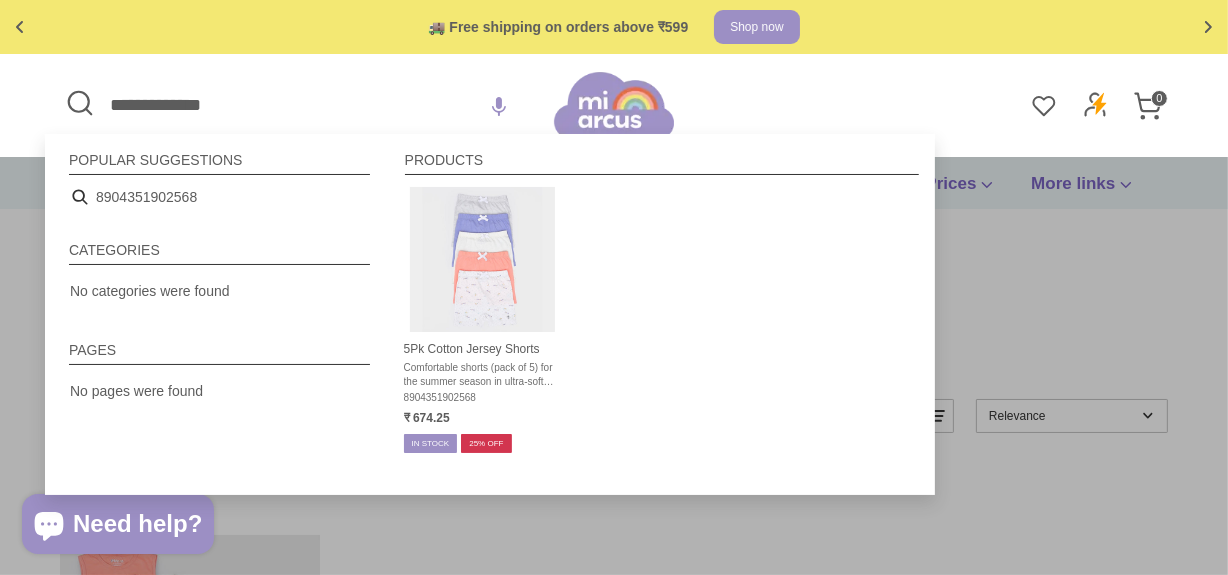 type on "**********" 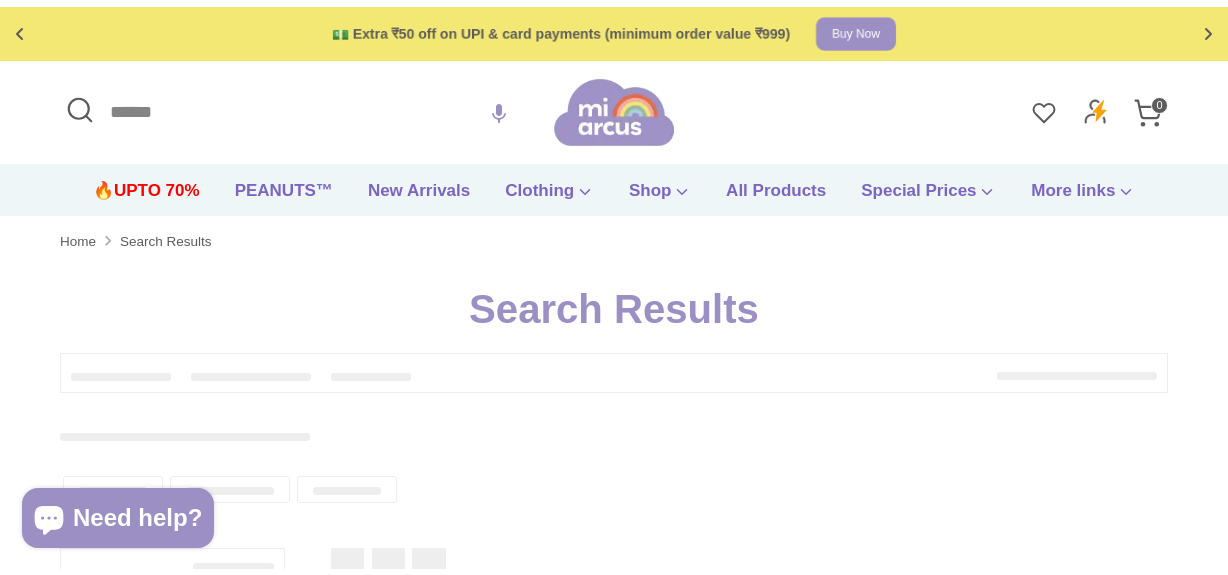 scroll, scrollTop: 181, scrollLeft: 0, axis: vertical 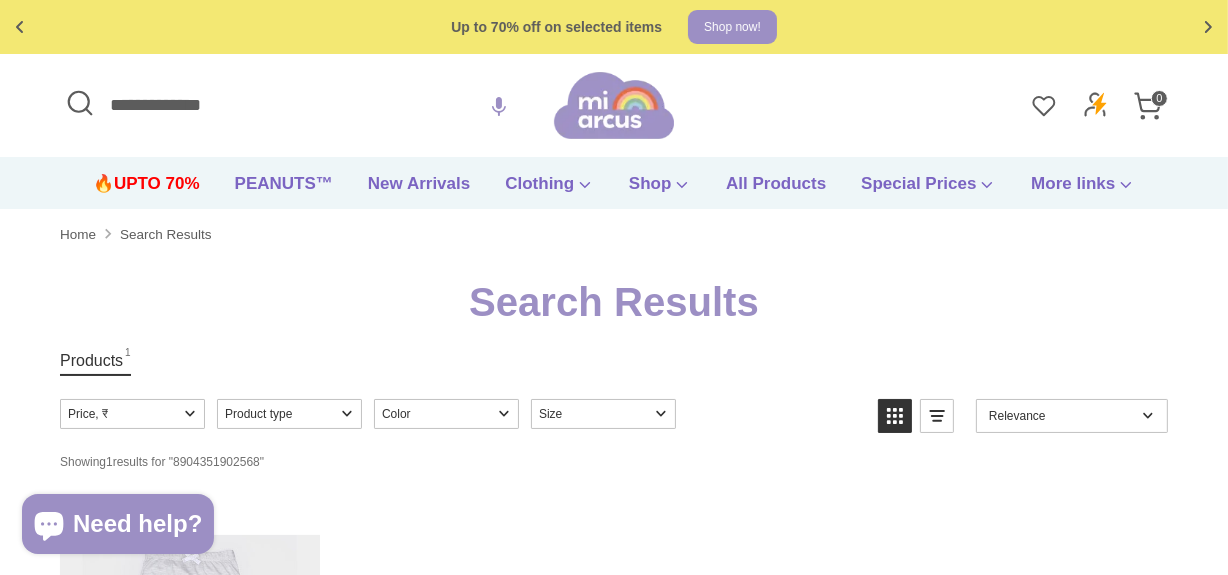 click on "**********" at bounding box center [307, 105] 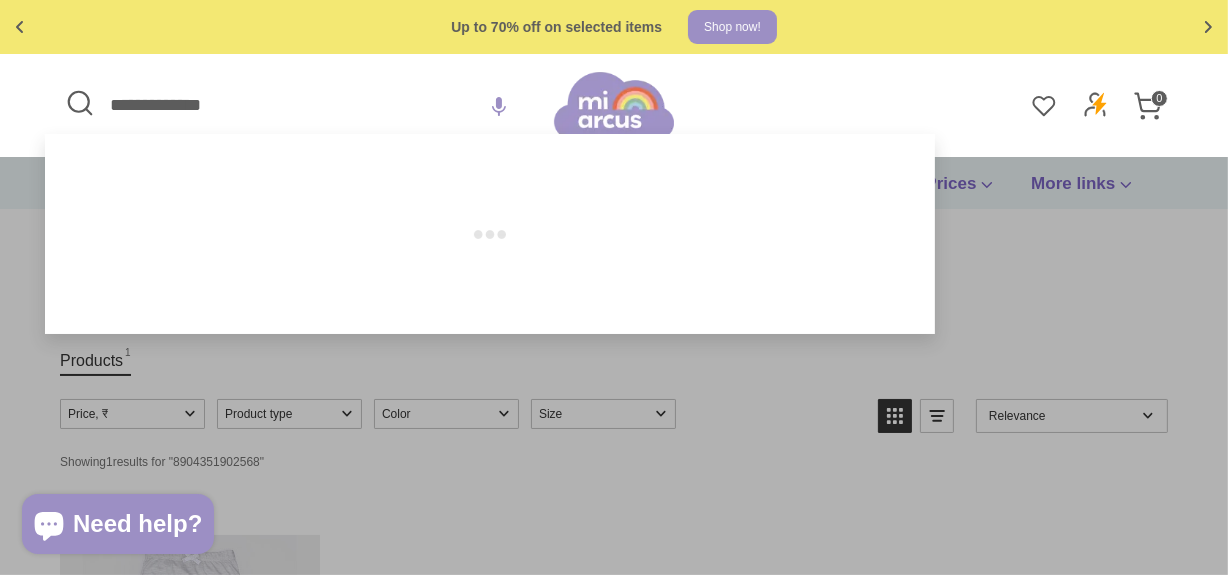 click on "**********" at bounding box center (307, 105) 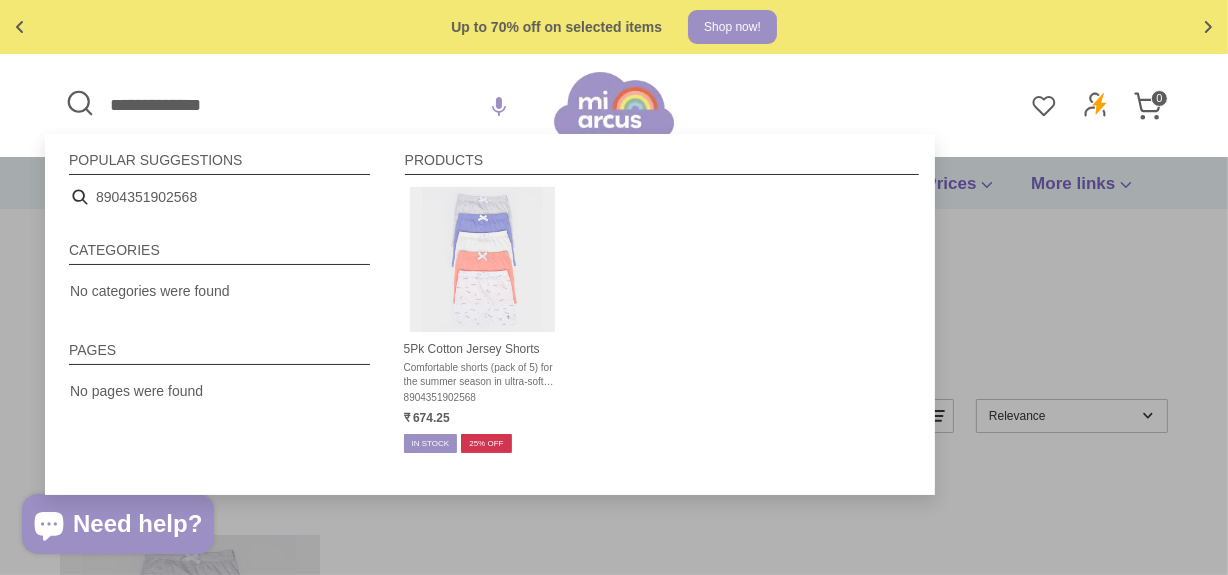 paste 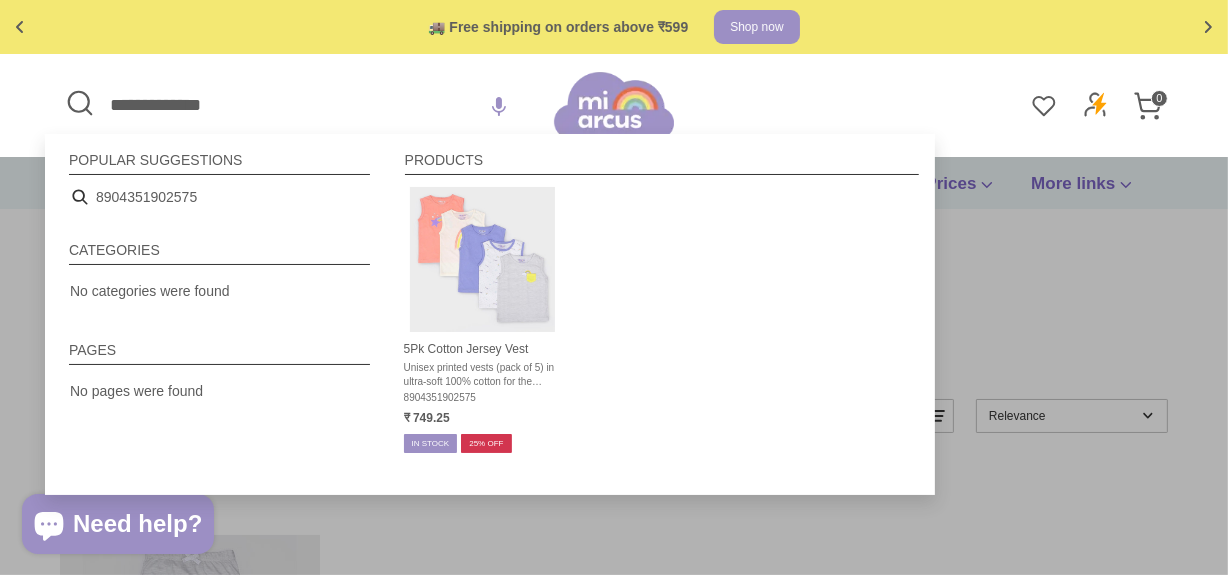 type on "**********" 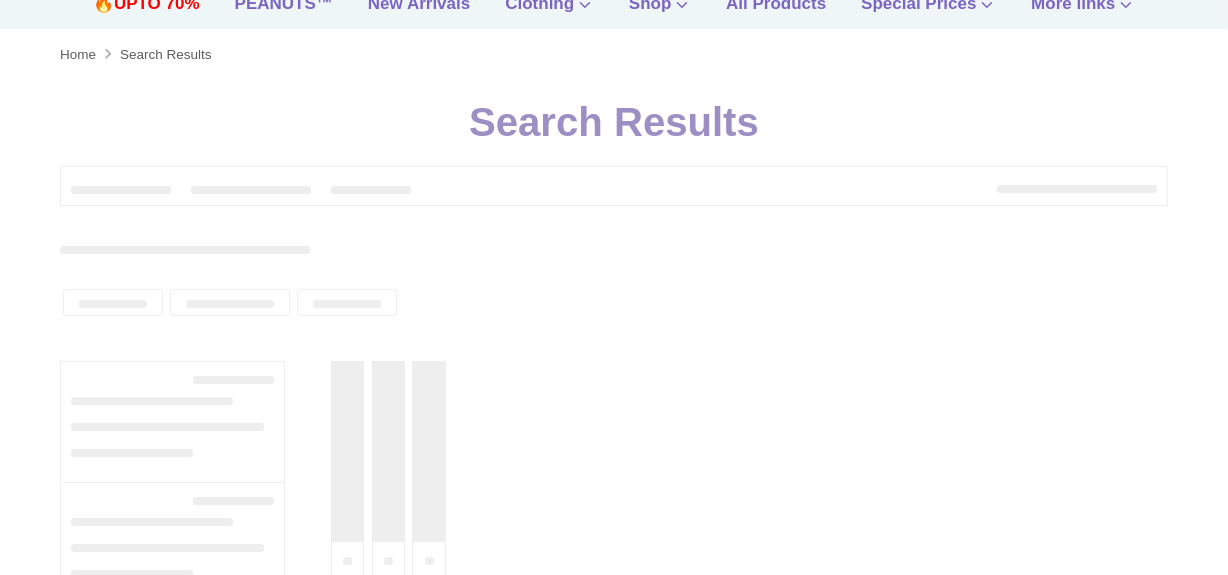 scroll, scrollTop: 0, scrollLeft: 0, axis: both 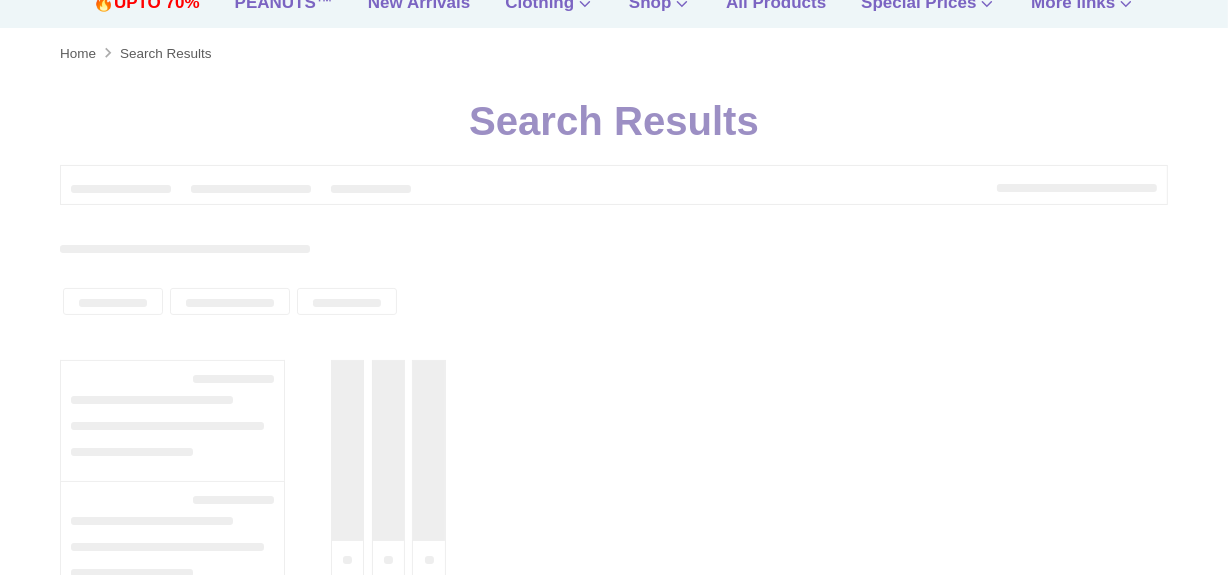 type on "**********" 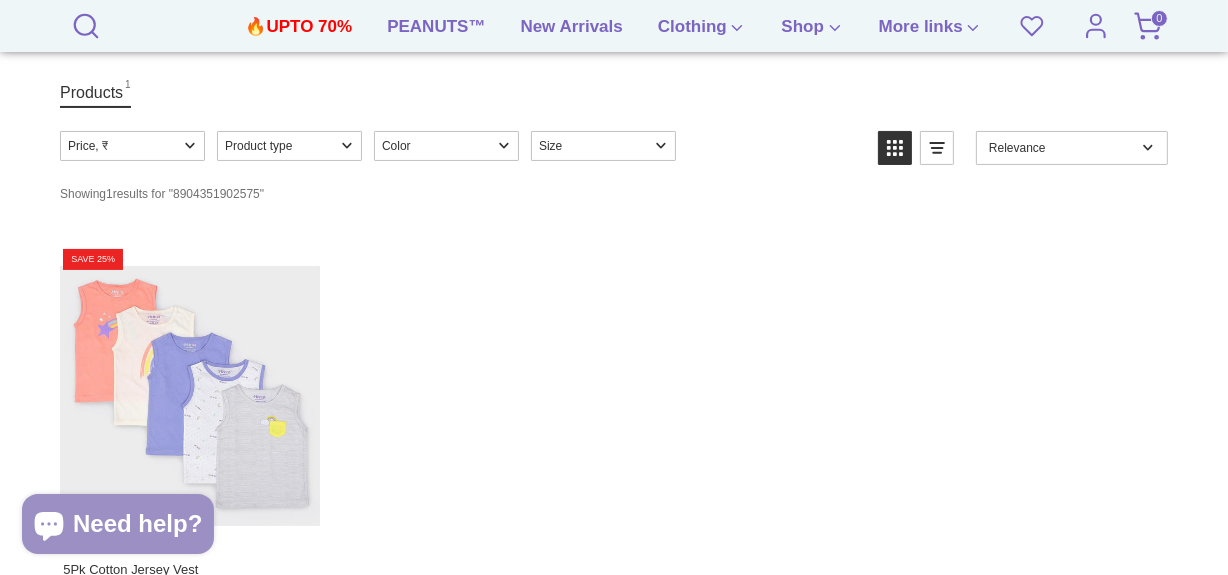scroll, scrollTop: 0, scrollLeft: 0, axis: both 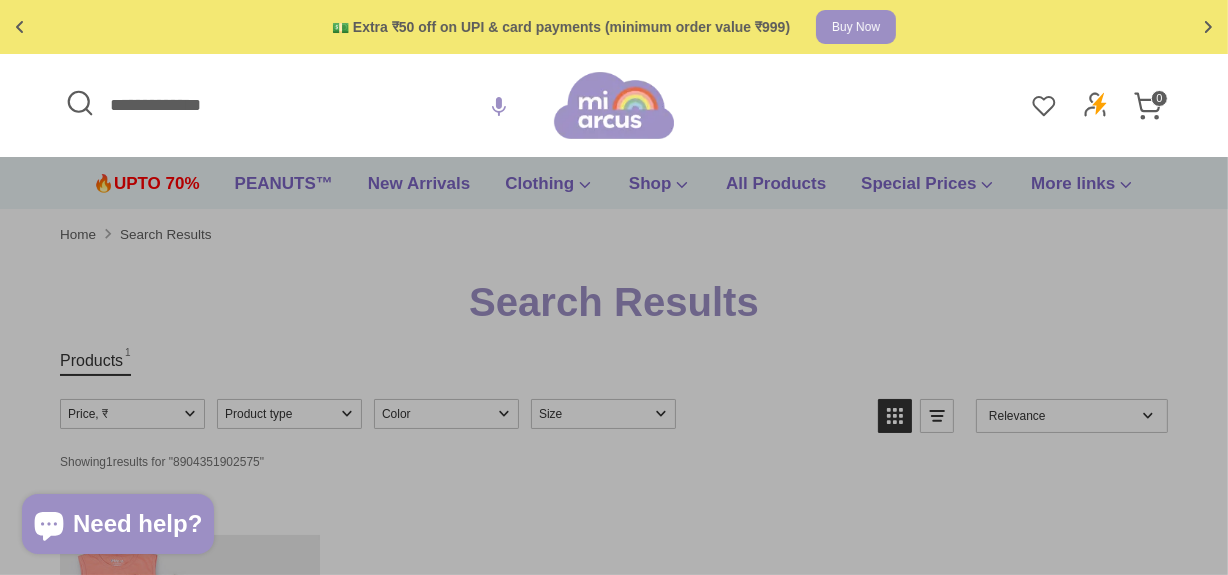 click on "**********" at bounding box center (307, 105) 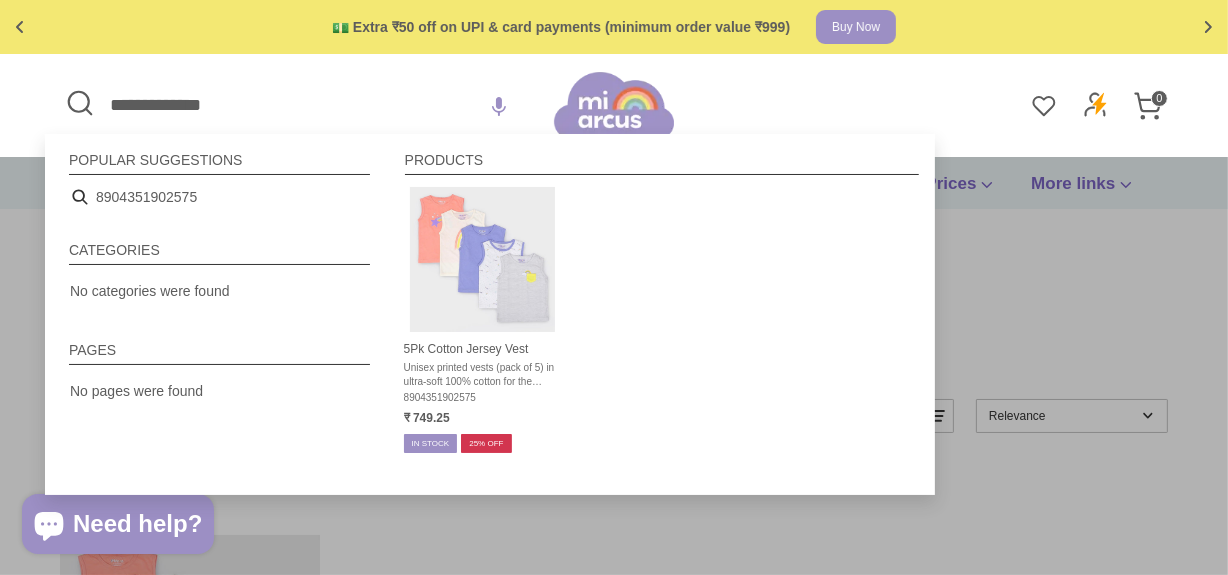 paste 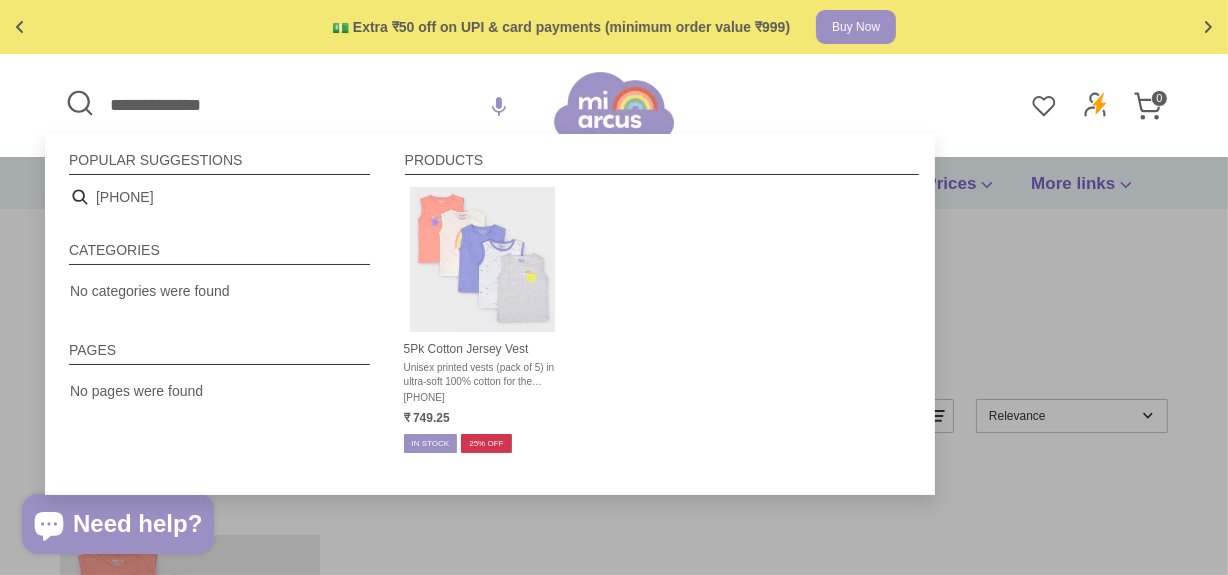 type on "**********" 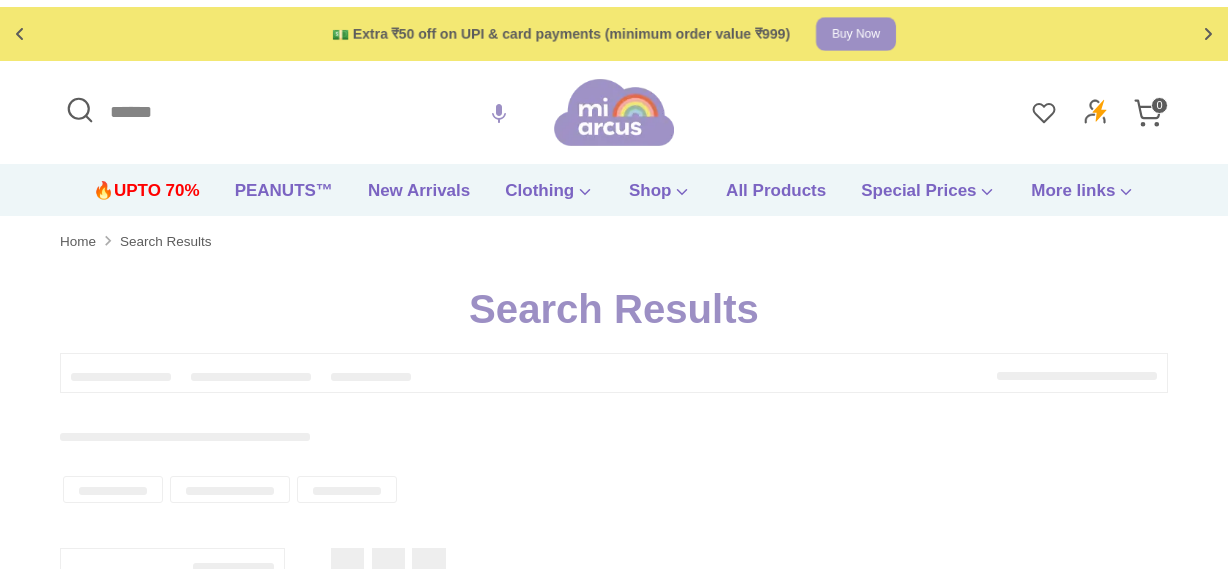 scroll, scrollTop: 181, scrollLeft: 0, axis: vertical 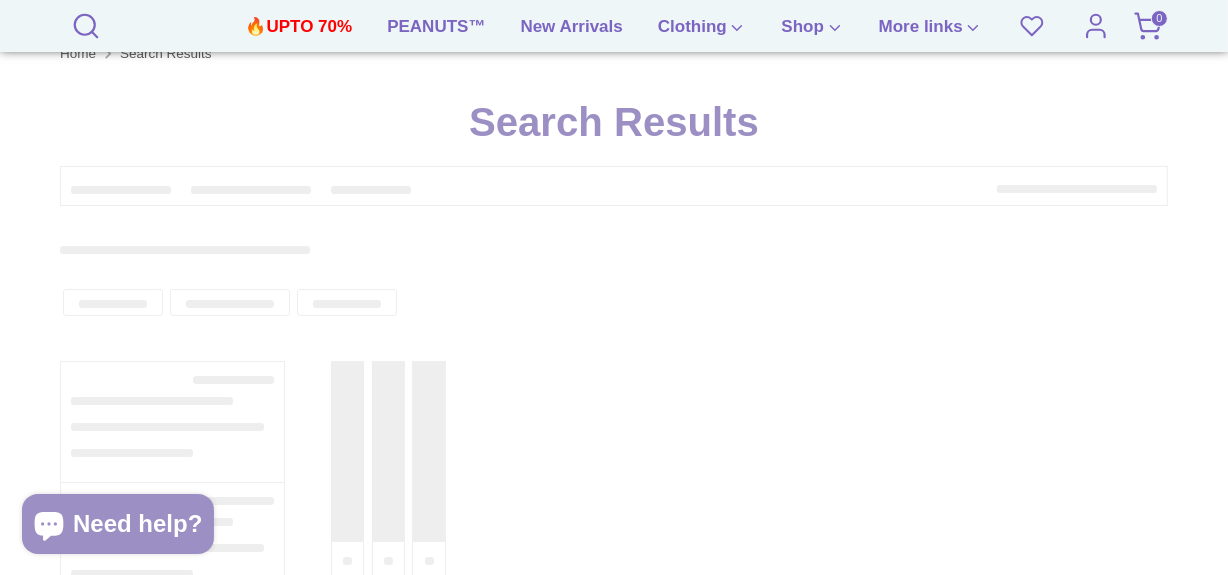 type on "**********" 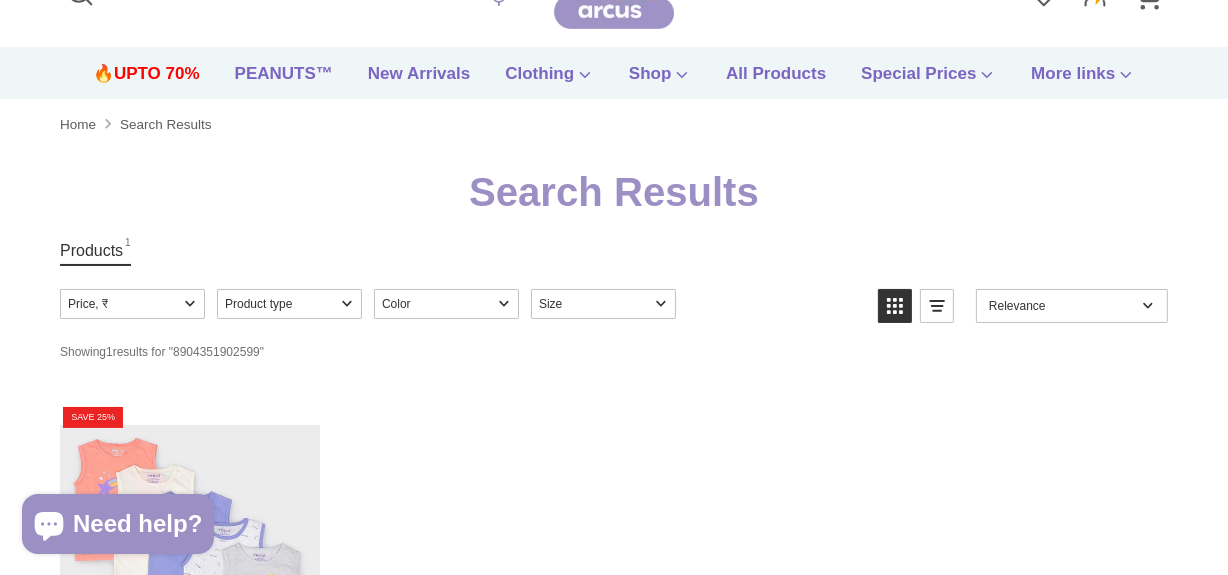 scroll, scrollTop: 0, scrollLeft: 0, axis: both 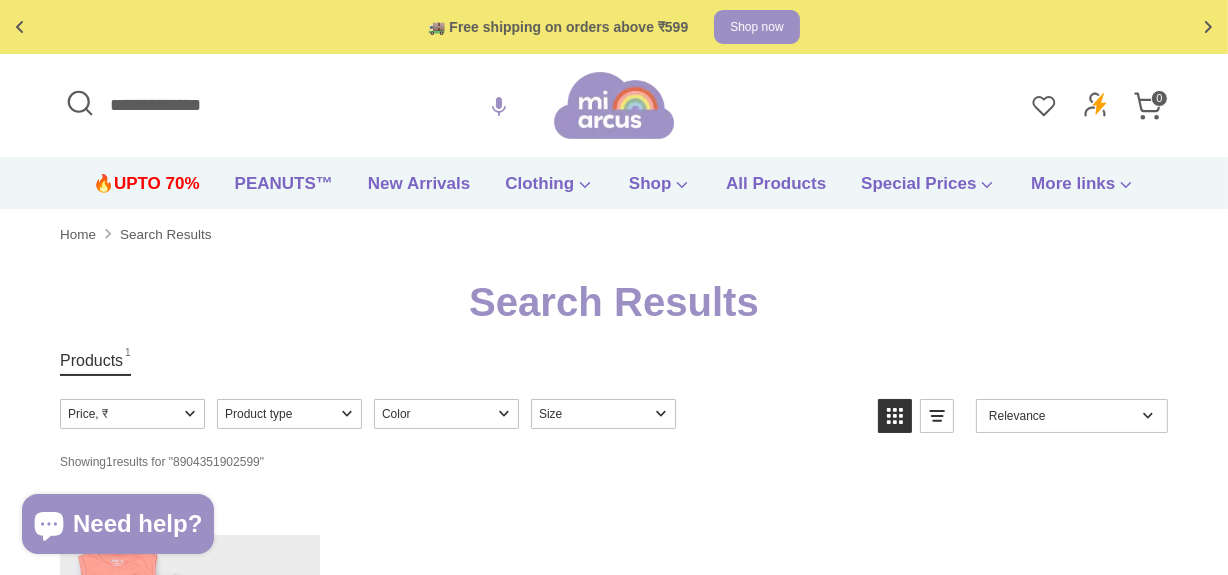 click on "**********" at bounding box center [307, 105] 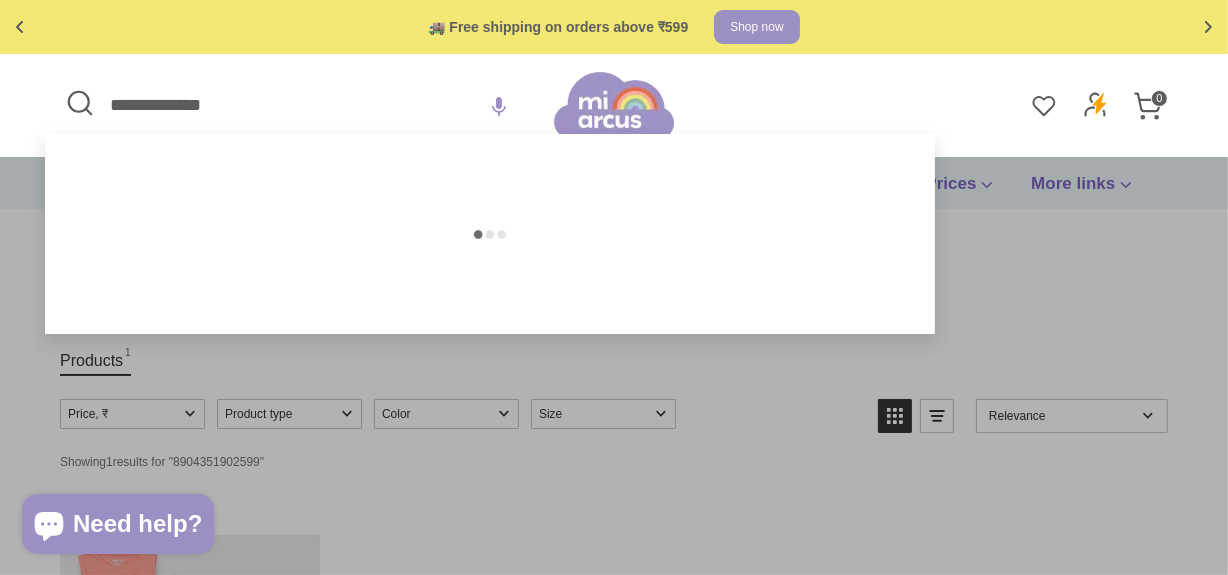 click on "**********" at bounding box center [307, 105] 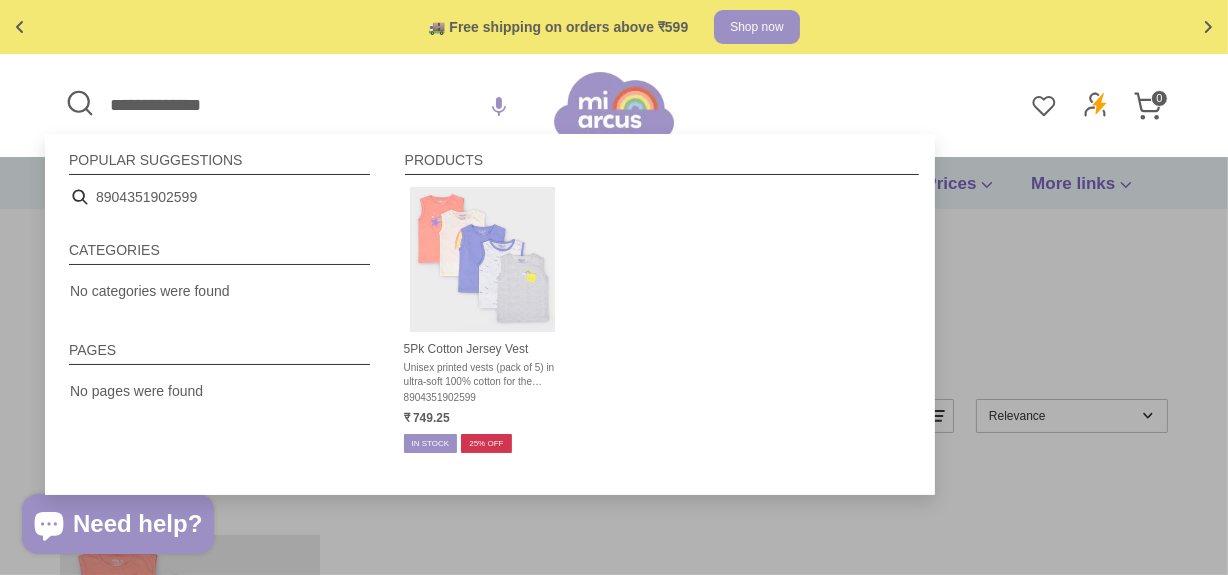 paste 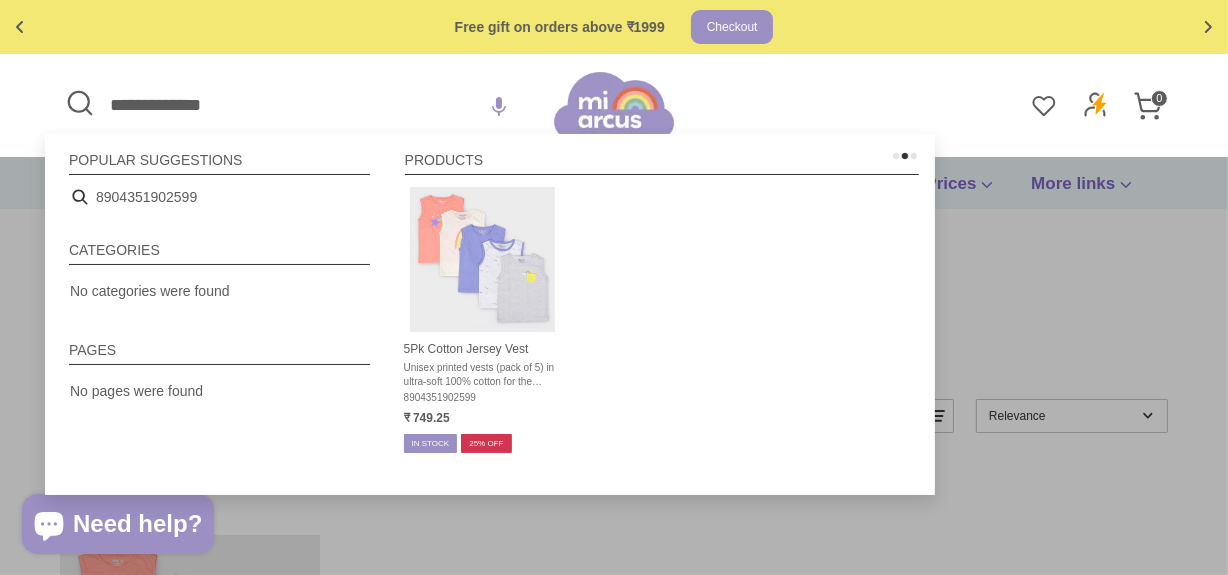 type on "**********" 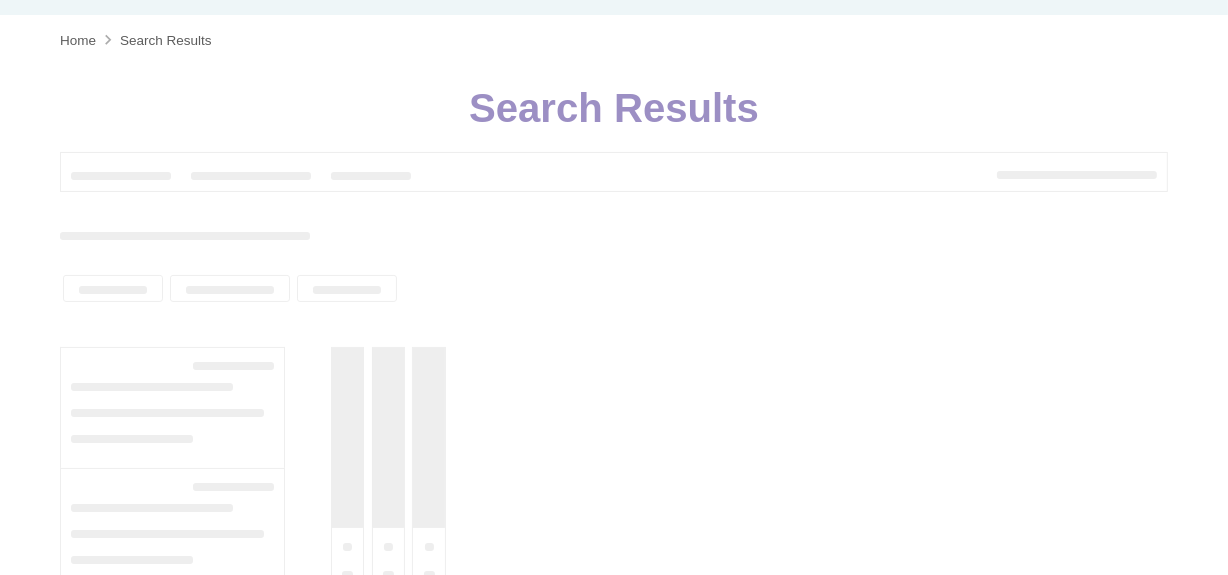 scroll, scrollTop: 0, scrollLeft: 0, axis: both 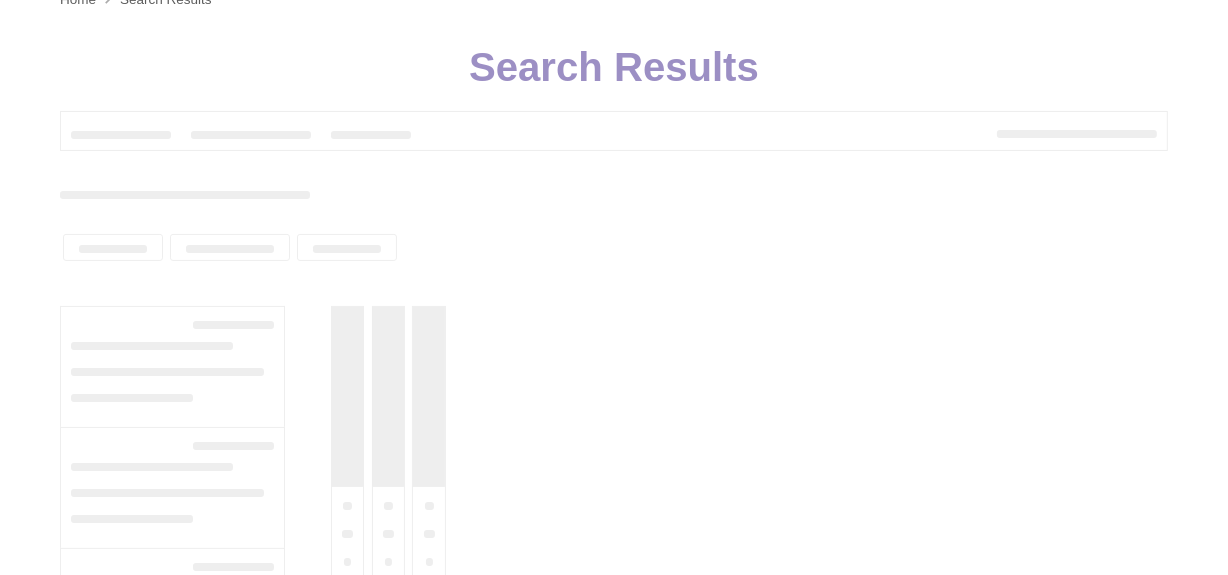 type on "**********" 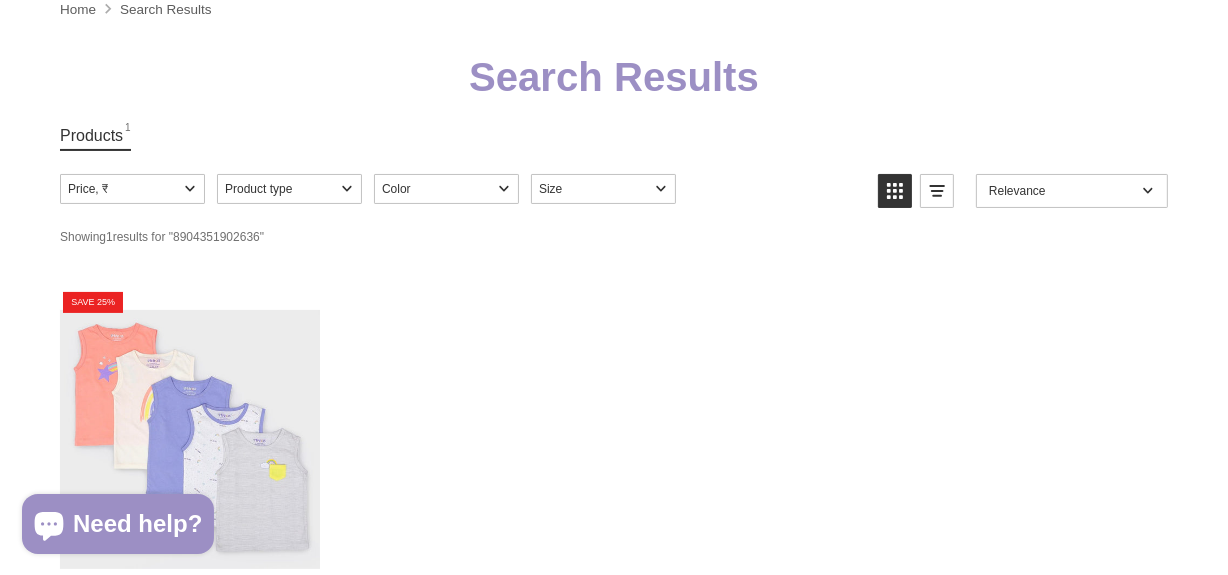 scroll, scrollTop: 53, scrollLeft: 0, axis: vertical 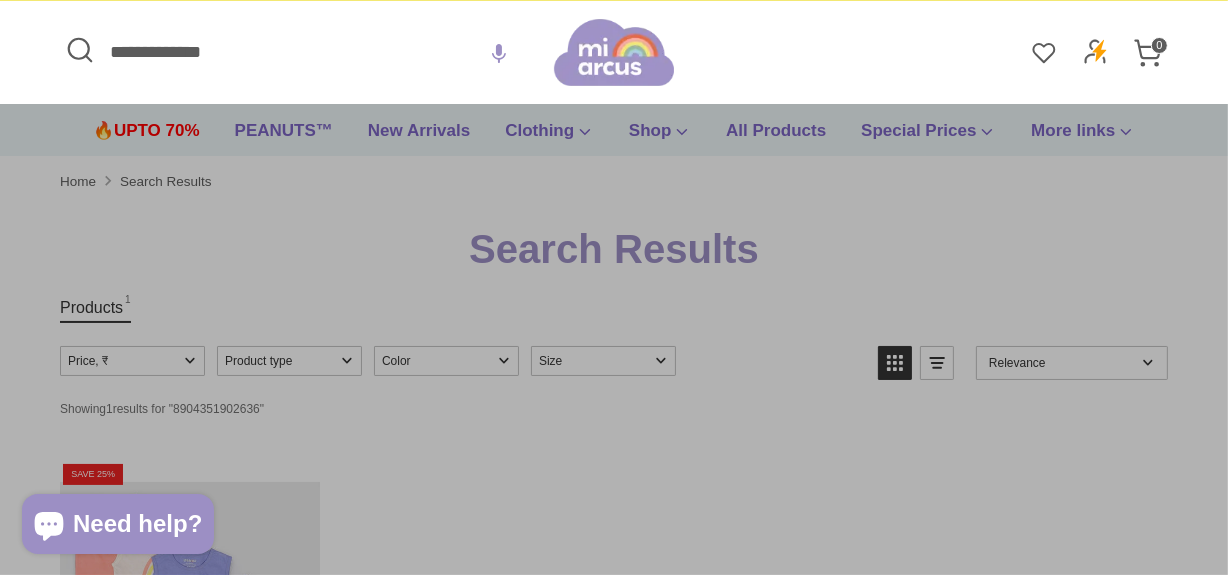 click on "**********" at bounding box center (307, 52) 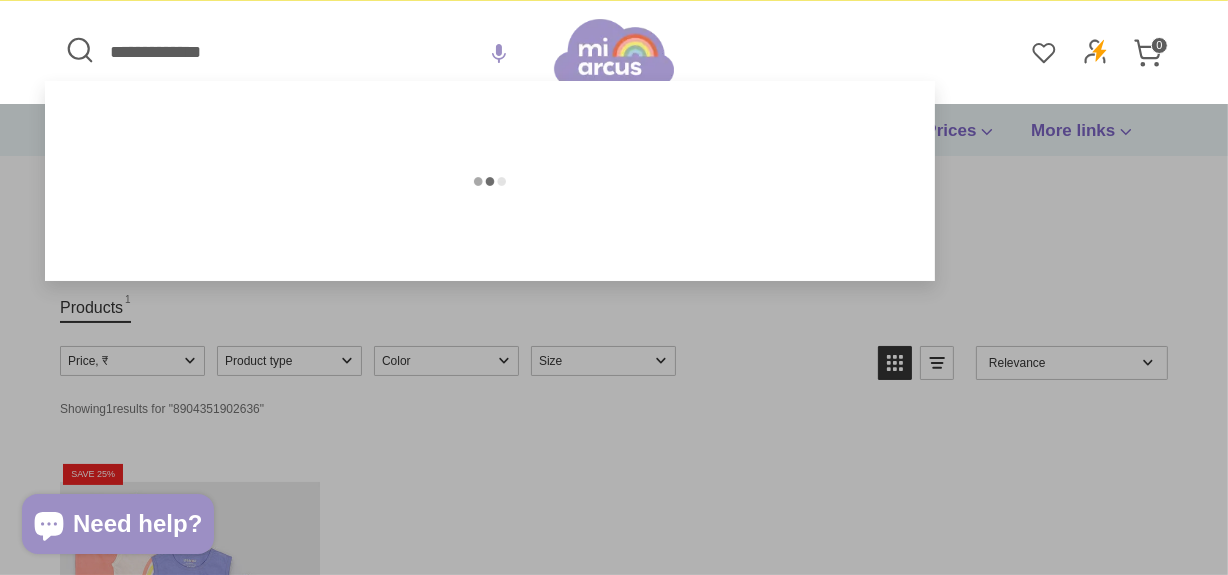 click on "**********" at bounding box center (307, 52) 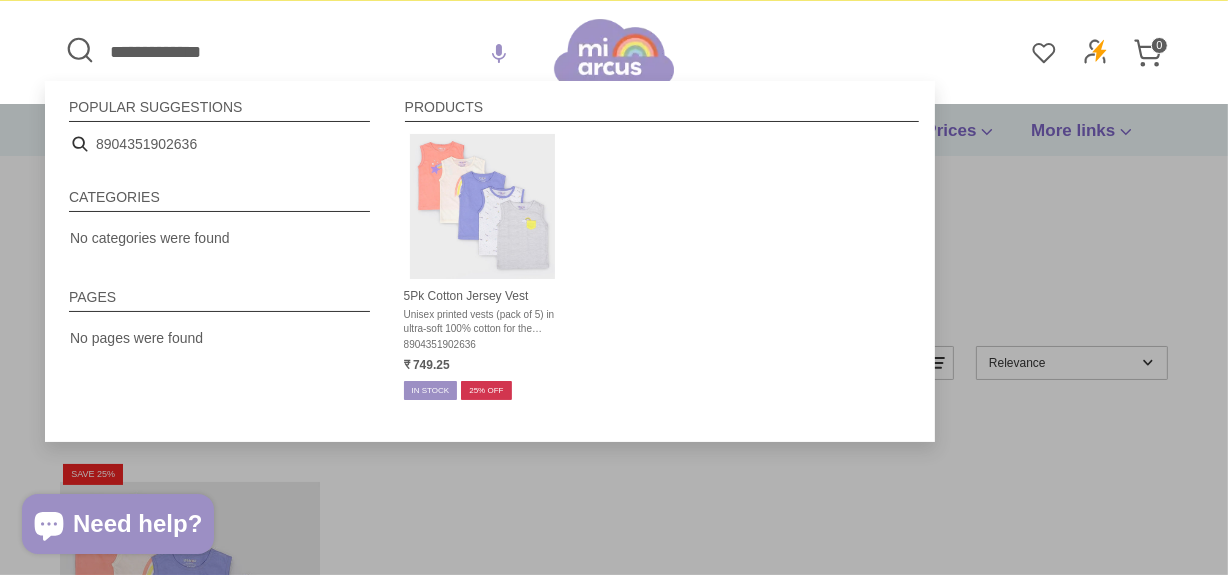paste 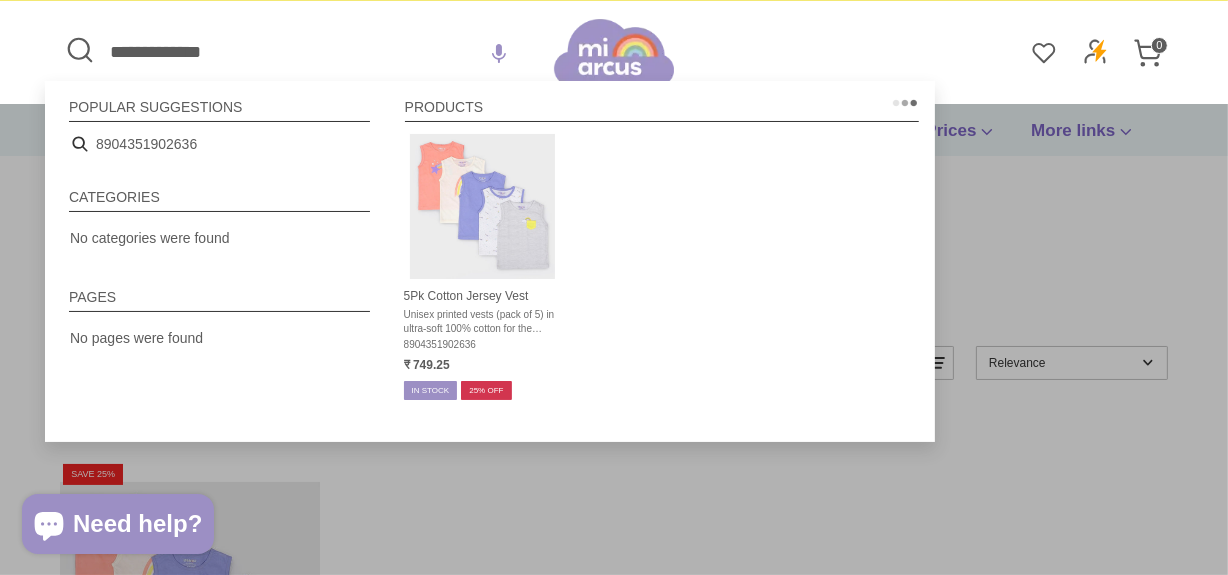 type on "**********" 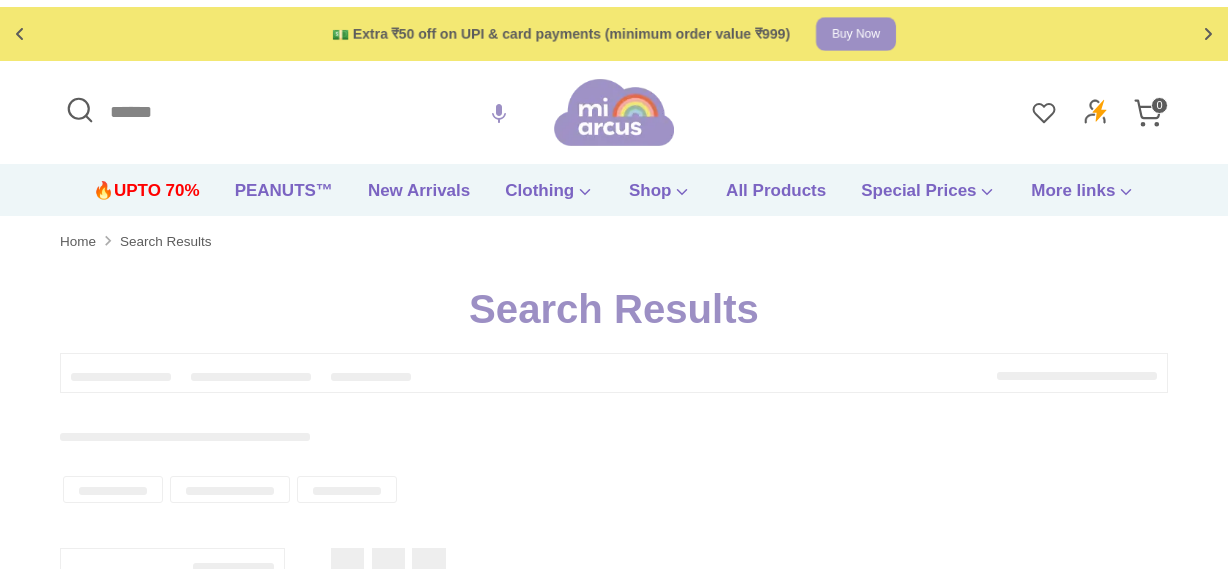 scroll, scrollTop: 162, scrollLeft: 0, axis: vertical 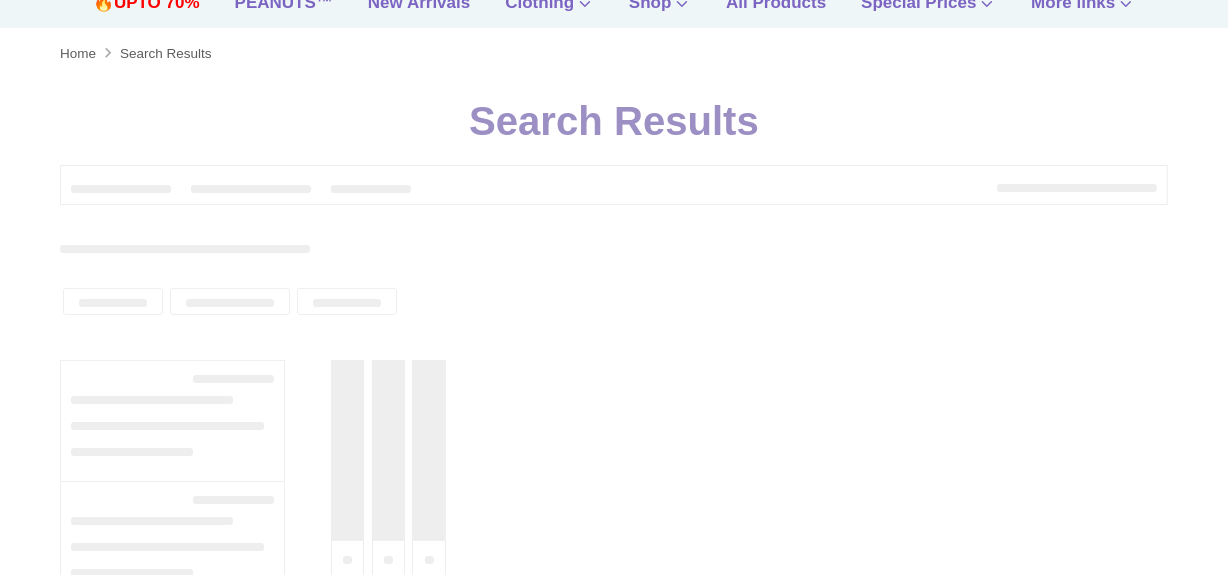 type on "**********" 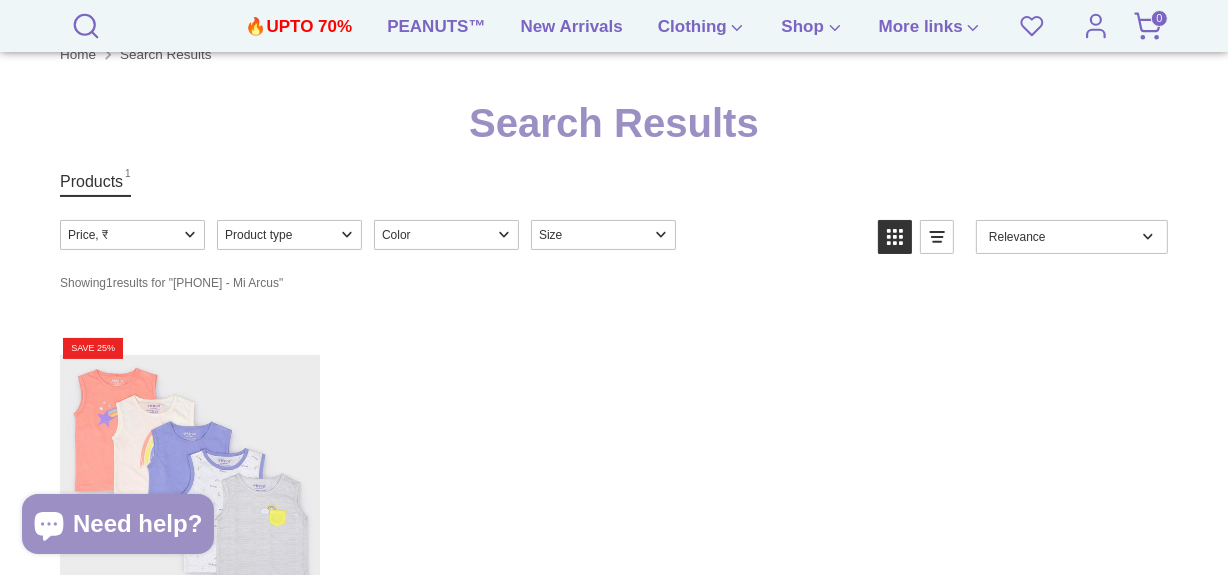 scroll, scrollTop: 0, scrollLeft: 0, axis: both 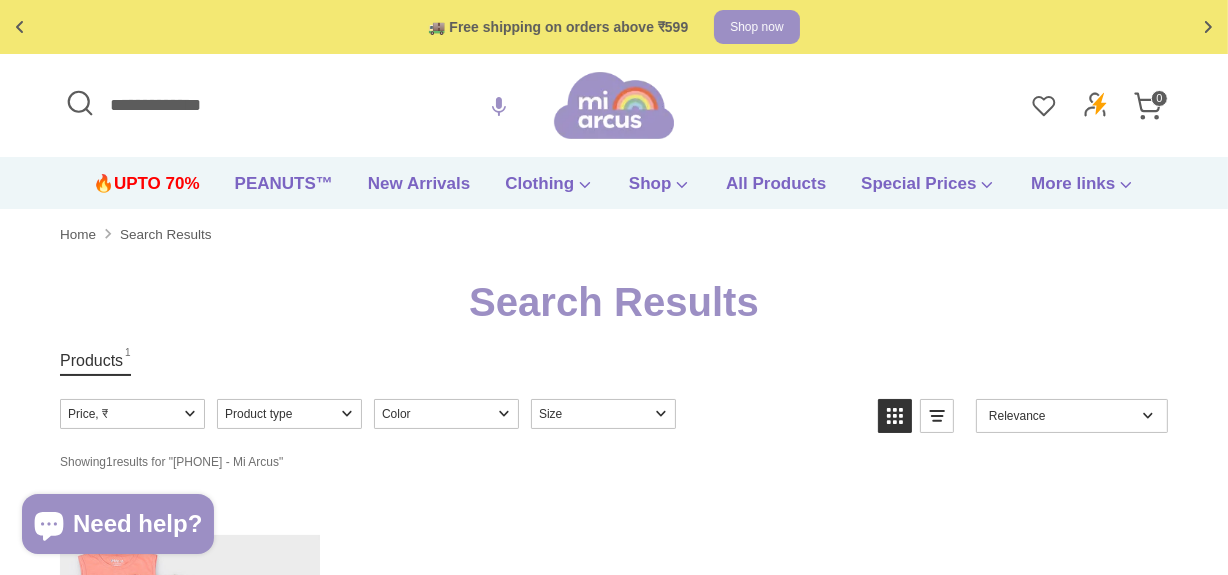 click on "**********" at bounding box center [307, 105] 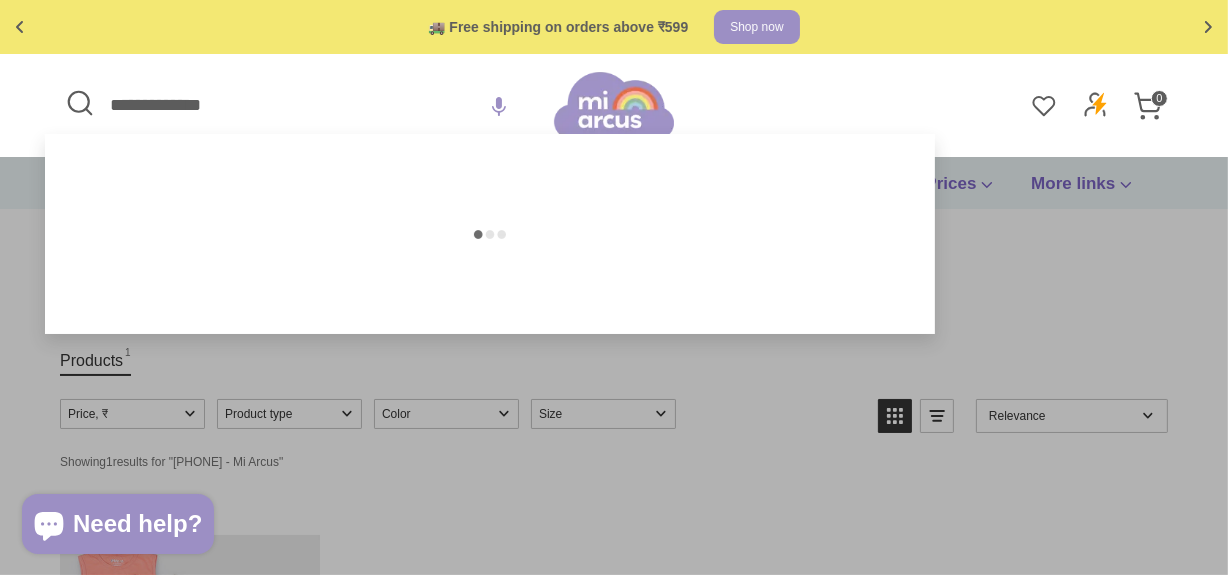 click on "**********" at bounding box center [307, 105] 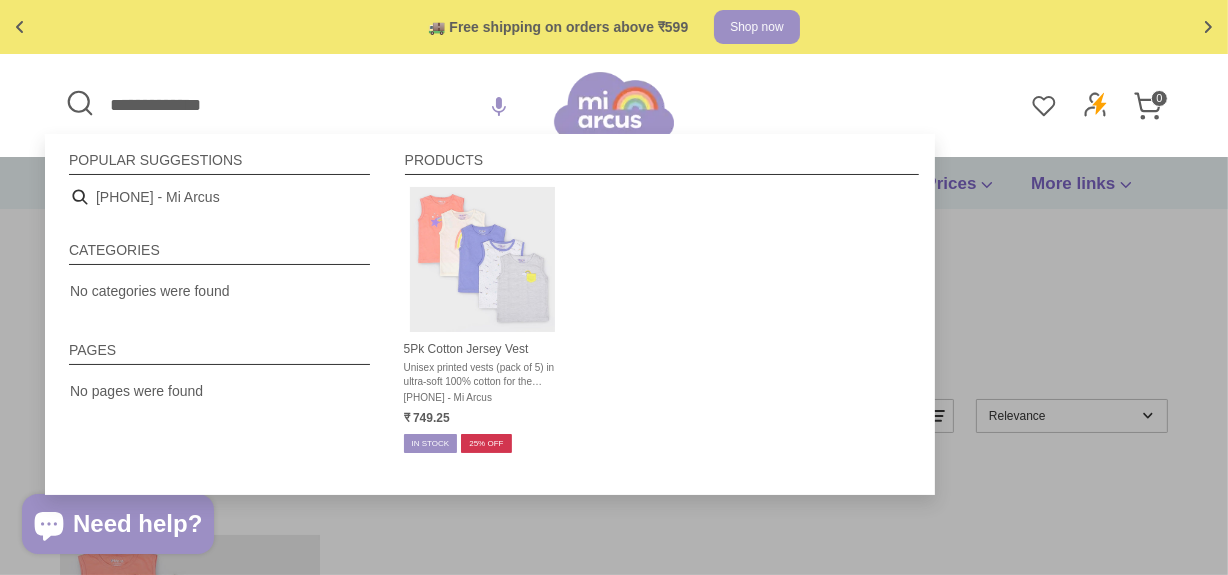 paste 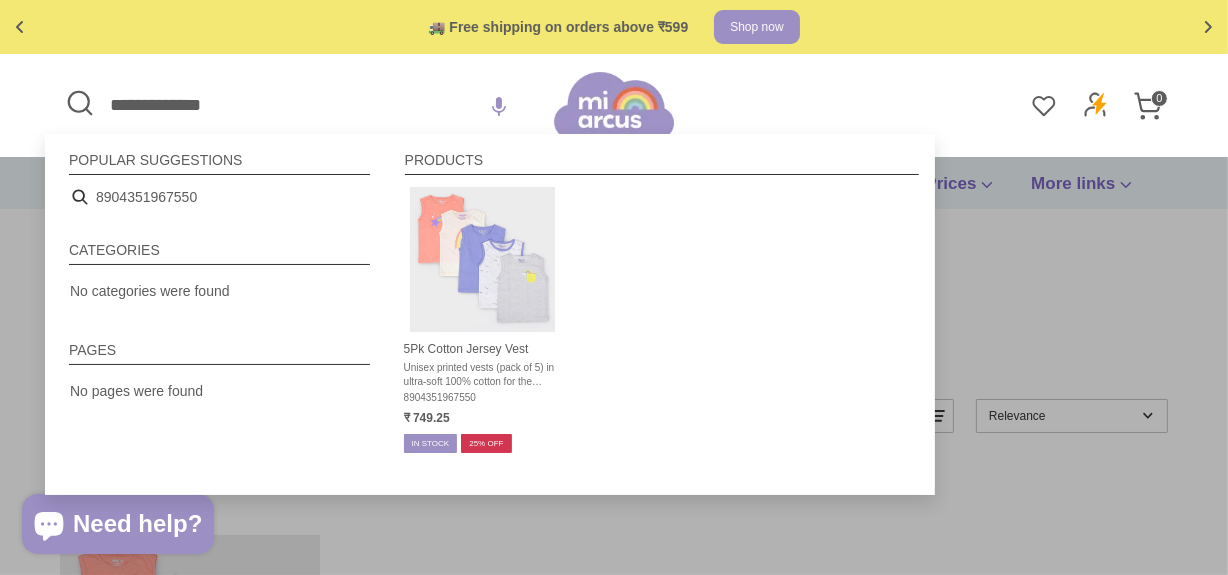 type on "**********" 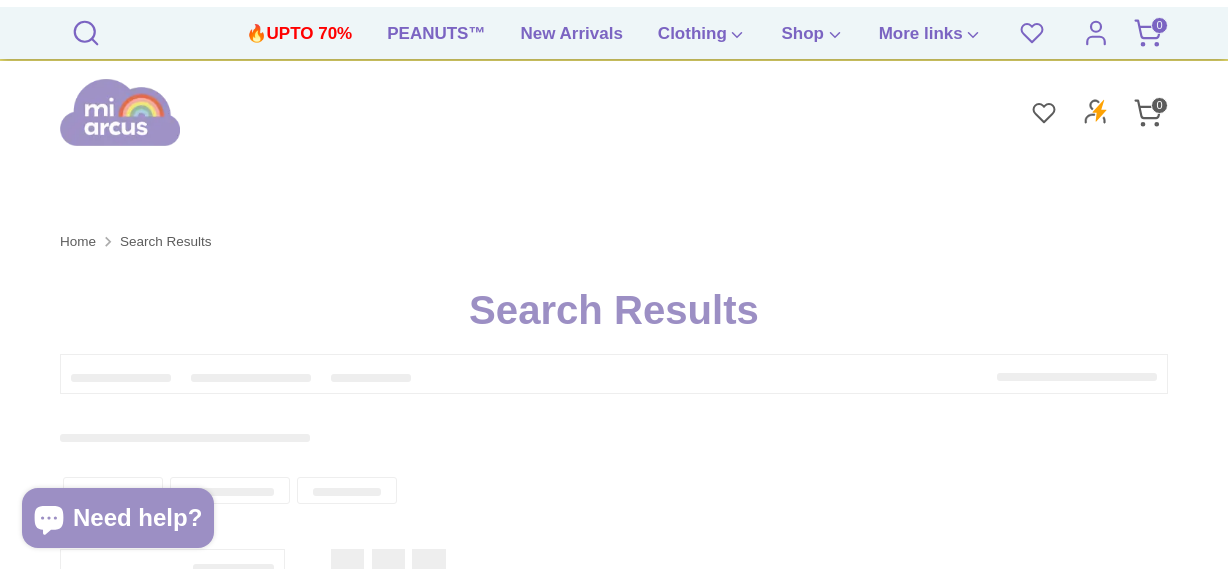 scroll, scrollTop: 327, scrollLeft: 0, axis: vertical 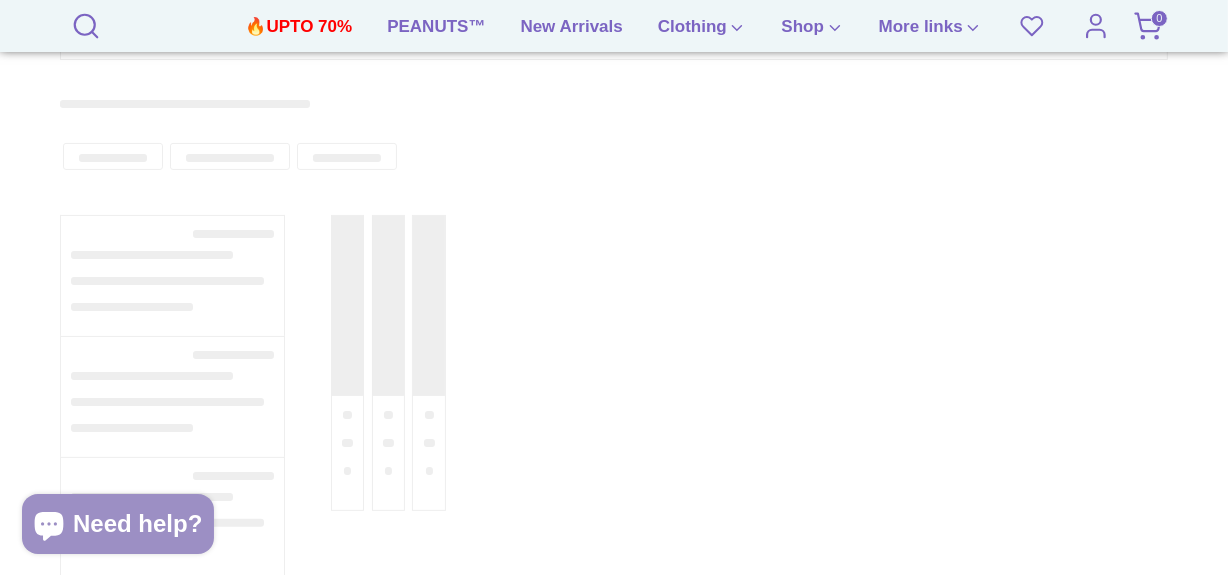 type on "**********" 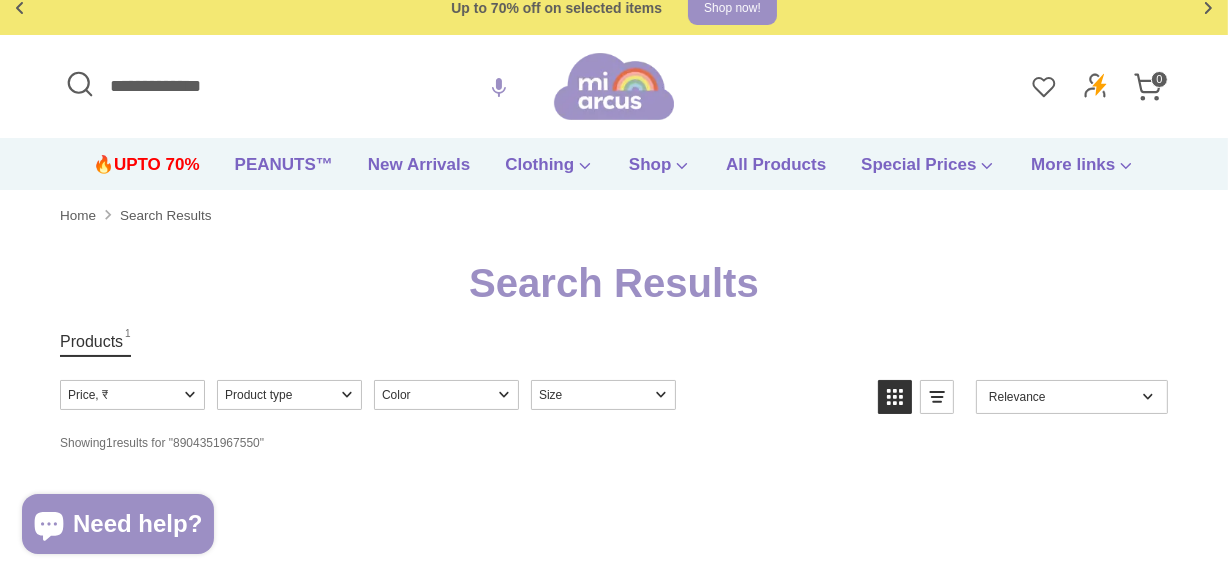 scroll, scrollTop: 0, scrollLeft: 0, axis: both 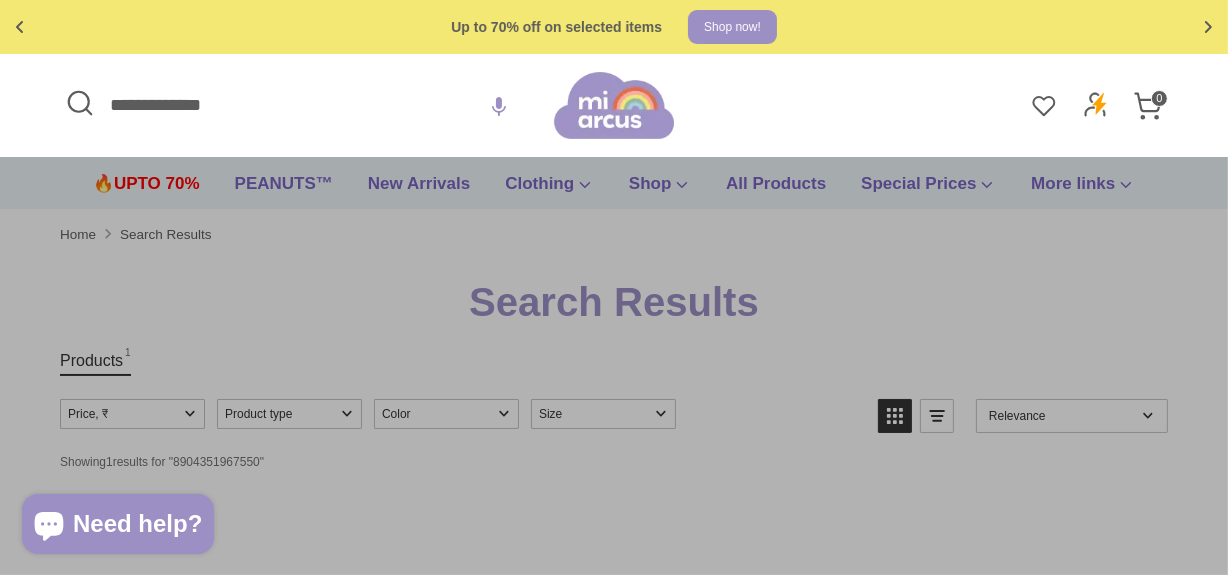 click on "**********" at bounding box center [307, 105] 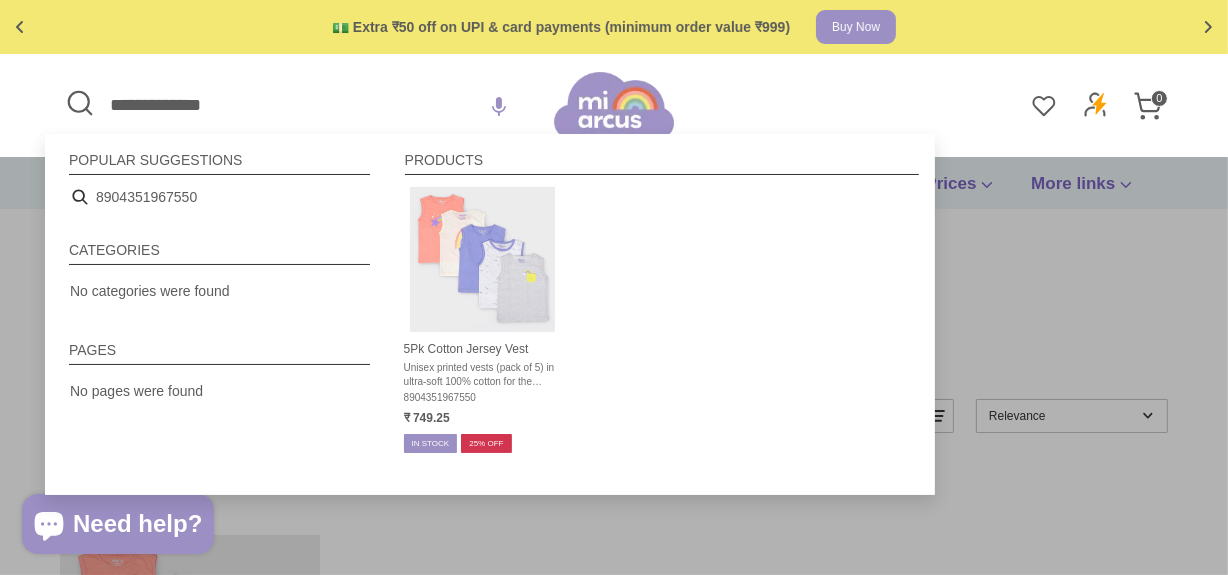 click on "**********" at bounding box center (307, 105) 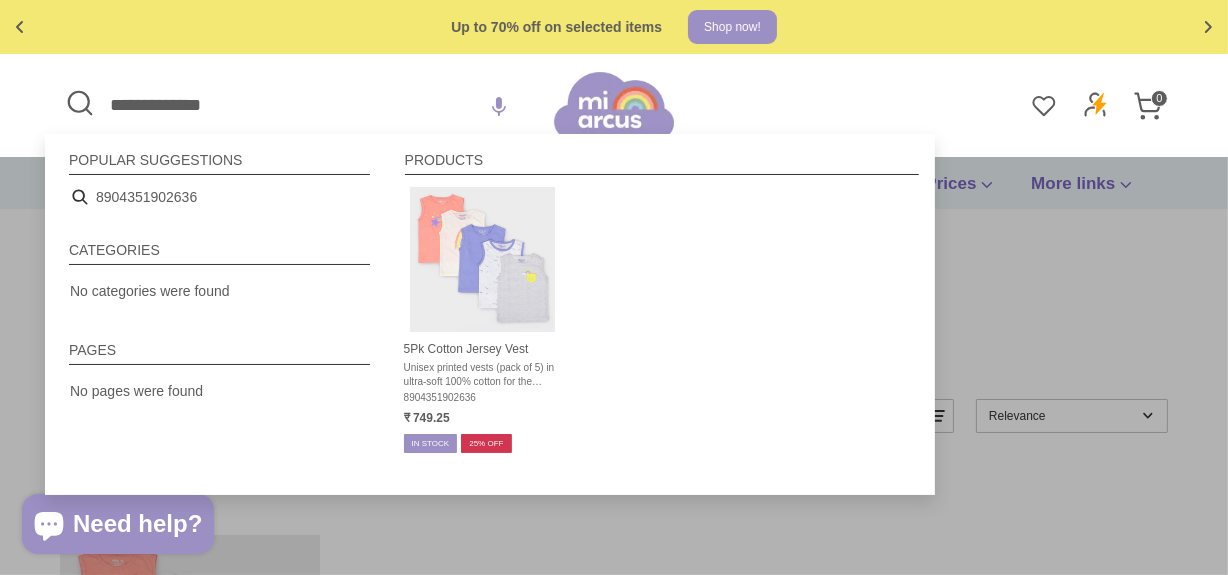 type on "**********" 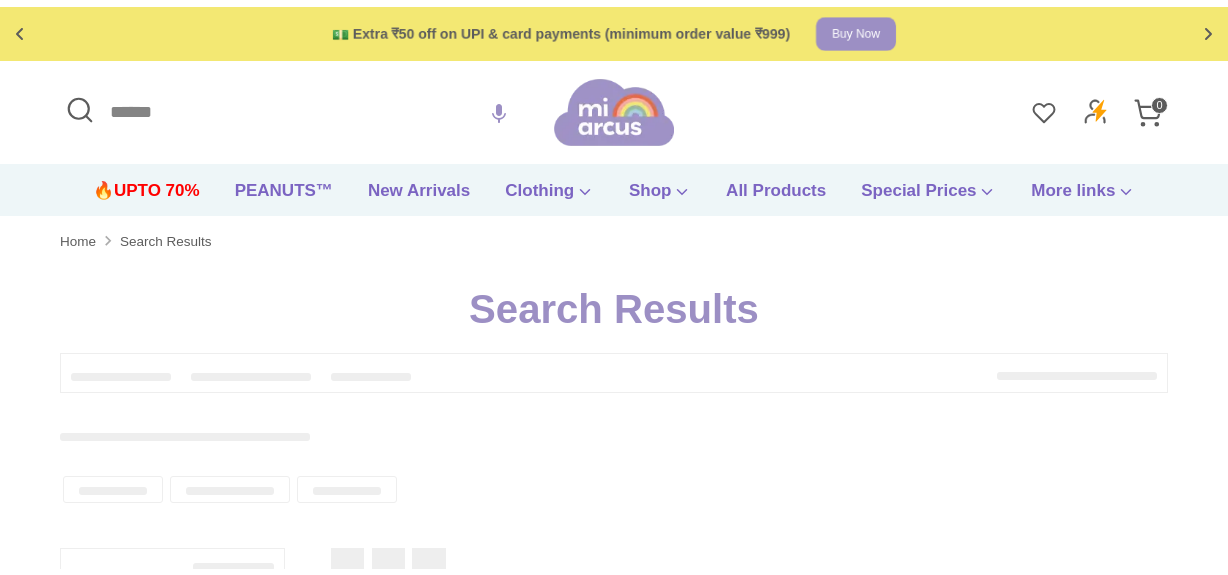 scroll, scrollTop: 0, scrollLeft: 0, axis: both 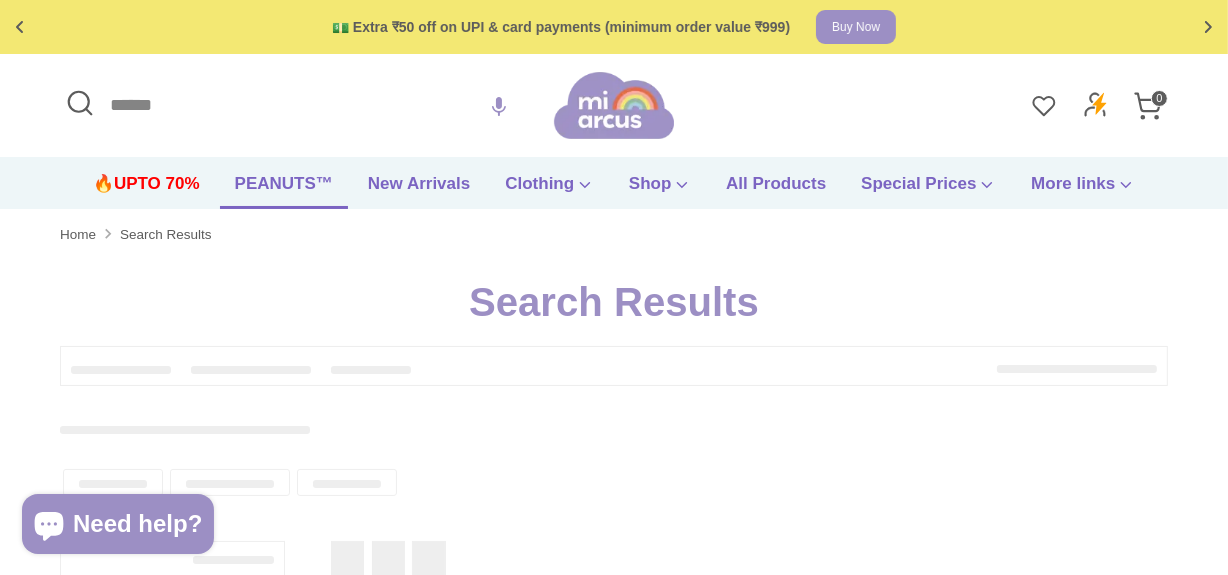 type on "**********" 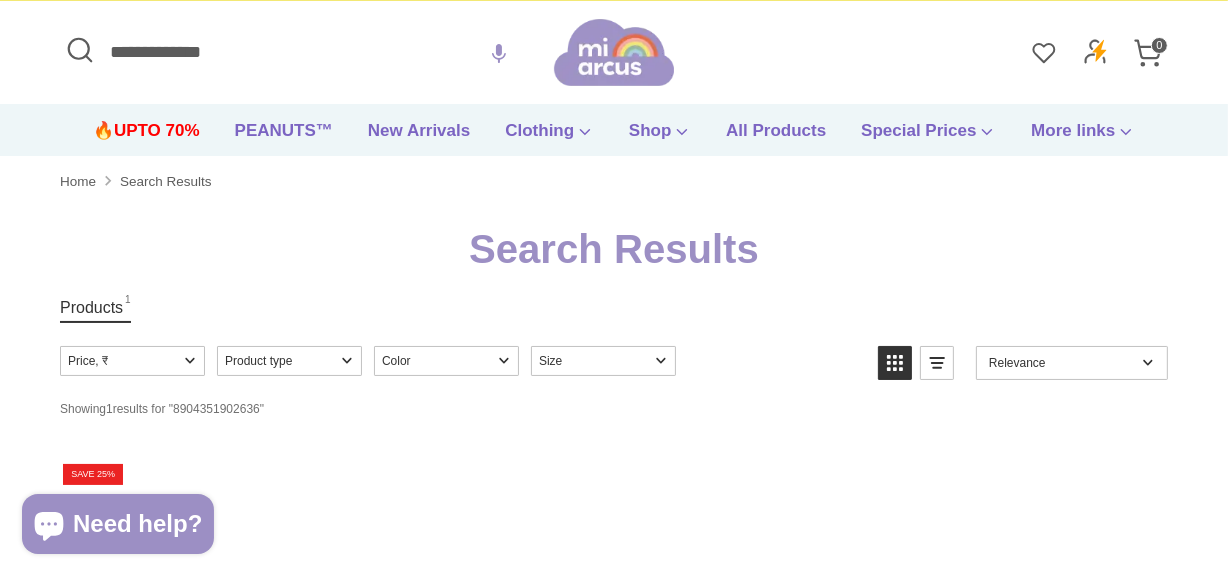 scroll, scrollTop: 0, scrollLeft: 0, axis: both 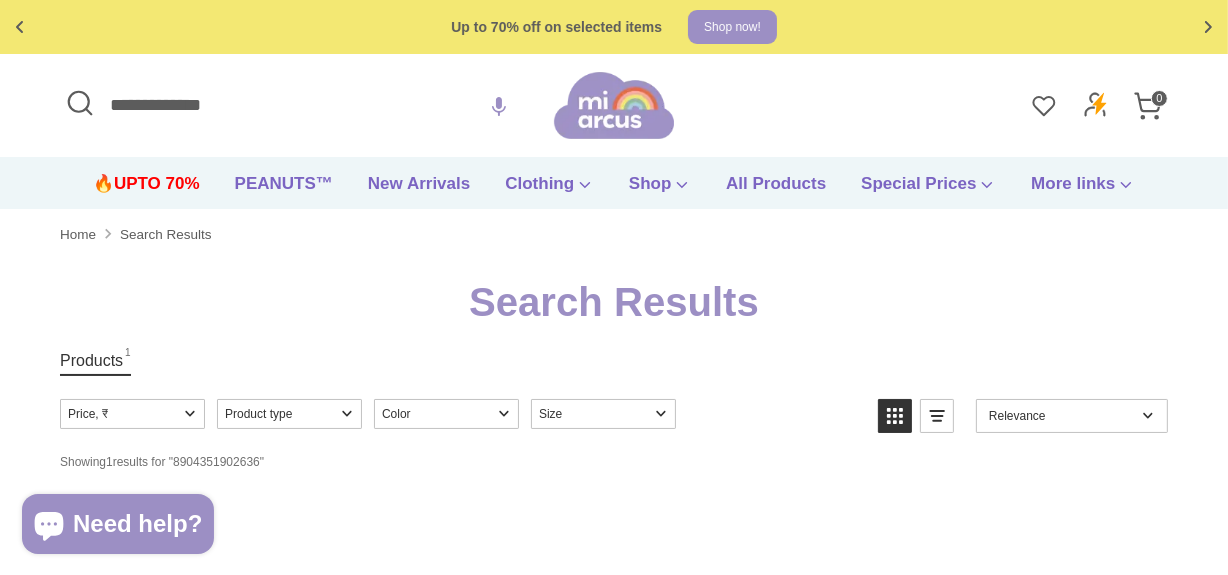 click on "**********" at bounding box center [307, 105] 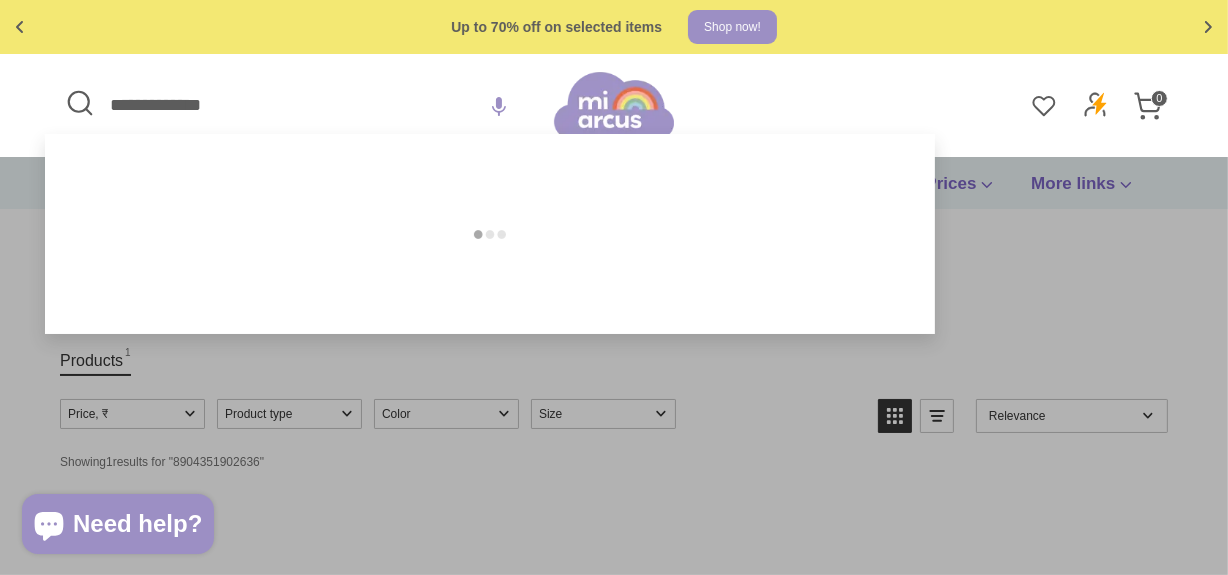 click on "**********" at bounding box center (307, 105) 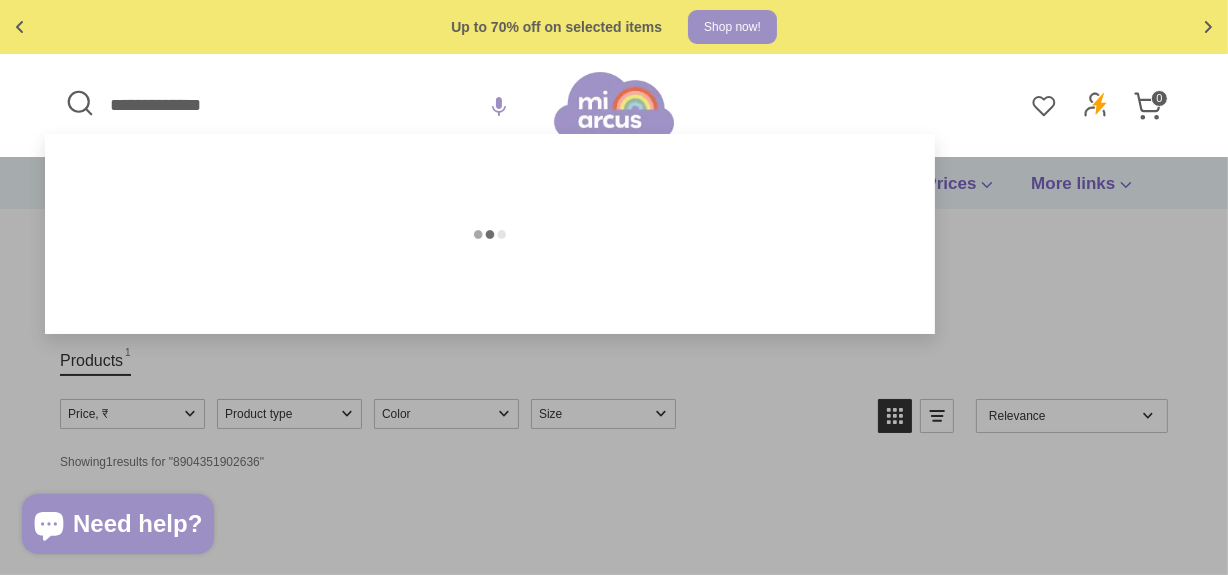 paste 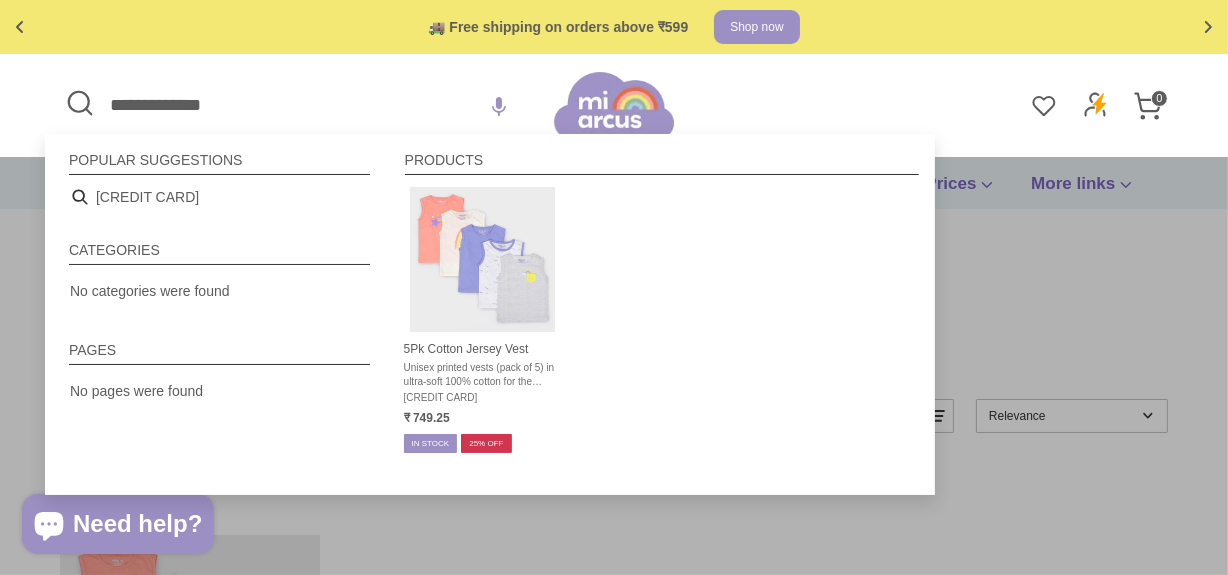 type on "**********" 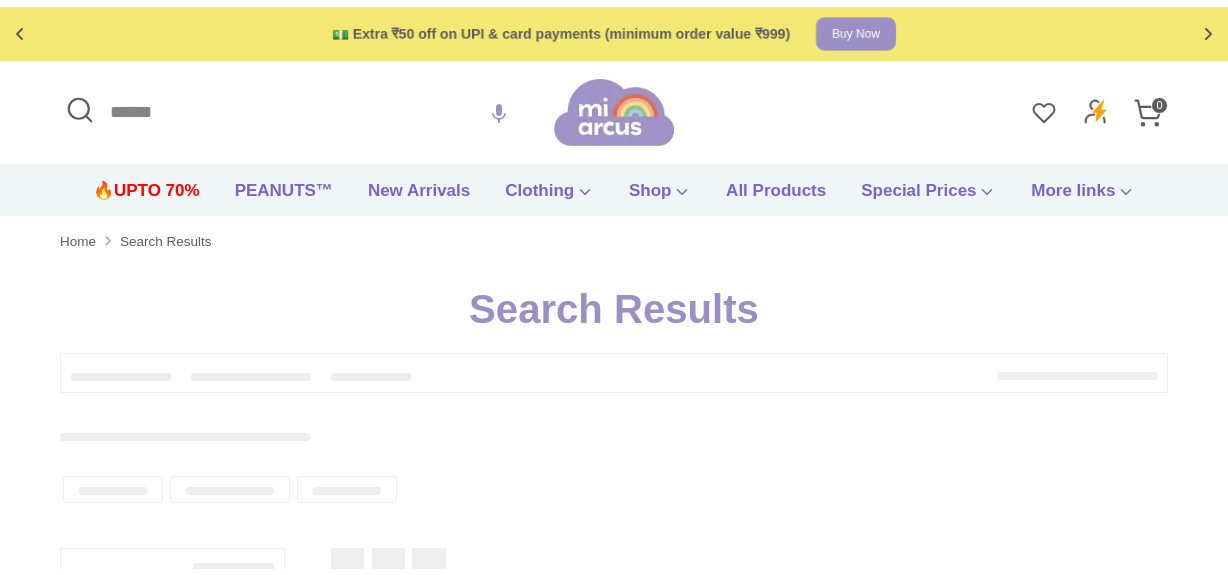 scroll, scrollTop: 0, scrollLeft: 0, axis: both 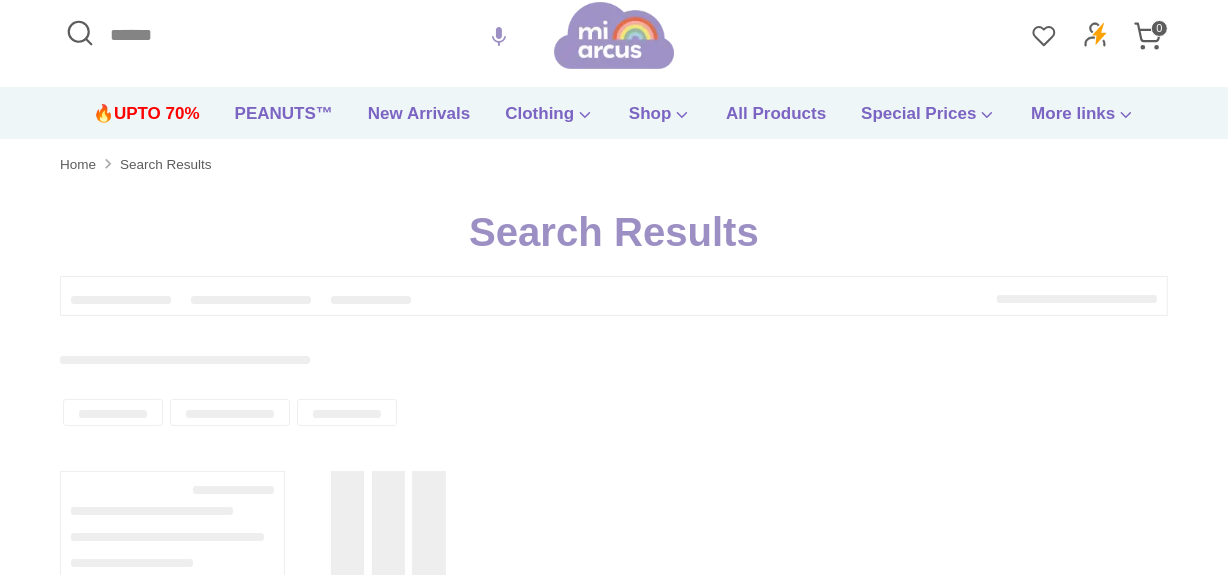 type on "**********" 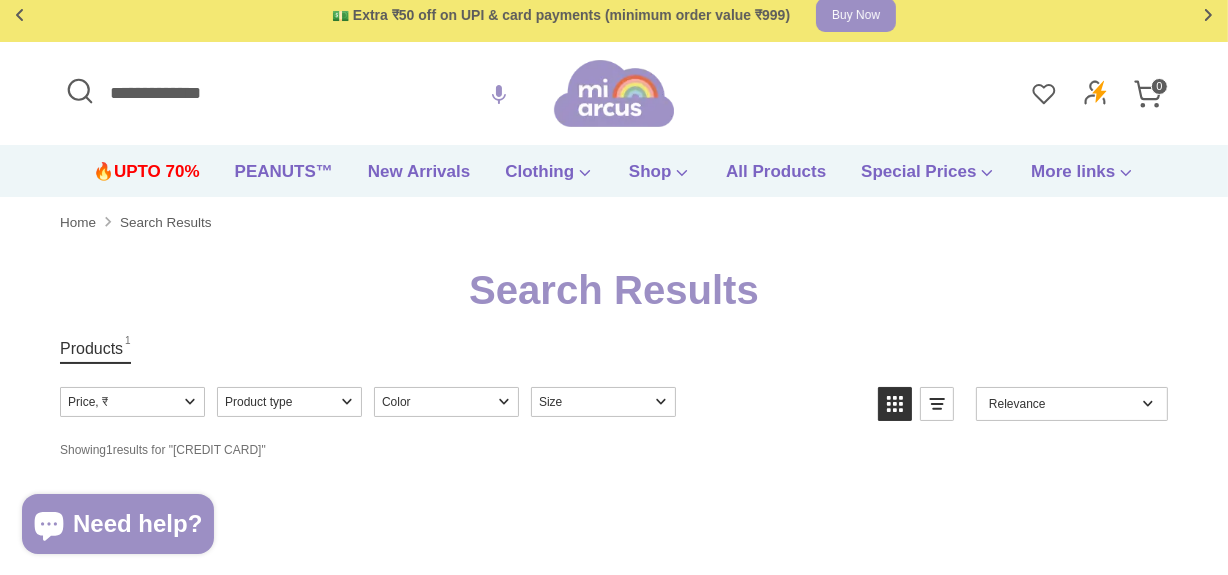 scroll, scrollTop: 0, scrollLeft: 0, axis: both 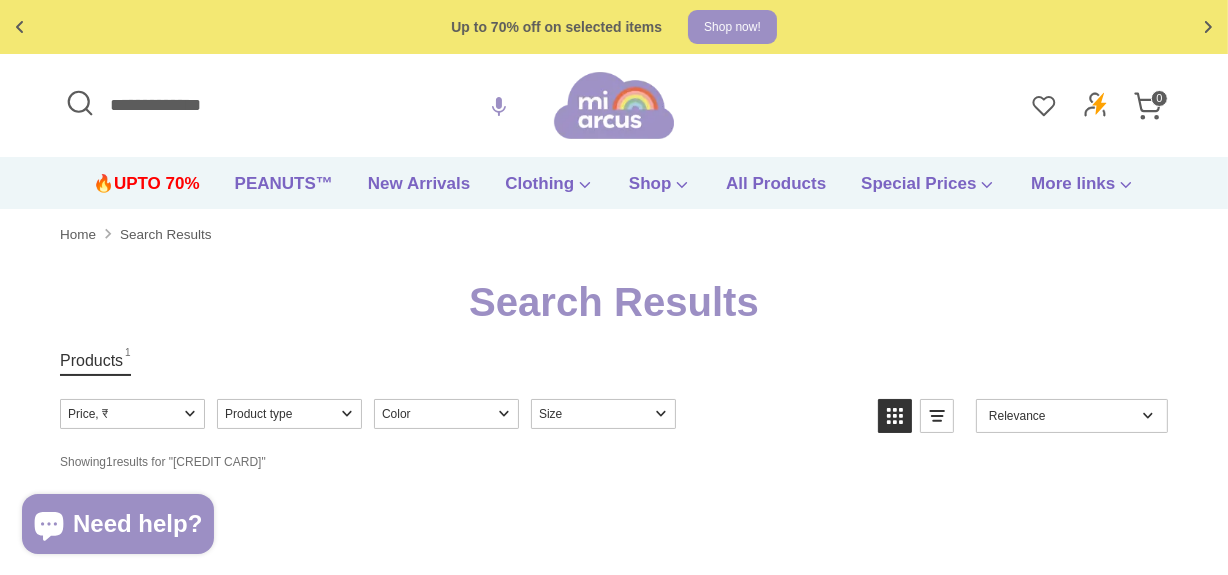 click on "**********" at bounding box center (307, 105) 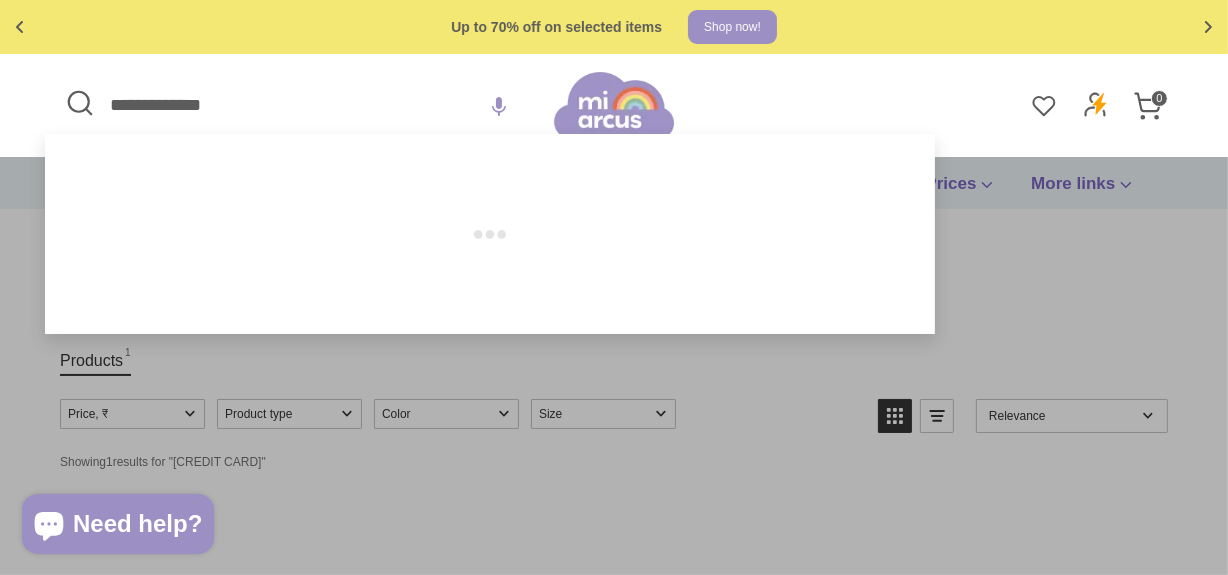 click on "**********" at bounding box center (307, 105) 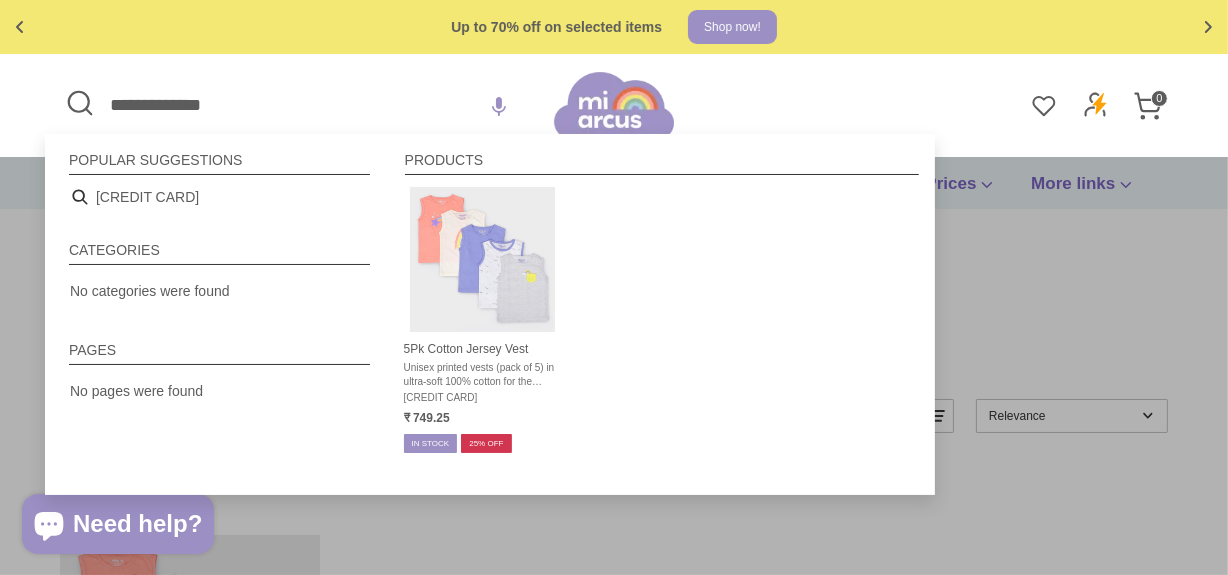paste 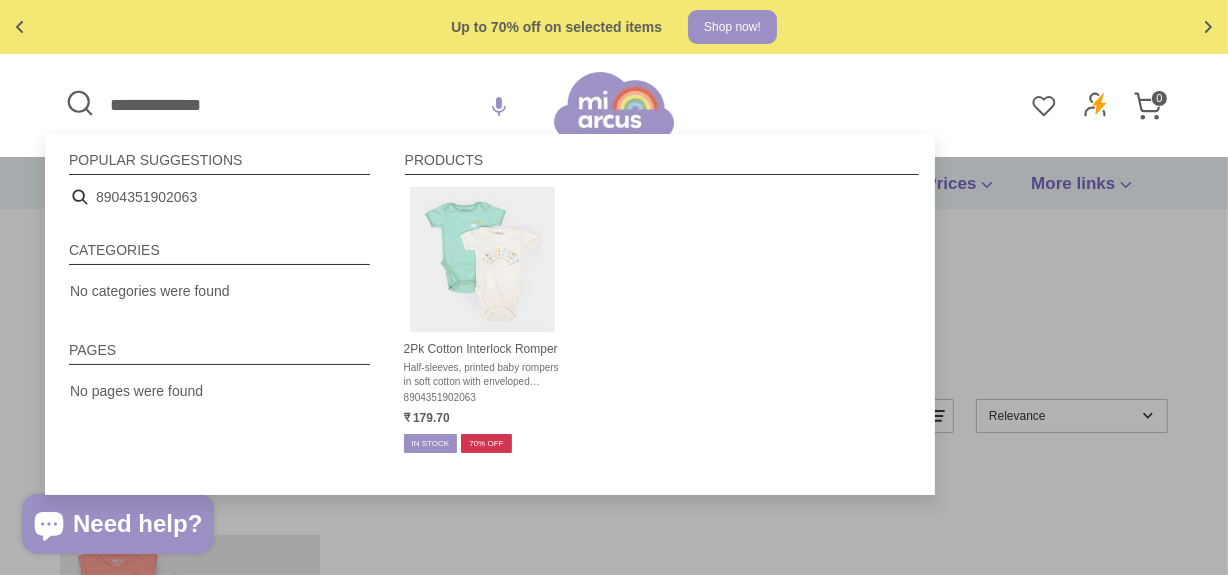 type on "**********" 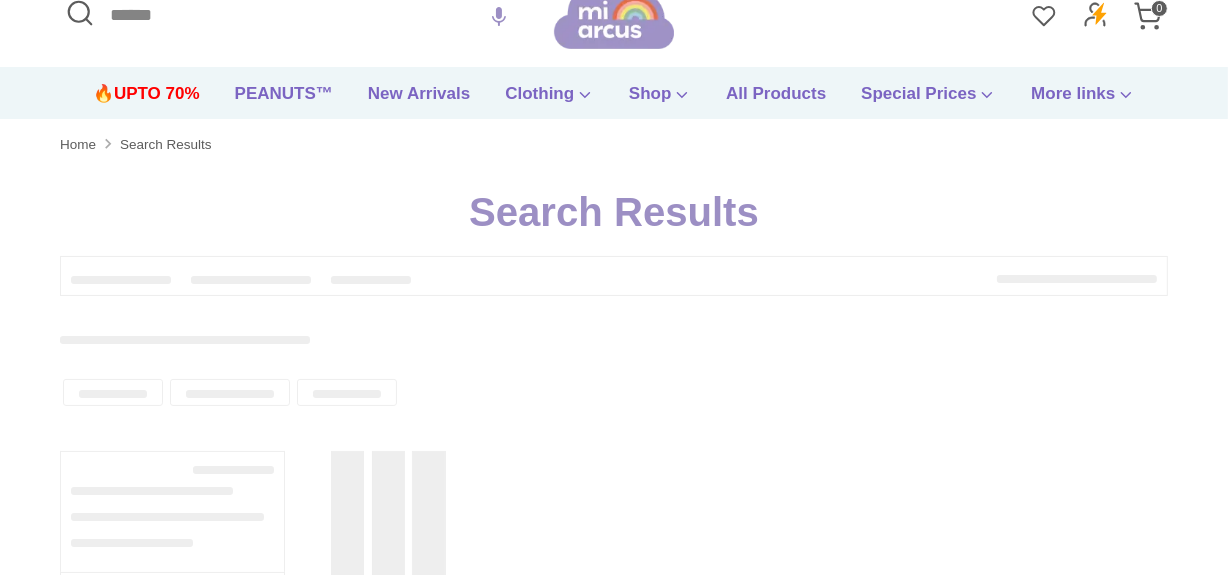 scroll, scrollTop: 0, scrollLeft: 0, axis: both 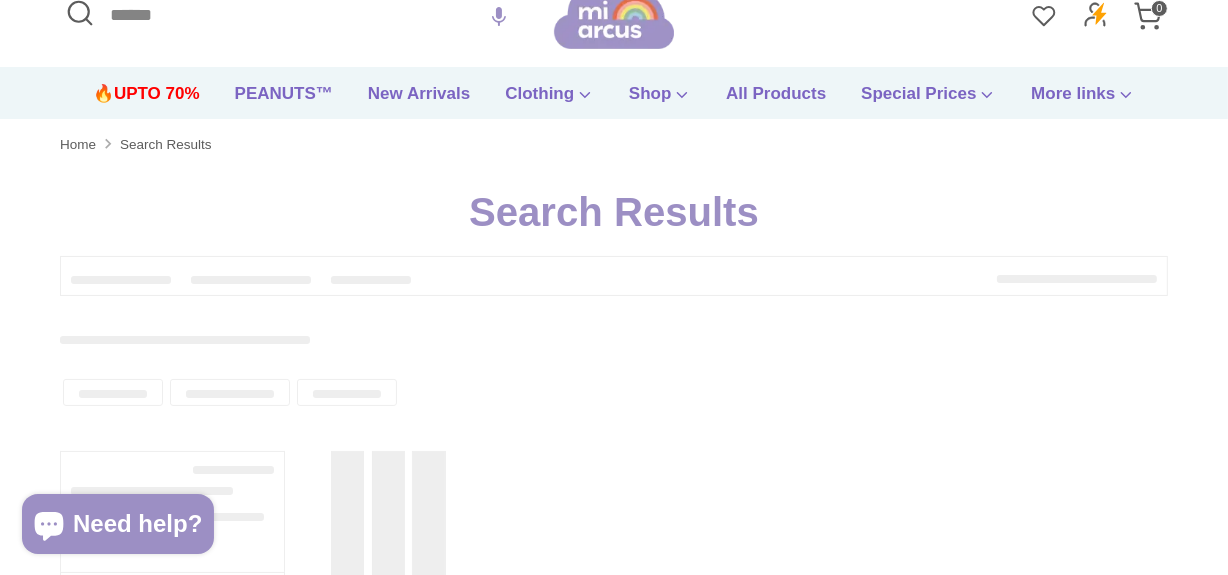type on "**********" 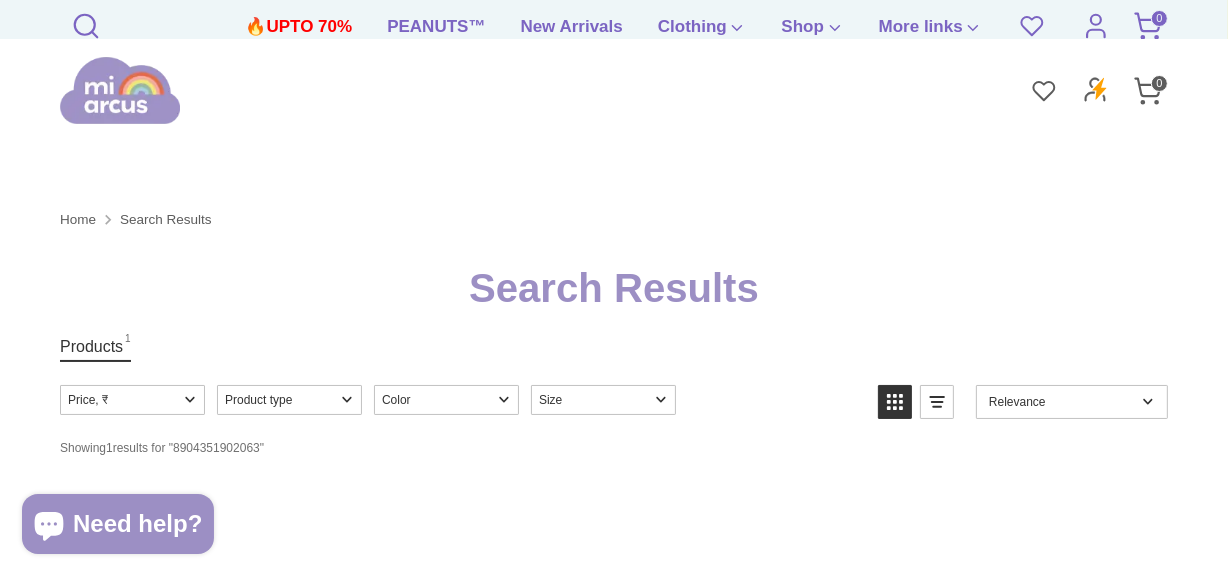 scroll, scrollTop: 0, scrollLeft: 0, axis: both 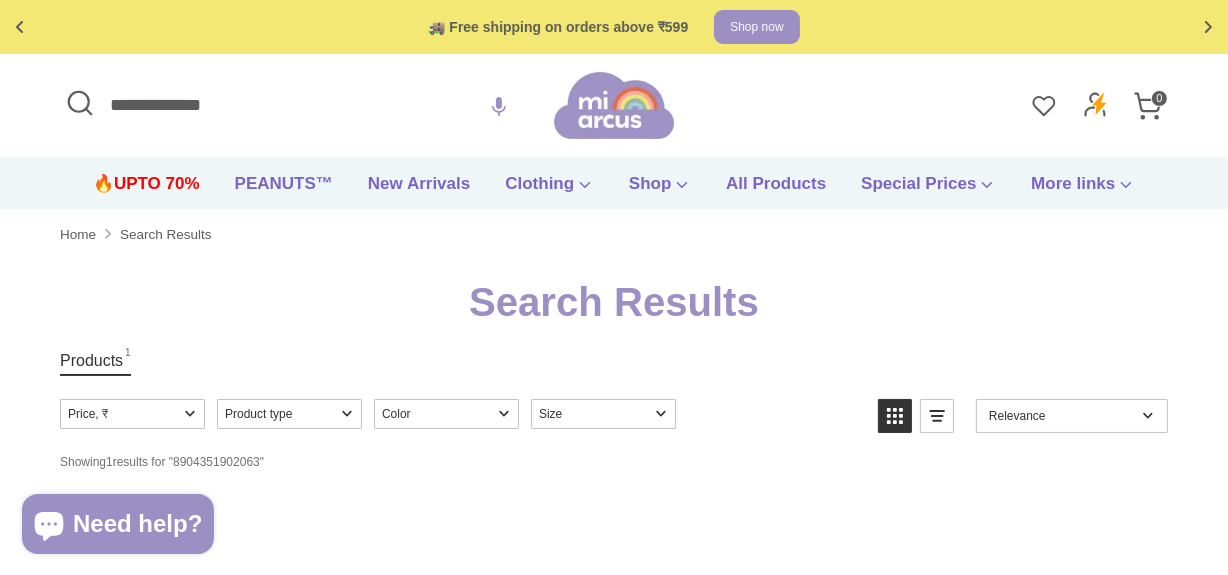 click on "**********" at bounding box center [307, 105] 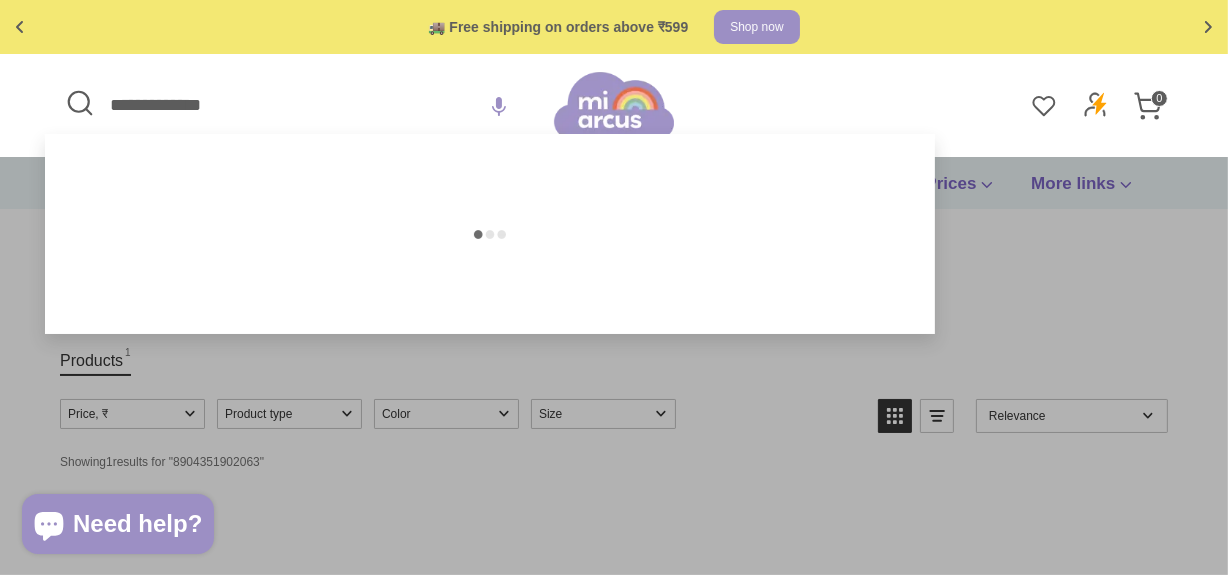click on "**********" at bounding box center [307, 105] 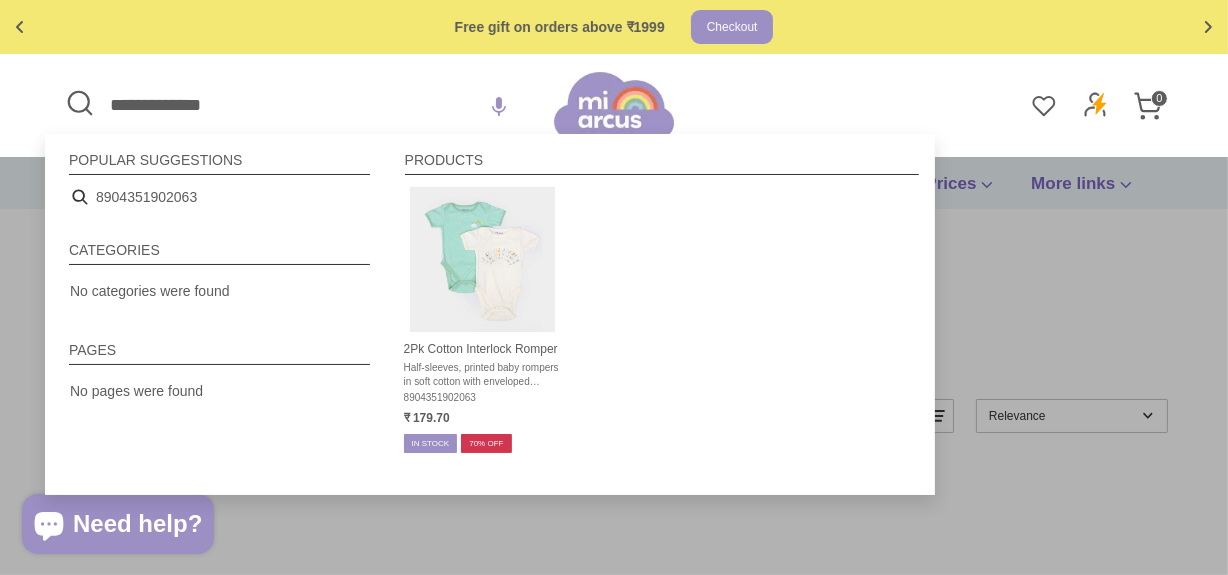 paste 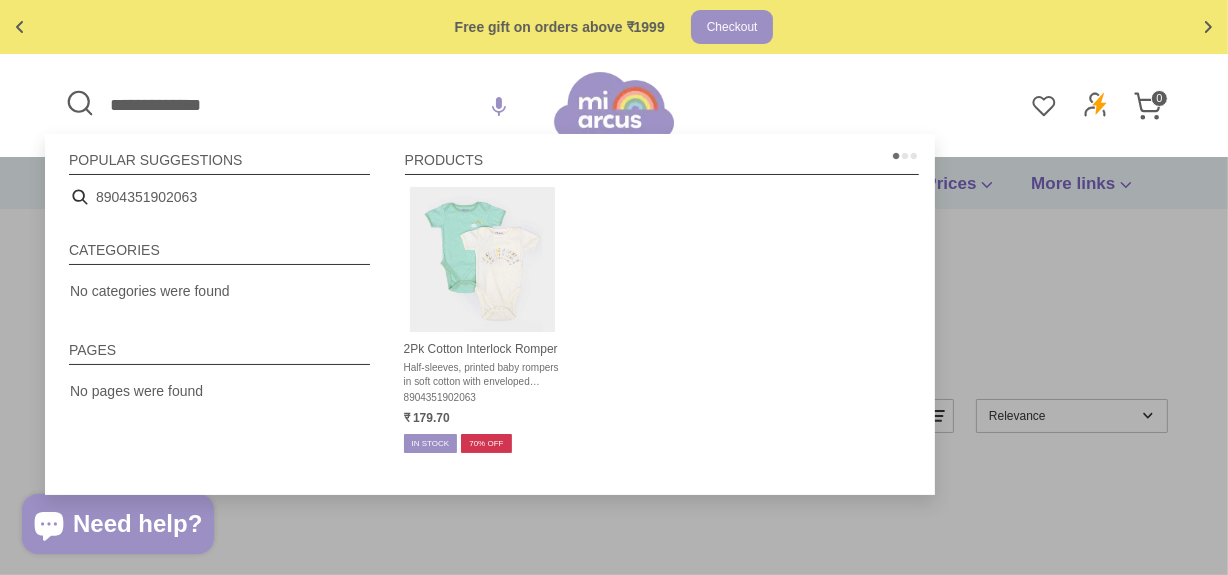 type on "**********" 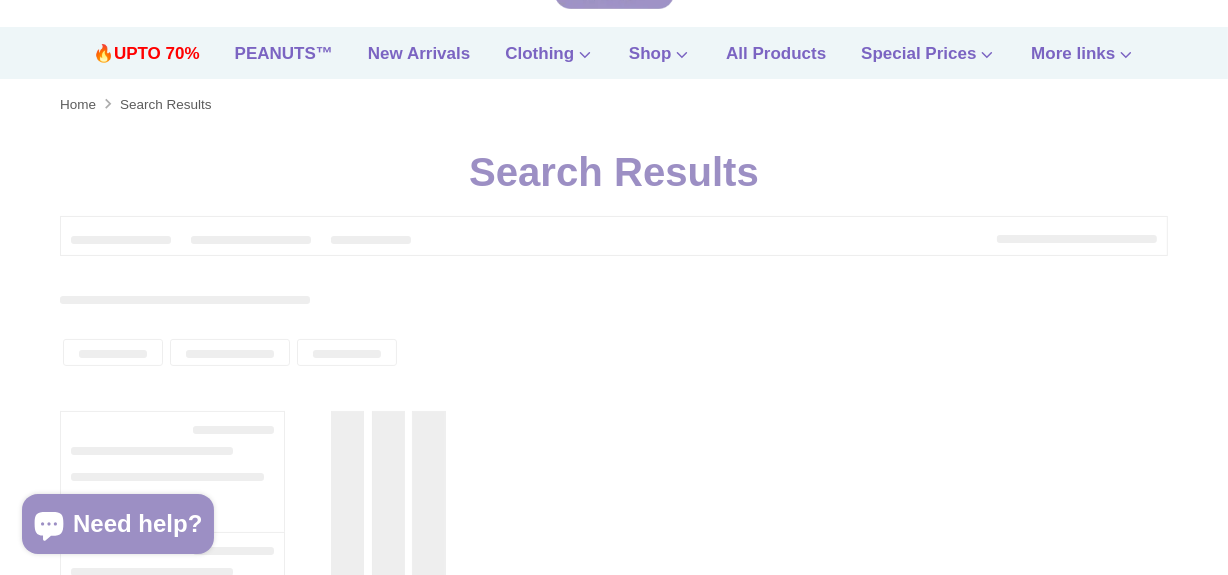 scroll, scrollTop: 0, scrollLeft: 0, axis: both 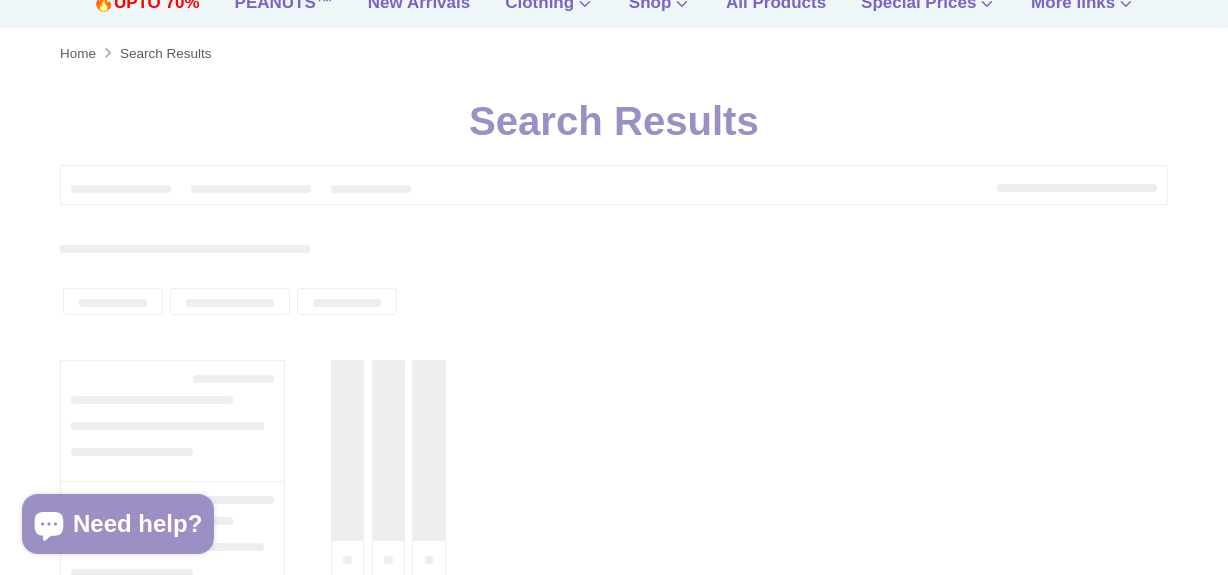 type on "**********" 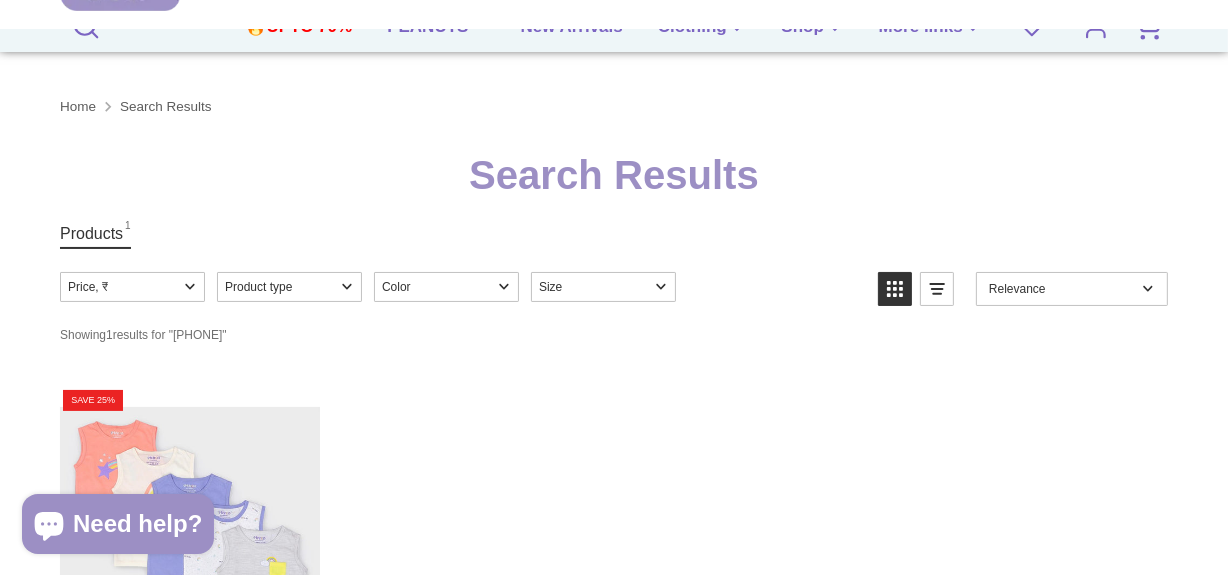 scroll, scrollTop: 0, scrollLeft: 0, axis: both 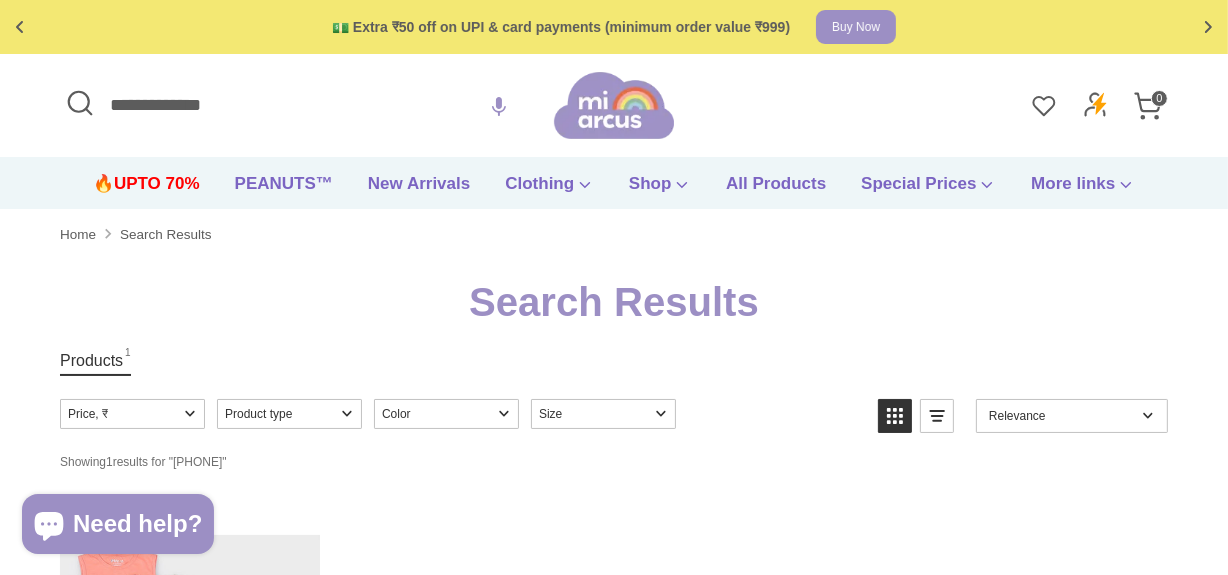 click on "**********" at bounding box center (307, 105) 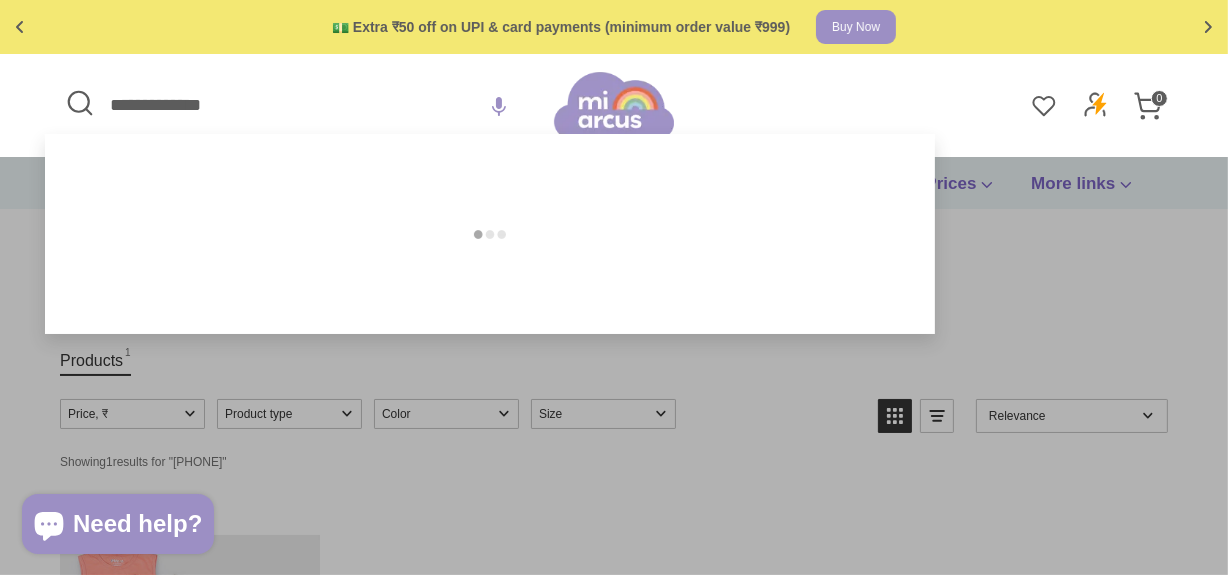 click on "**********" at bounding box center [307, 105] 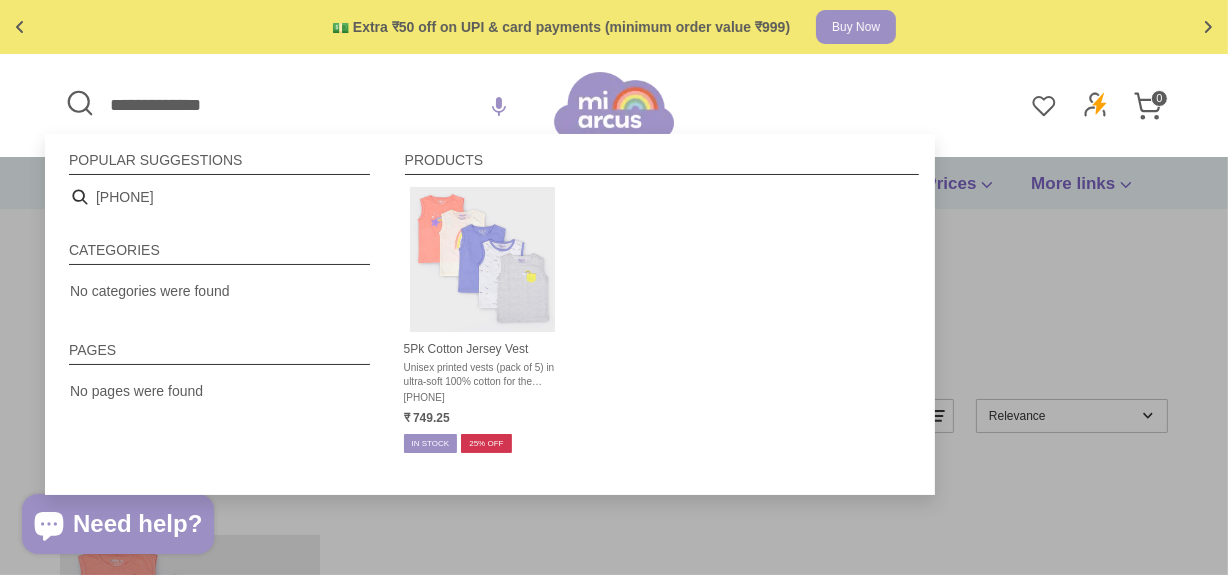 paste 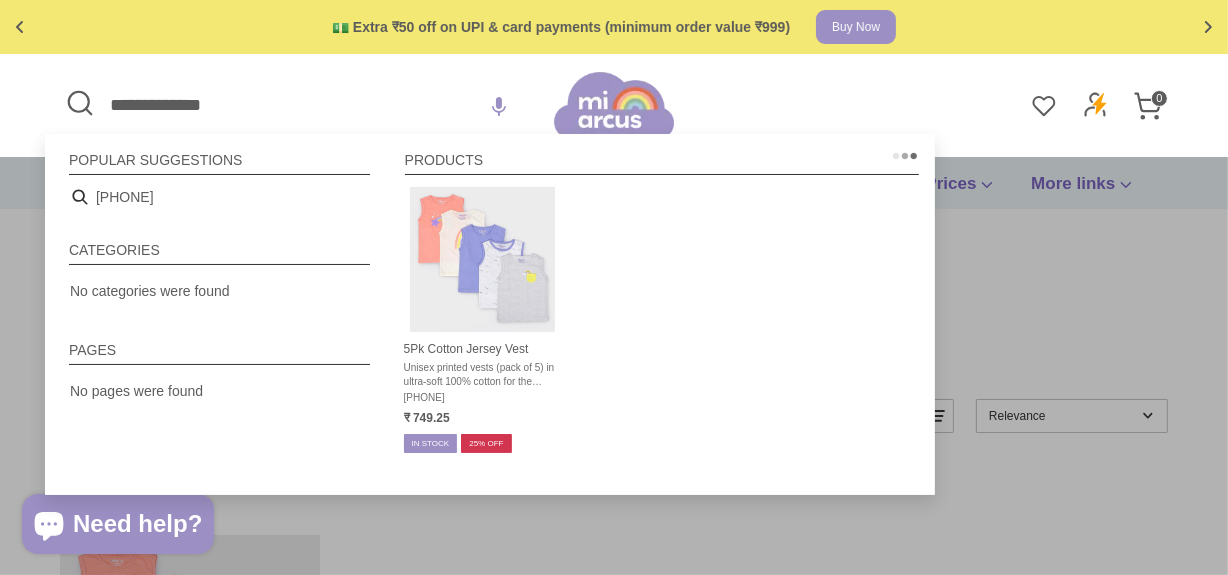 type on "**********" 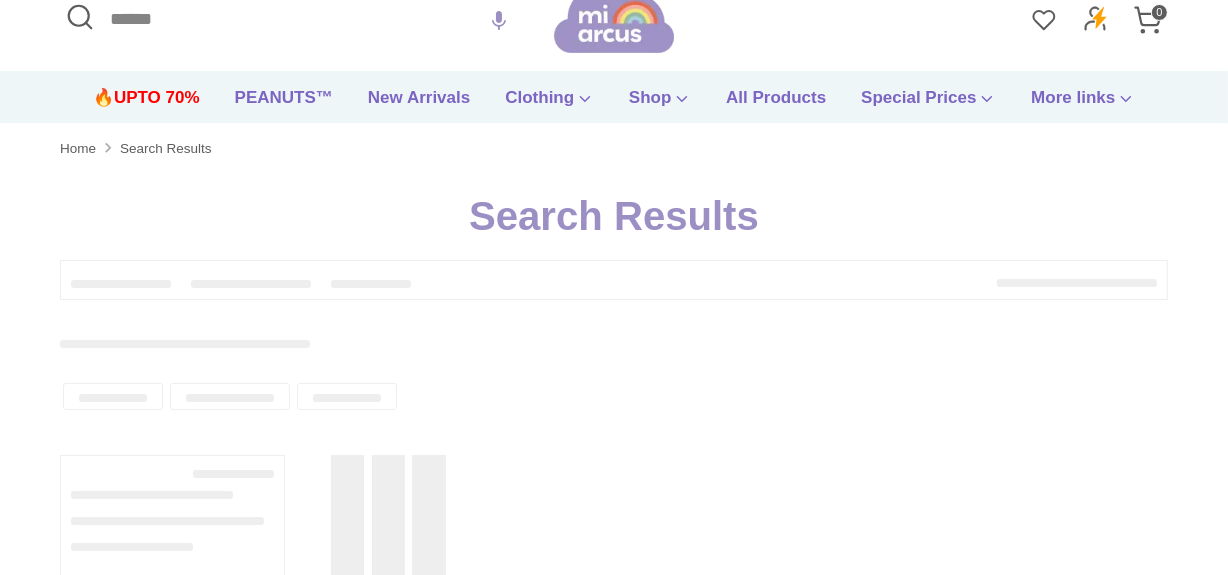scroll, scrollTop: 0, scrollLeft: 0, axis: both 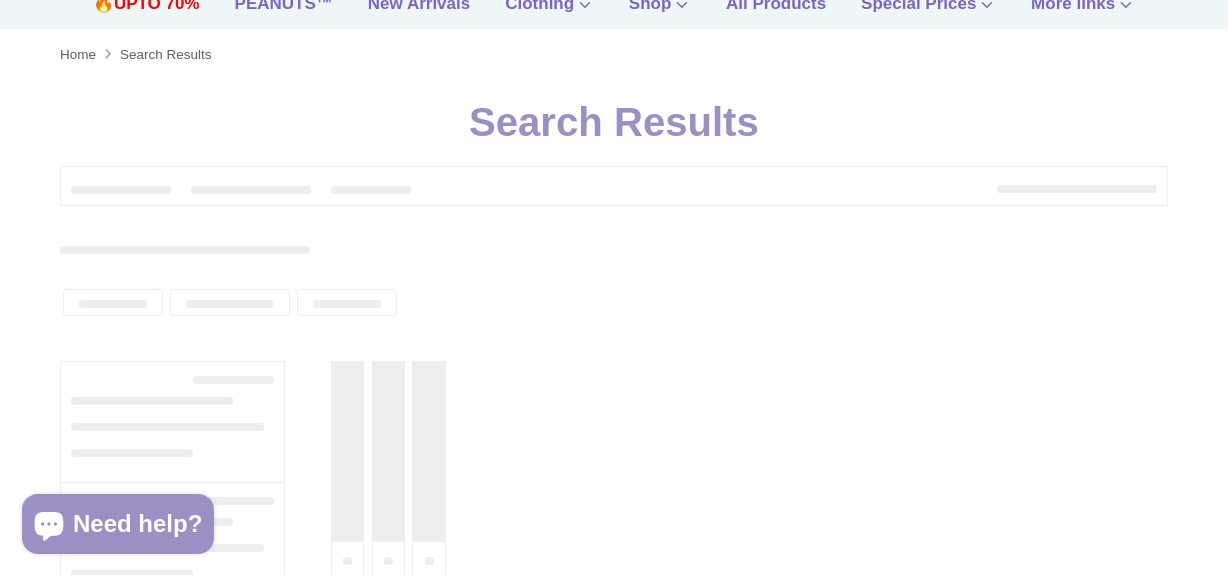 type on "**********" 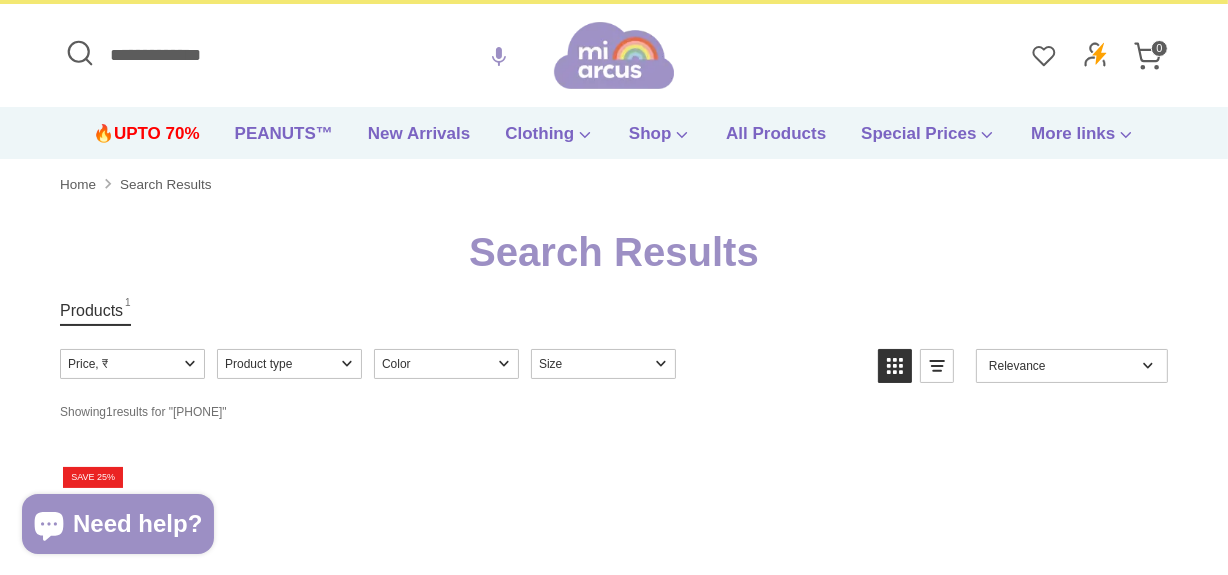 scroll, scrollTop: 0, scrollLeft: 0, axis: both 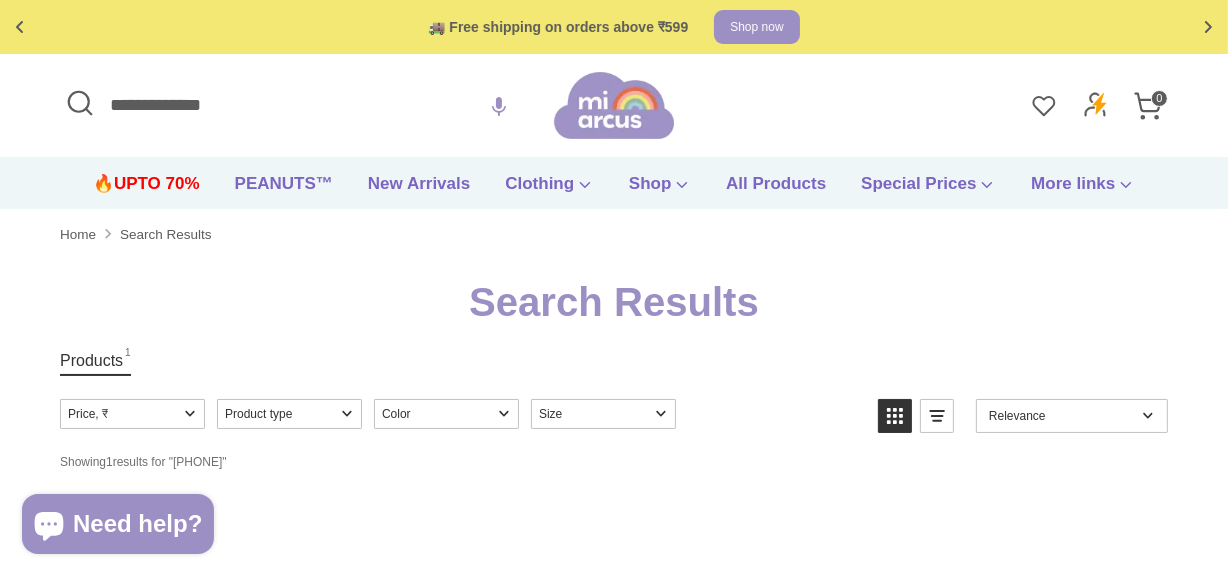 click on "**********" at bounding box center [307, 105] 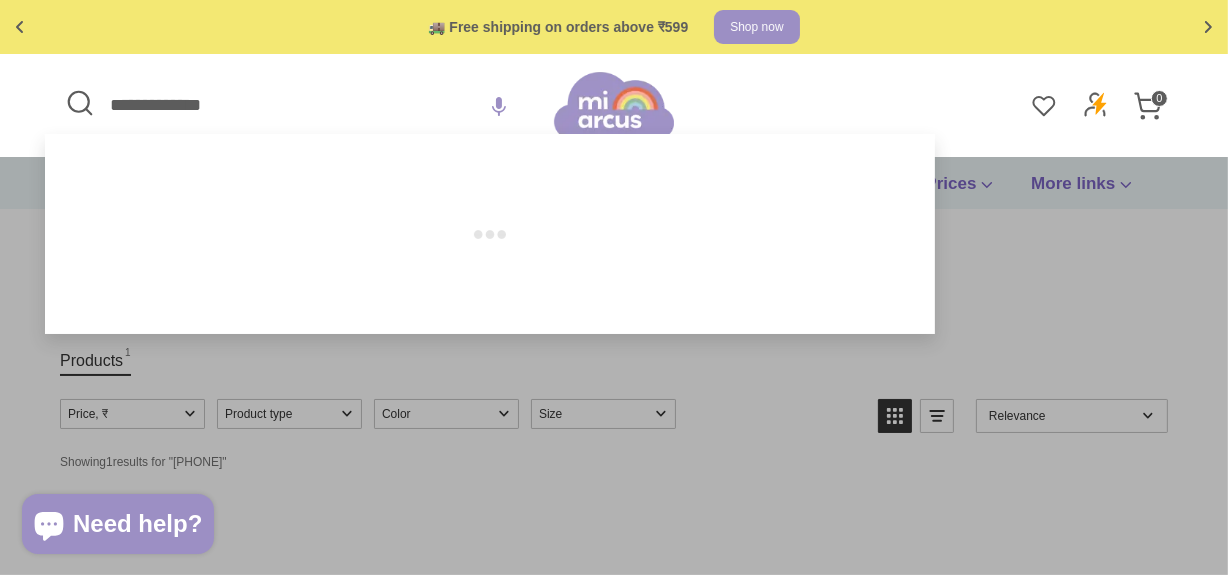 click on "**********" at bounding box center [307, 105] 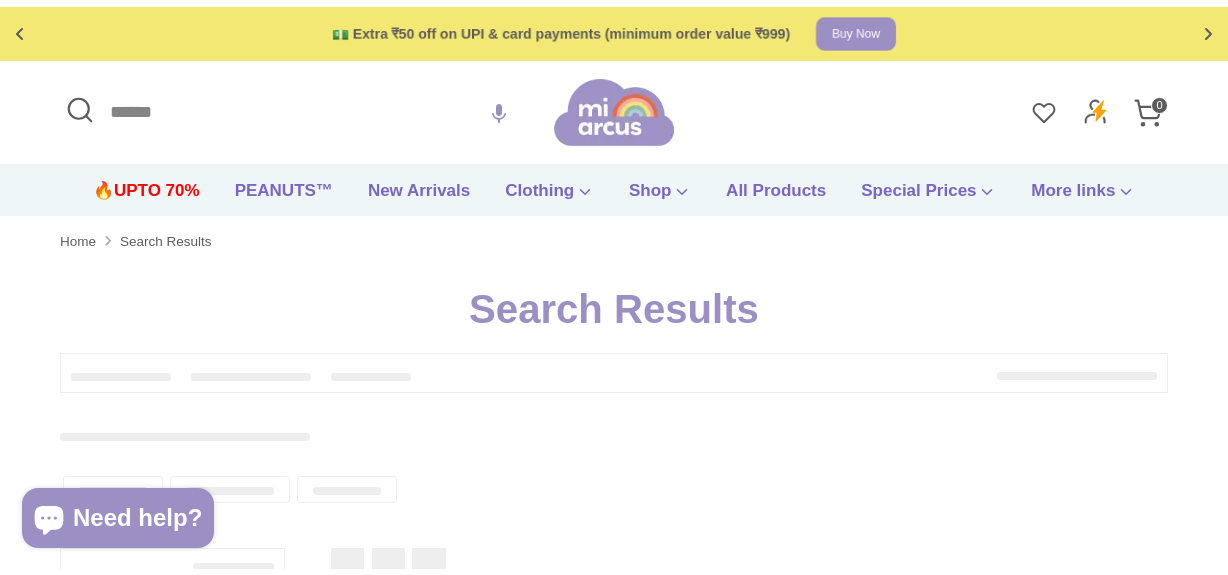 scroll, scrollTop: 181, scrollLeft: 0, axis: vertical 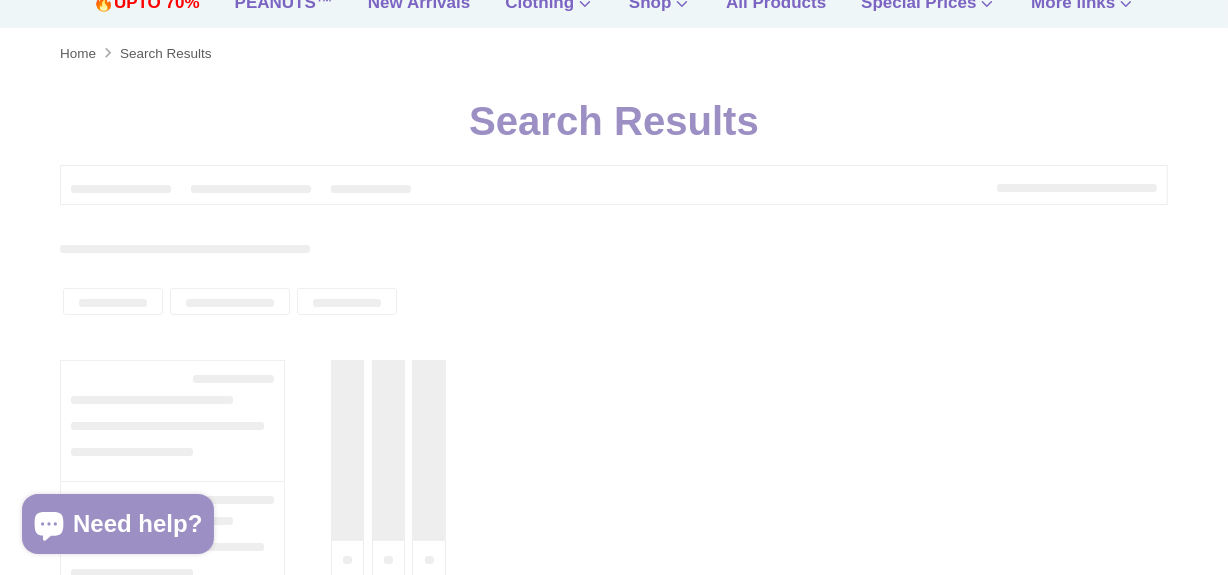 type on "**********" 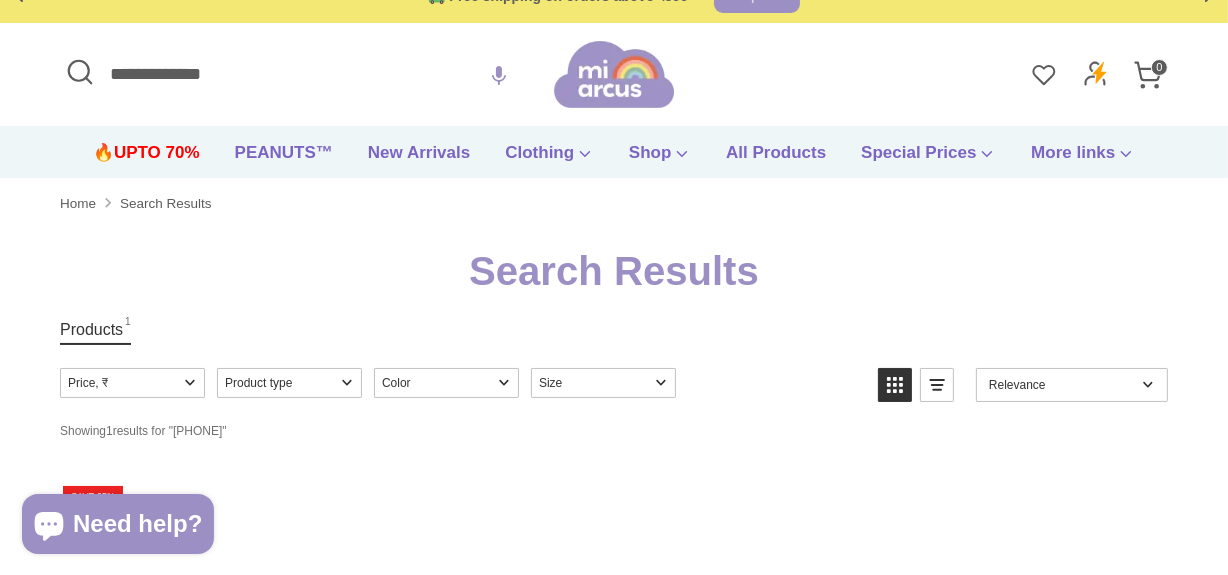 scroll, scrollTop: 0, scrollLeft: 0, axis: both 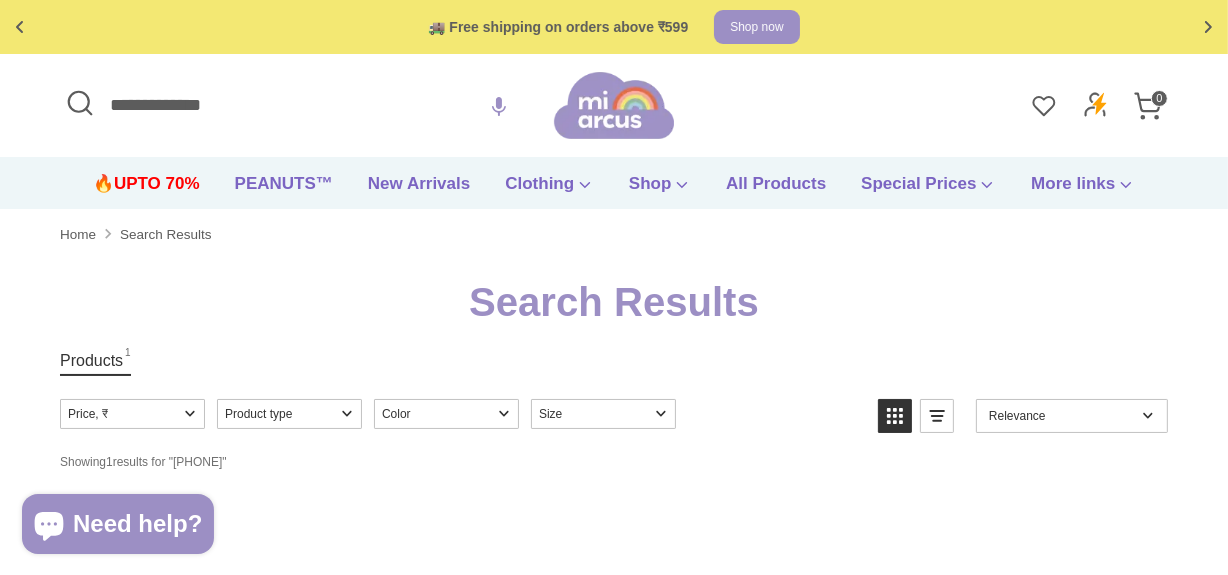 click on "**********" at bounding box center [307, 105] 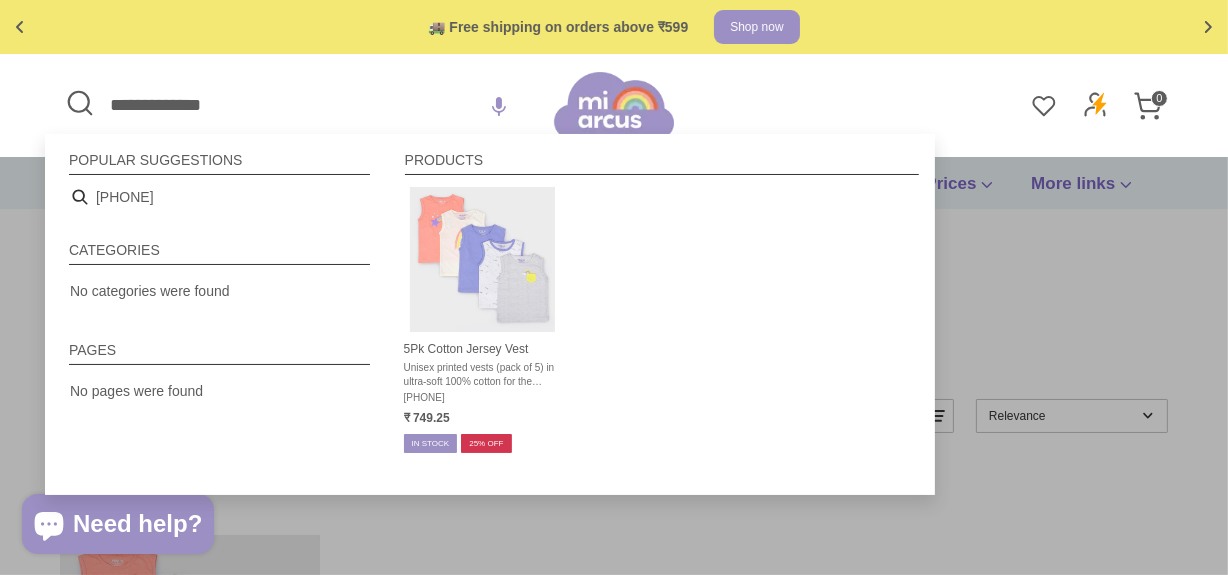 click on "**********" at bounding box center (307, 105) 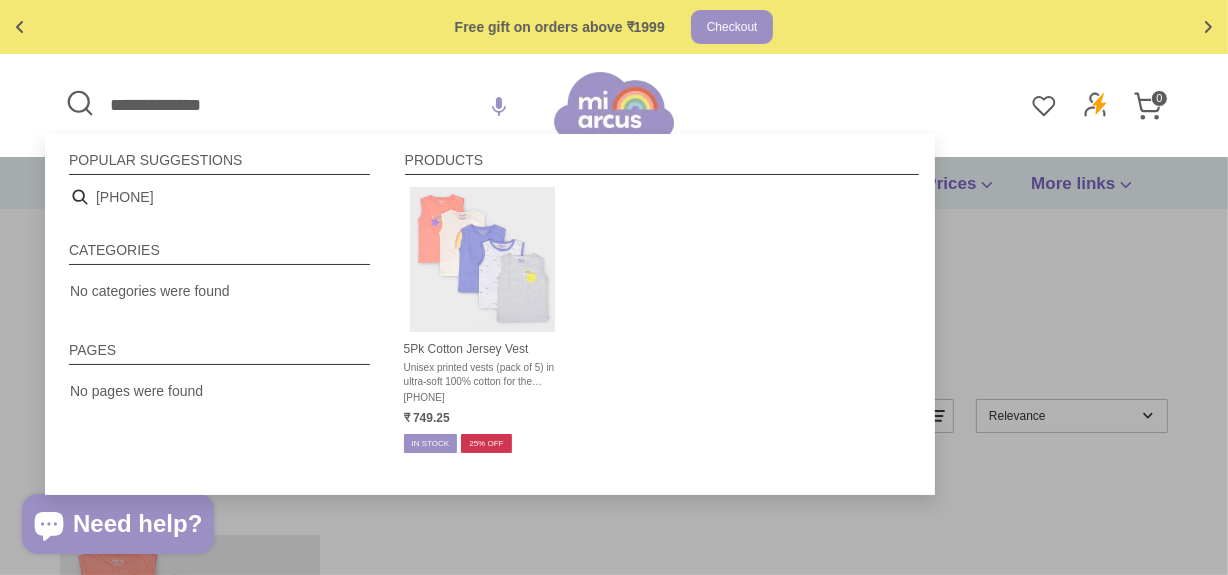 paste 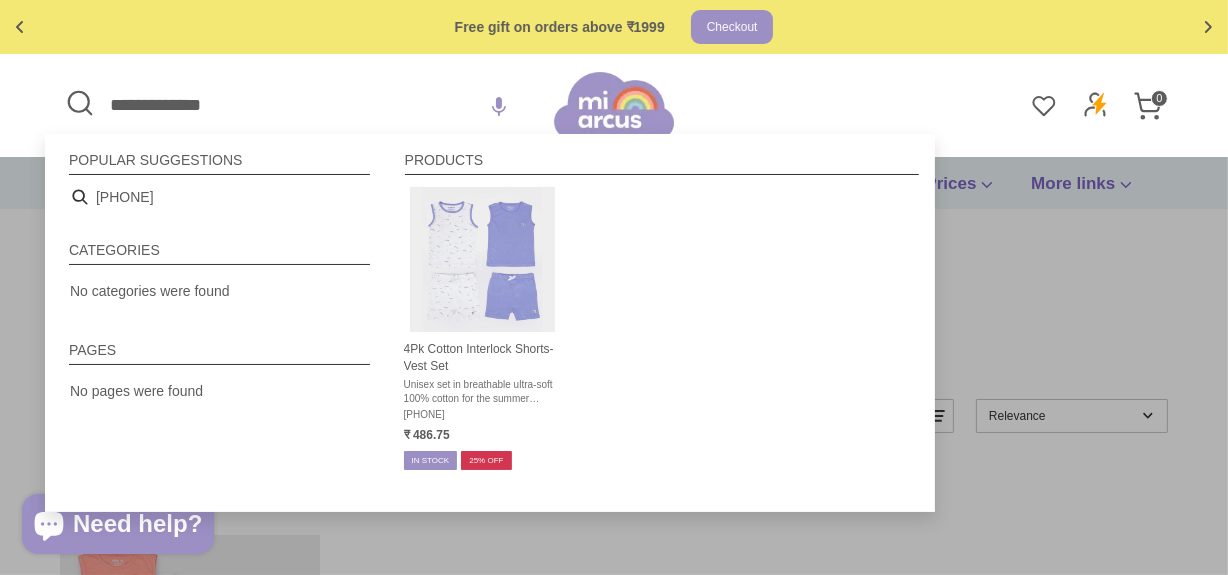 type on "**********" 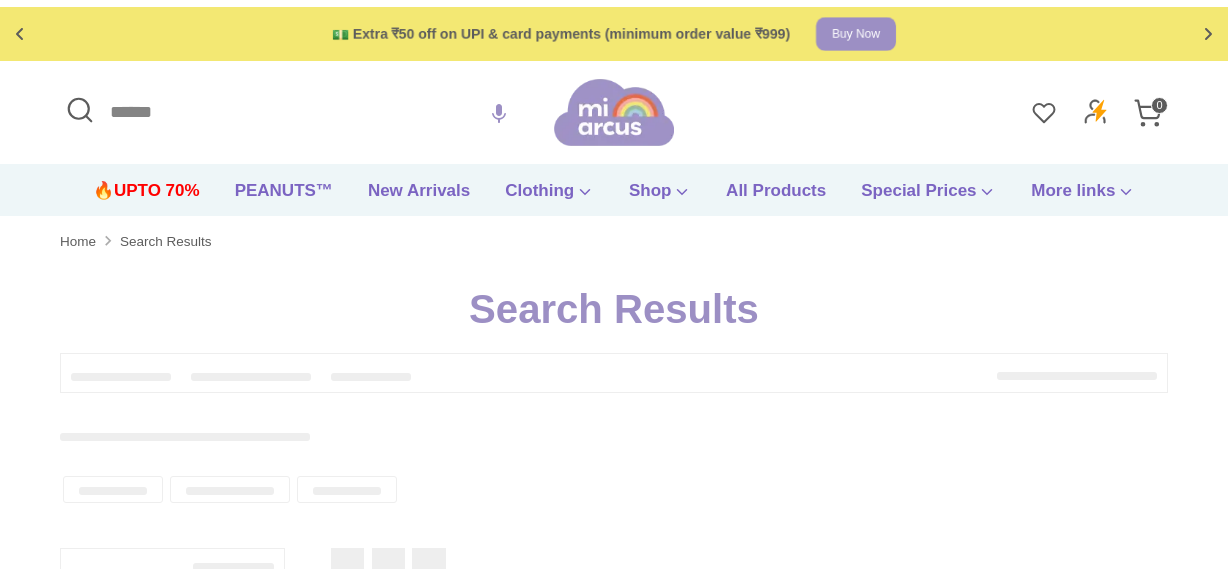scroll, scrollTop: 0, scrollLeft: 0, axis: both 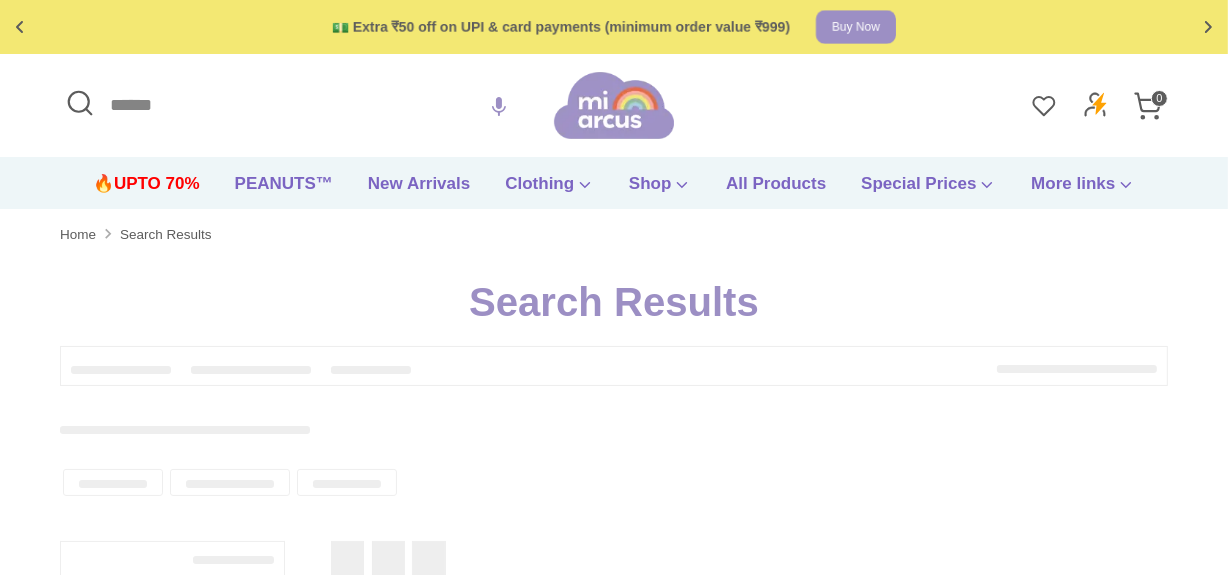 type on "**********" 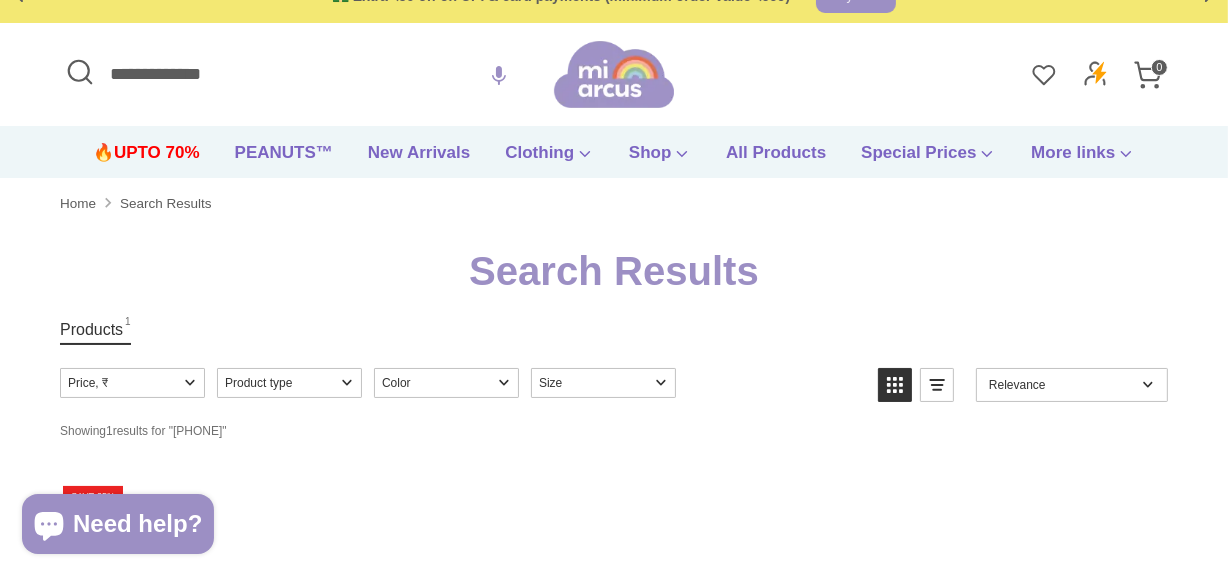 scroll, scrollTop: 0, scrollLeft: 0, axis: both 